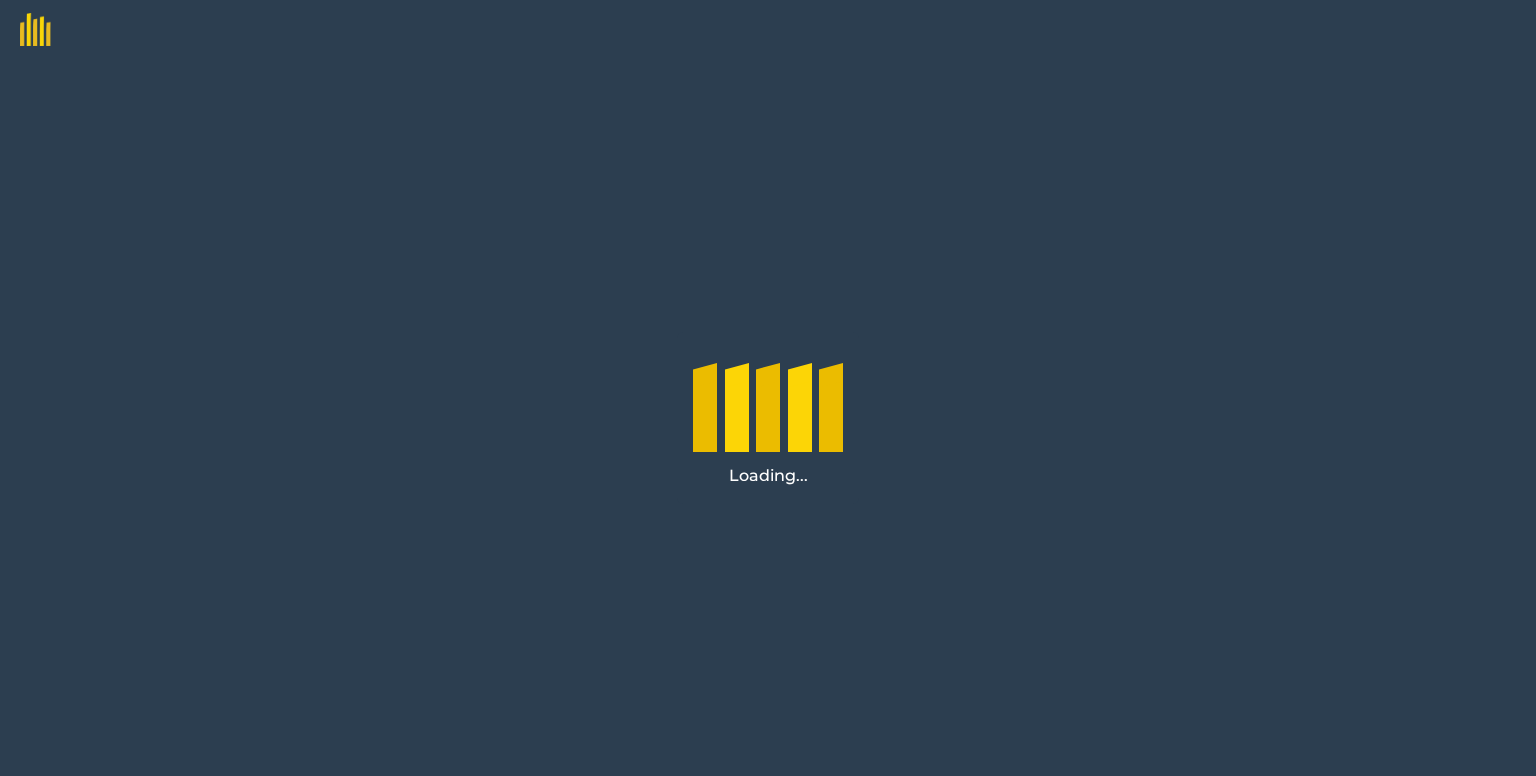 scroll, scrollTop: 0, scrollLeft: 0, axis: both 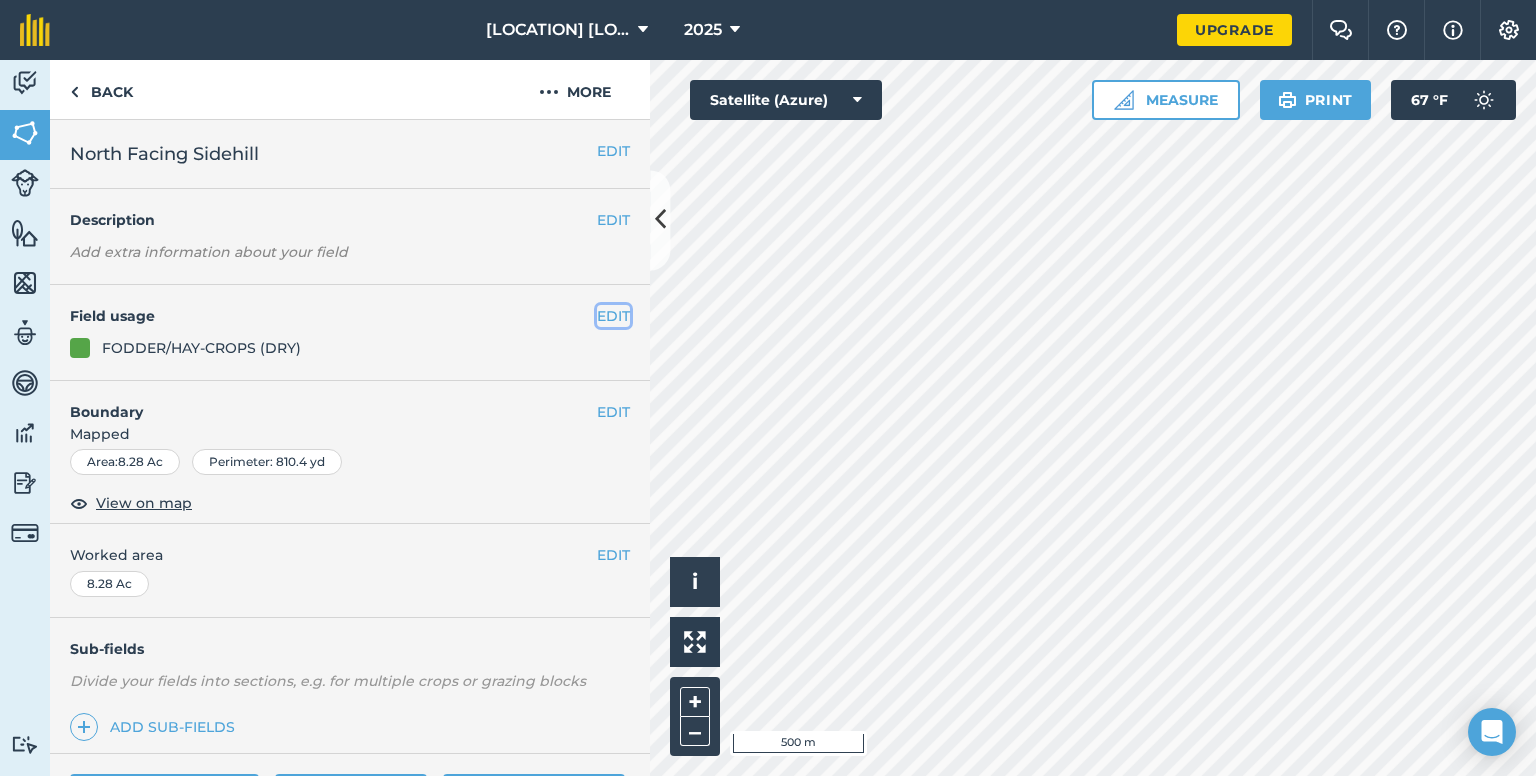 click on "EDIT" at bounding box center (613, 316) 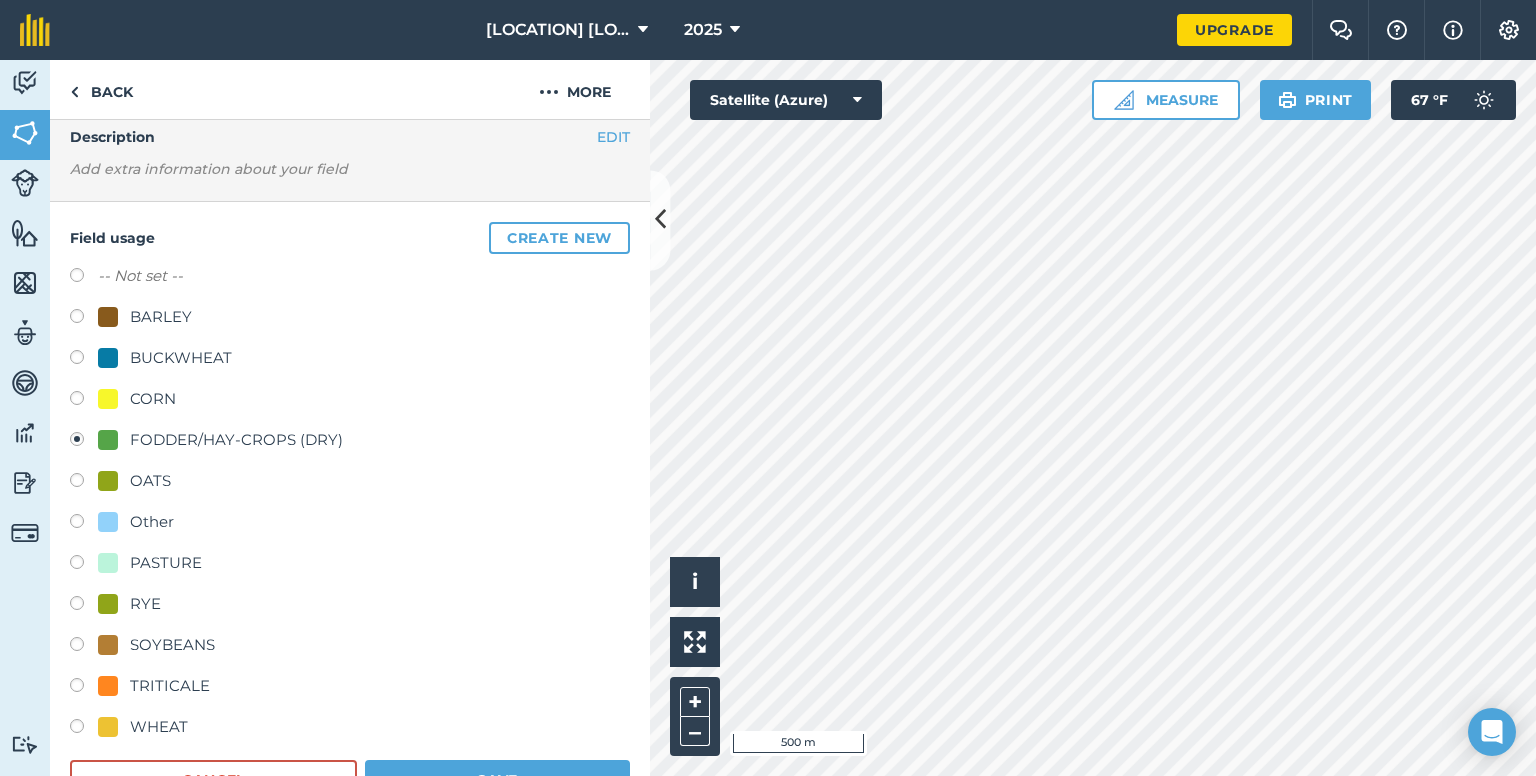 scroll, scrollTop: 200, scrollLeft: 0, axis: vertical 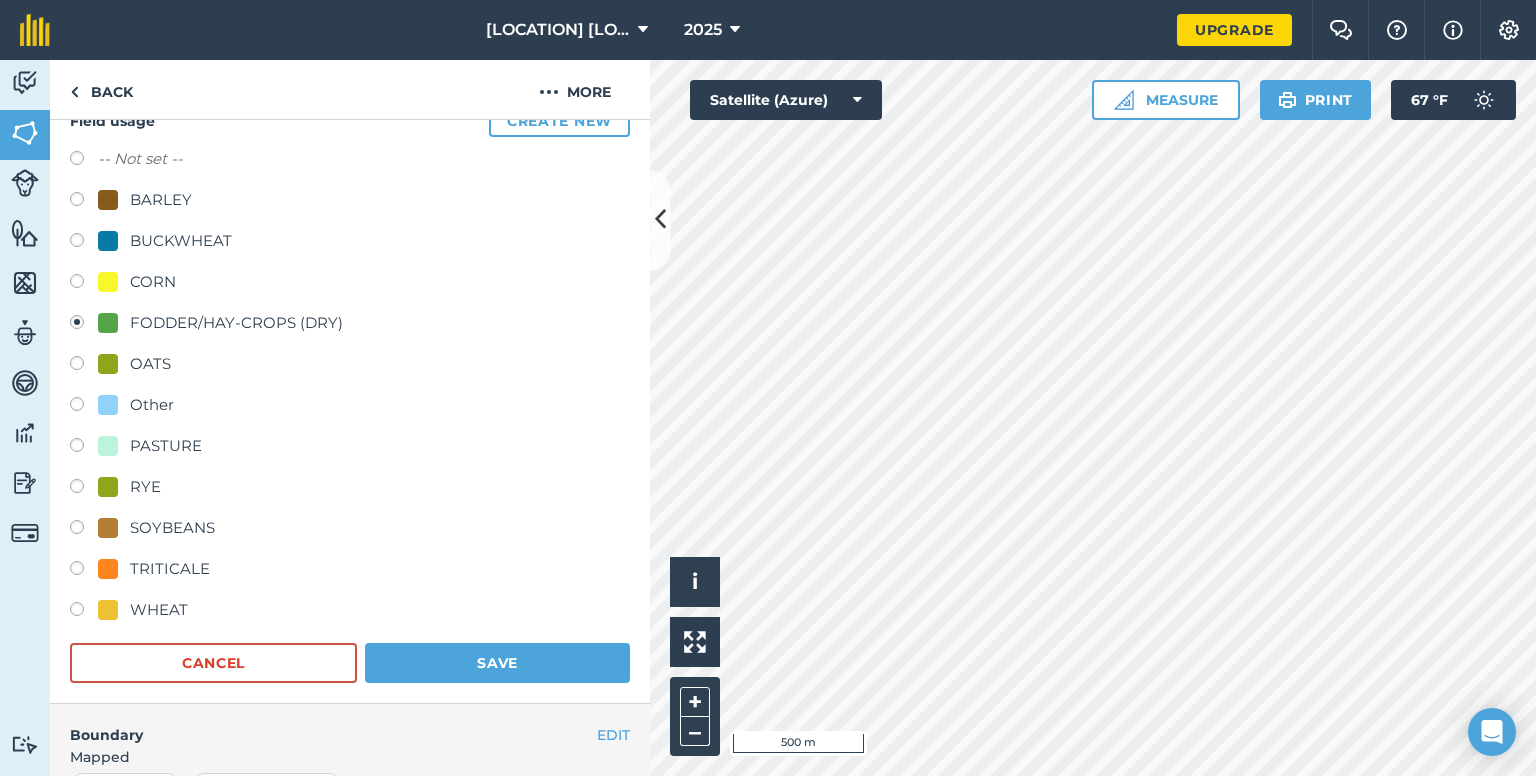 click at bounding box center (84, 448) 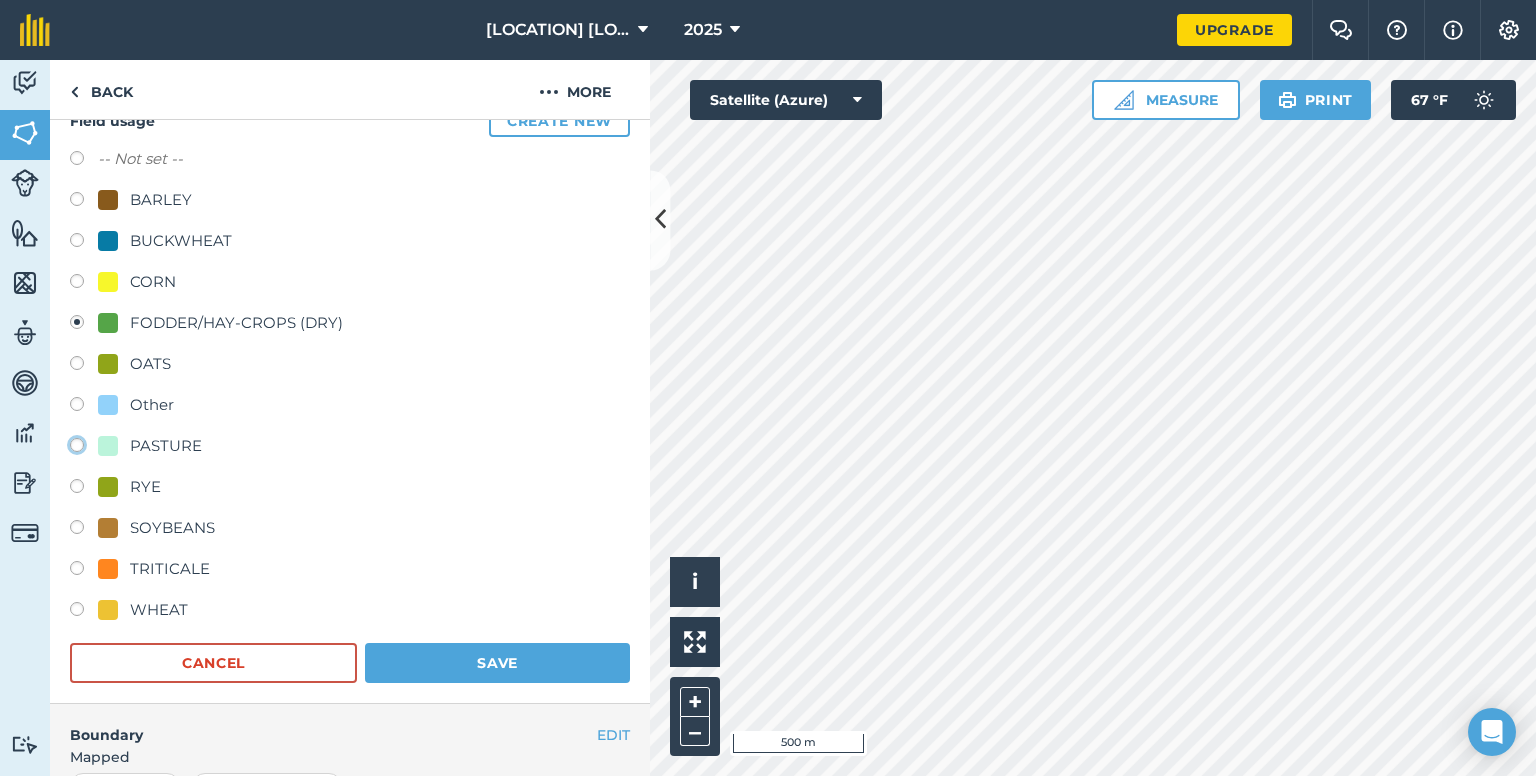 click on "PASTURE" at bounding box center [-9923, 444] 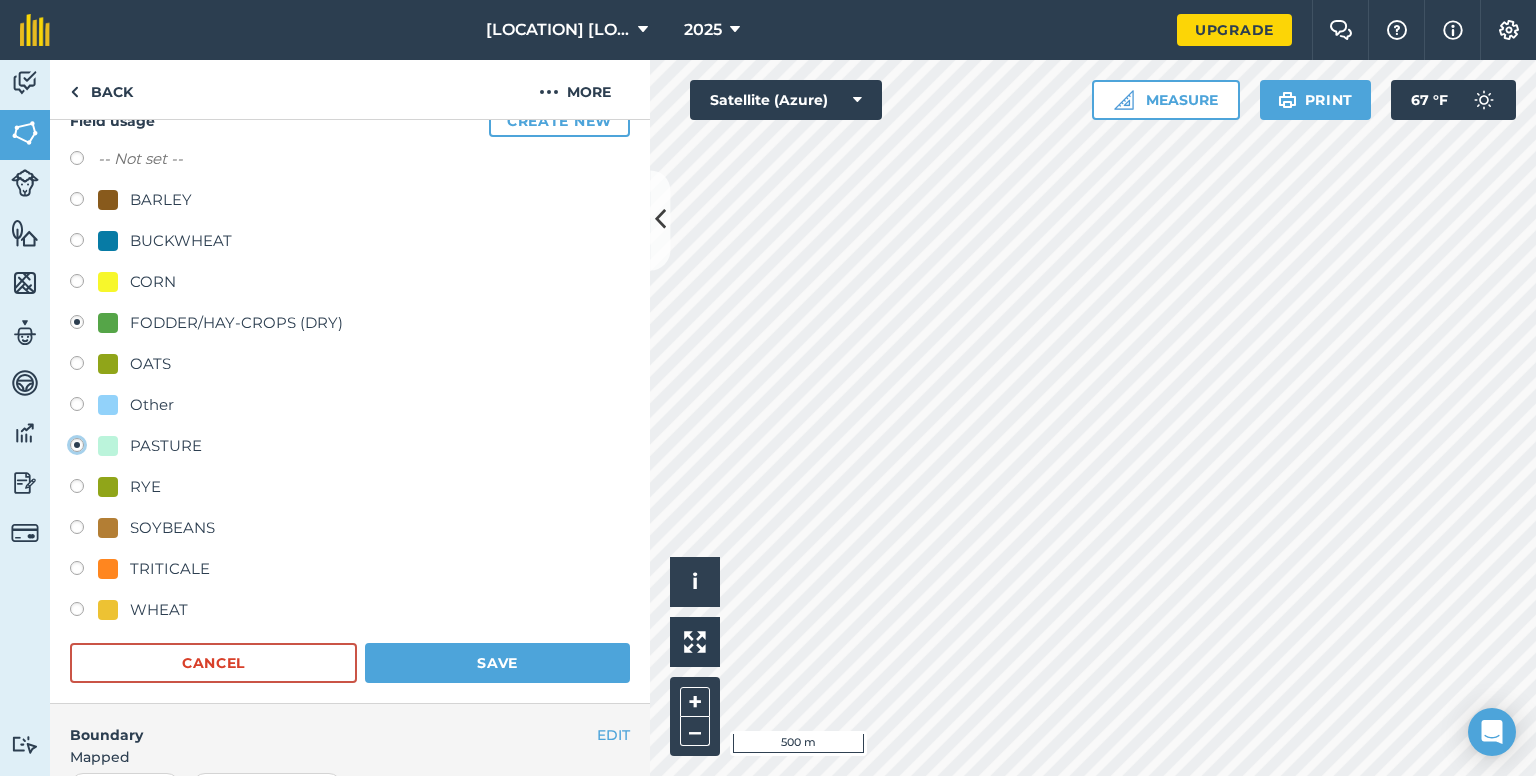 radio on "true" 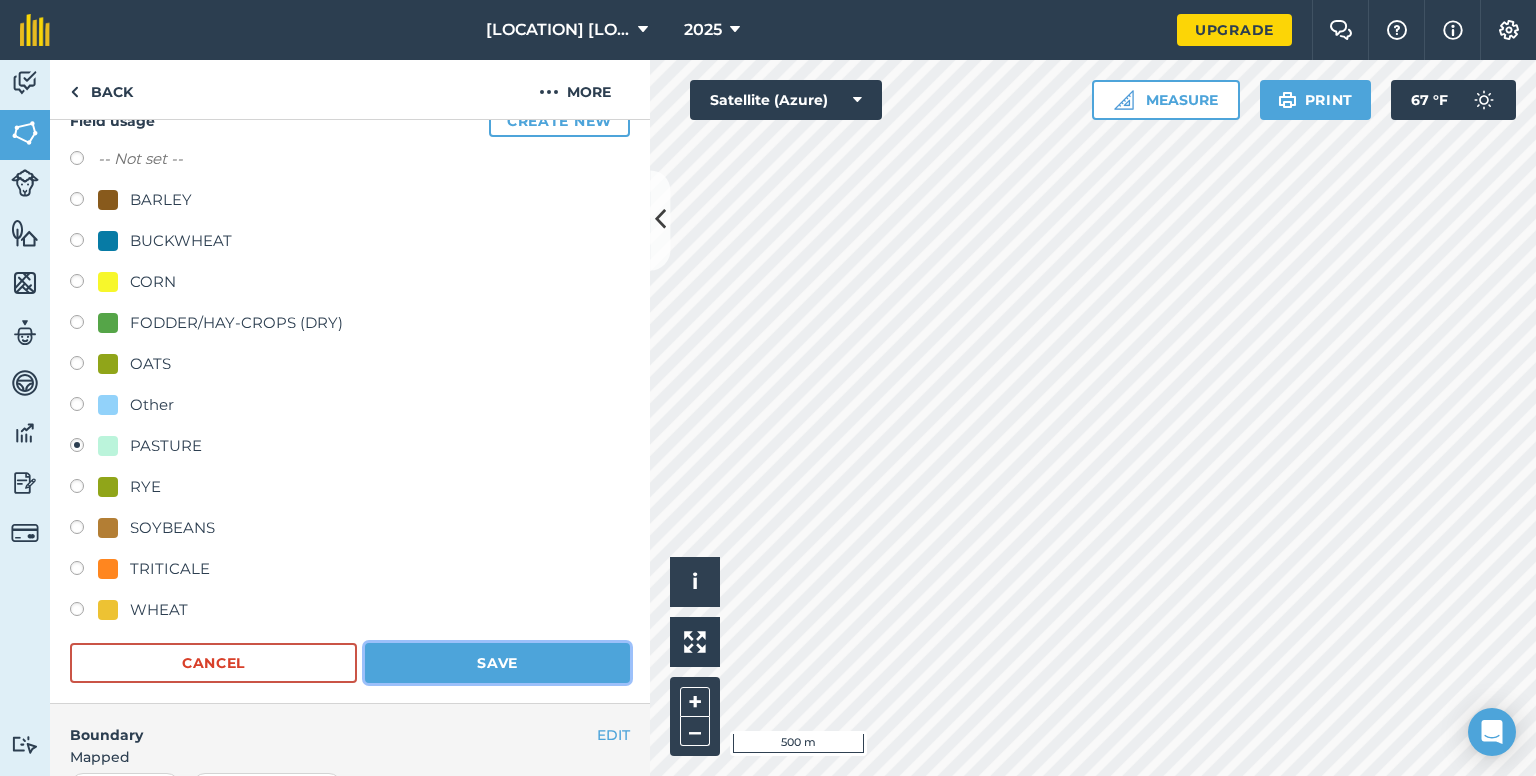 click on "Save" at bounding box center (497, 663) 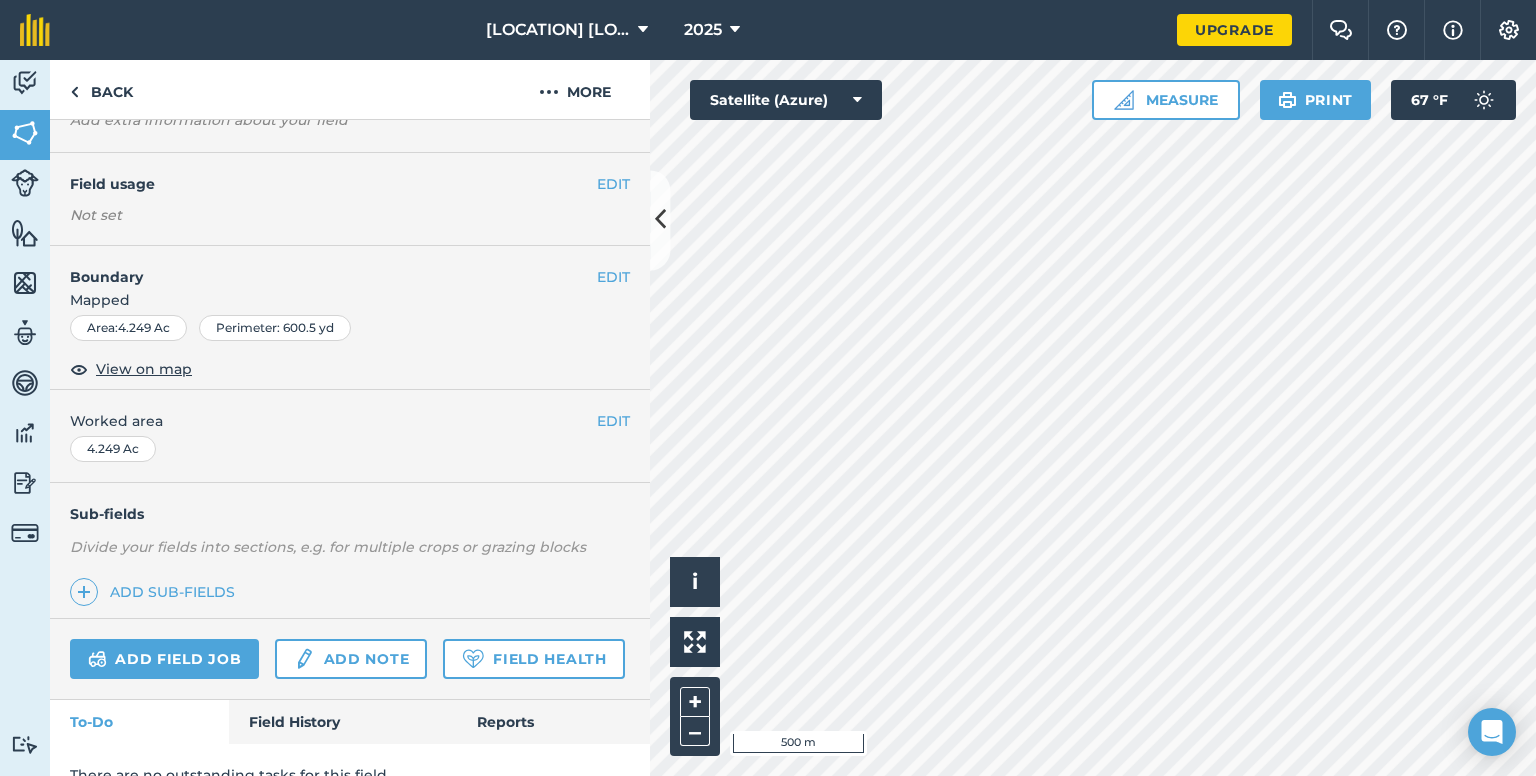 scroll, scrollTop: 100, scrollLeft: 0, axis: vertical 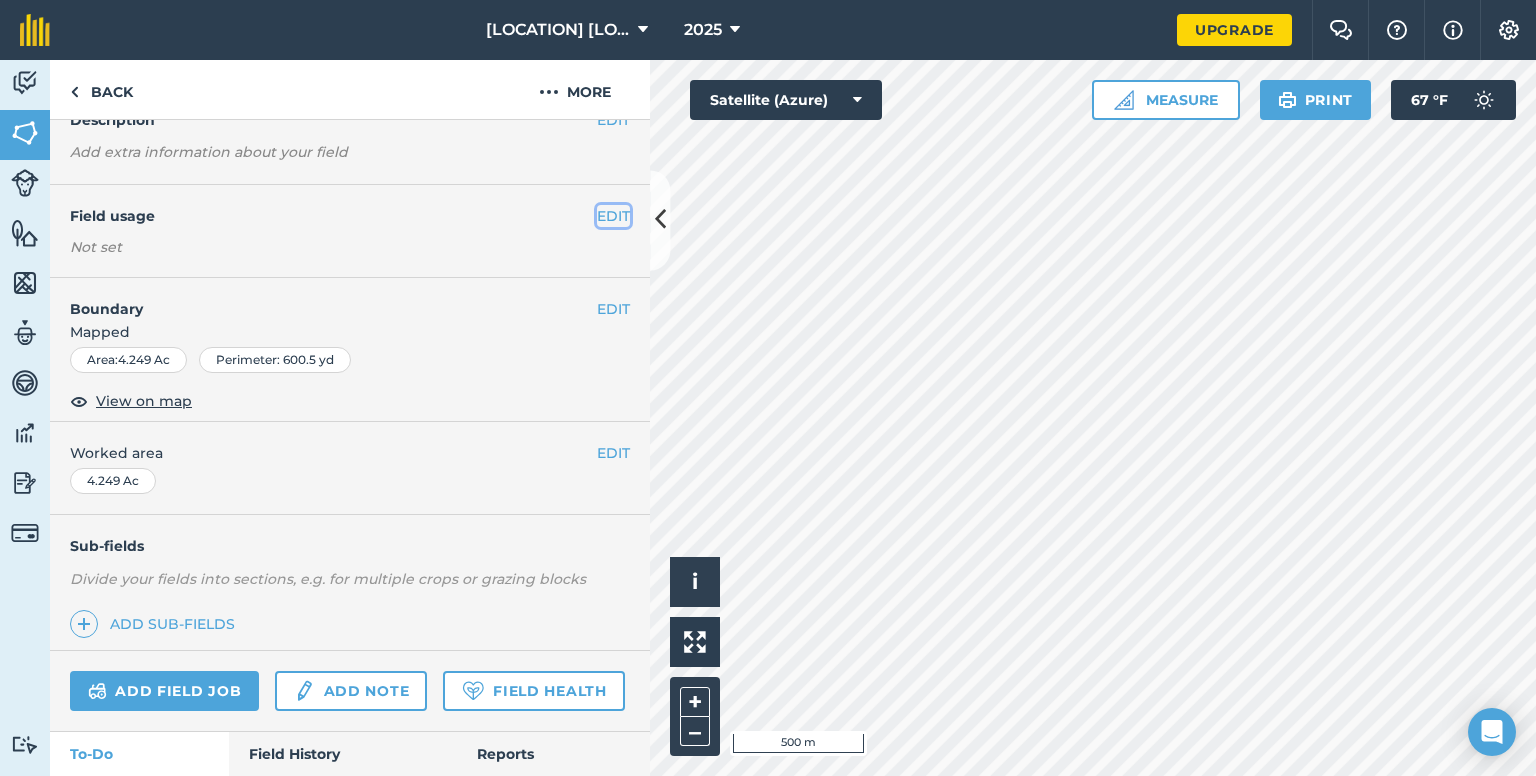 click on "EDIT" at bounding box center [613, 216] 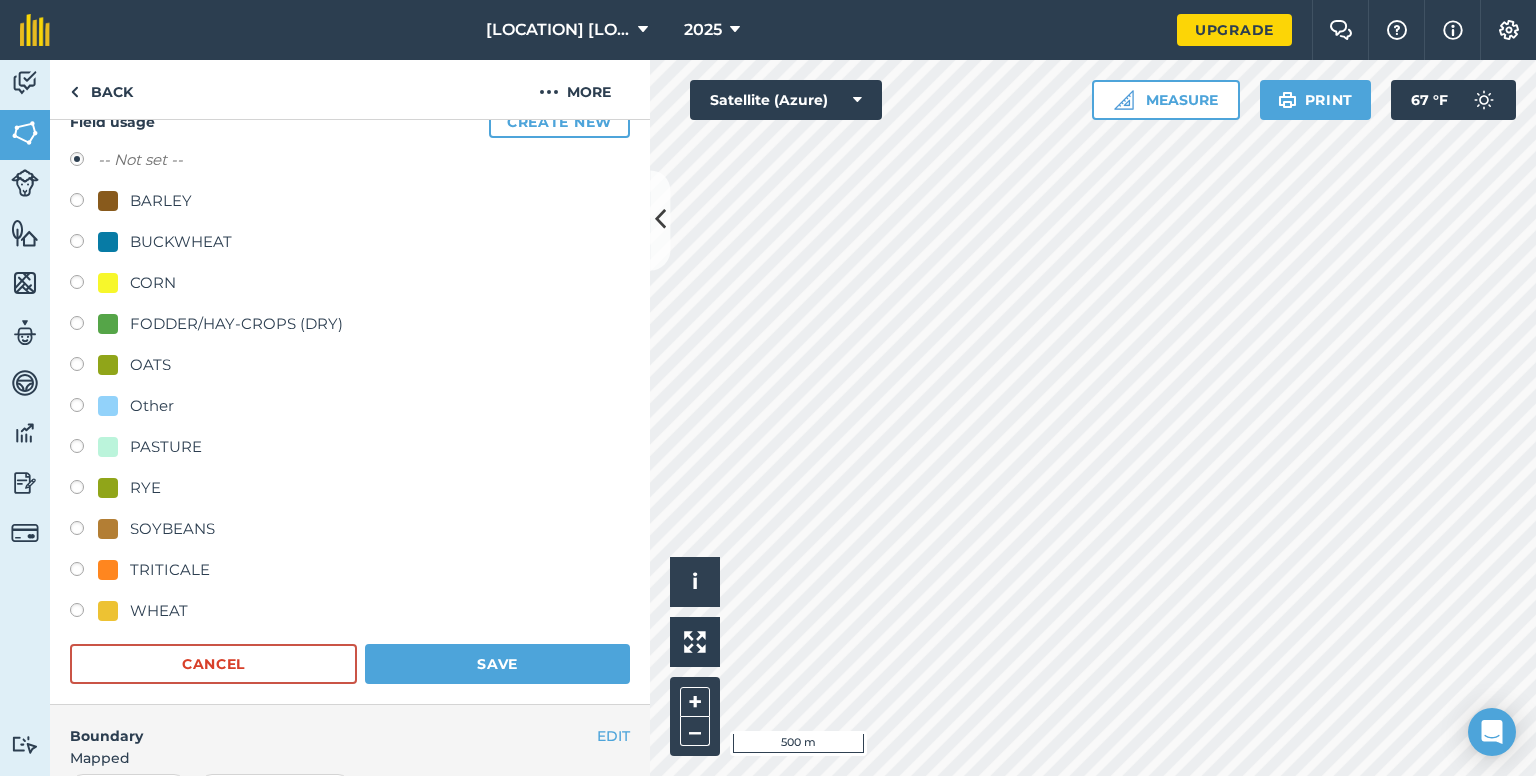 scroll, scrollTop: 200, scrollLeft: 0, axis: vertical 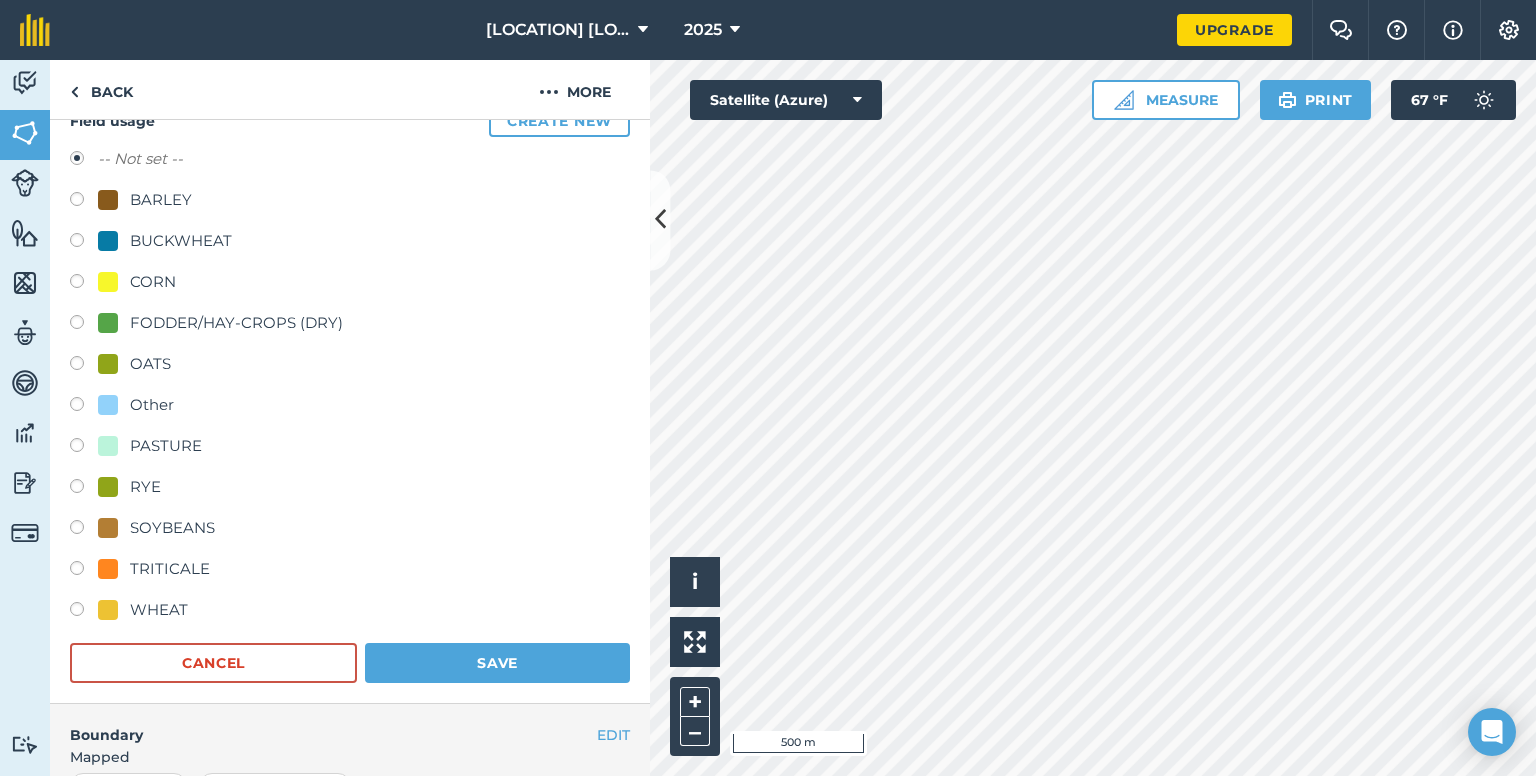 click at bounding box center [84, 325] 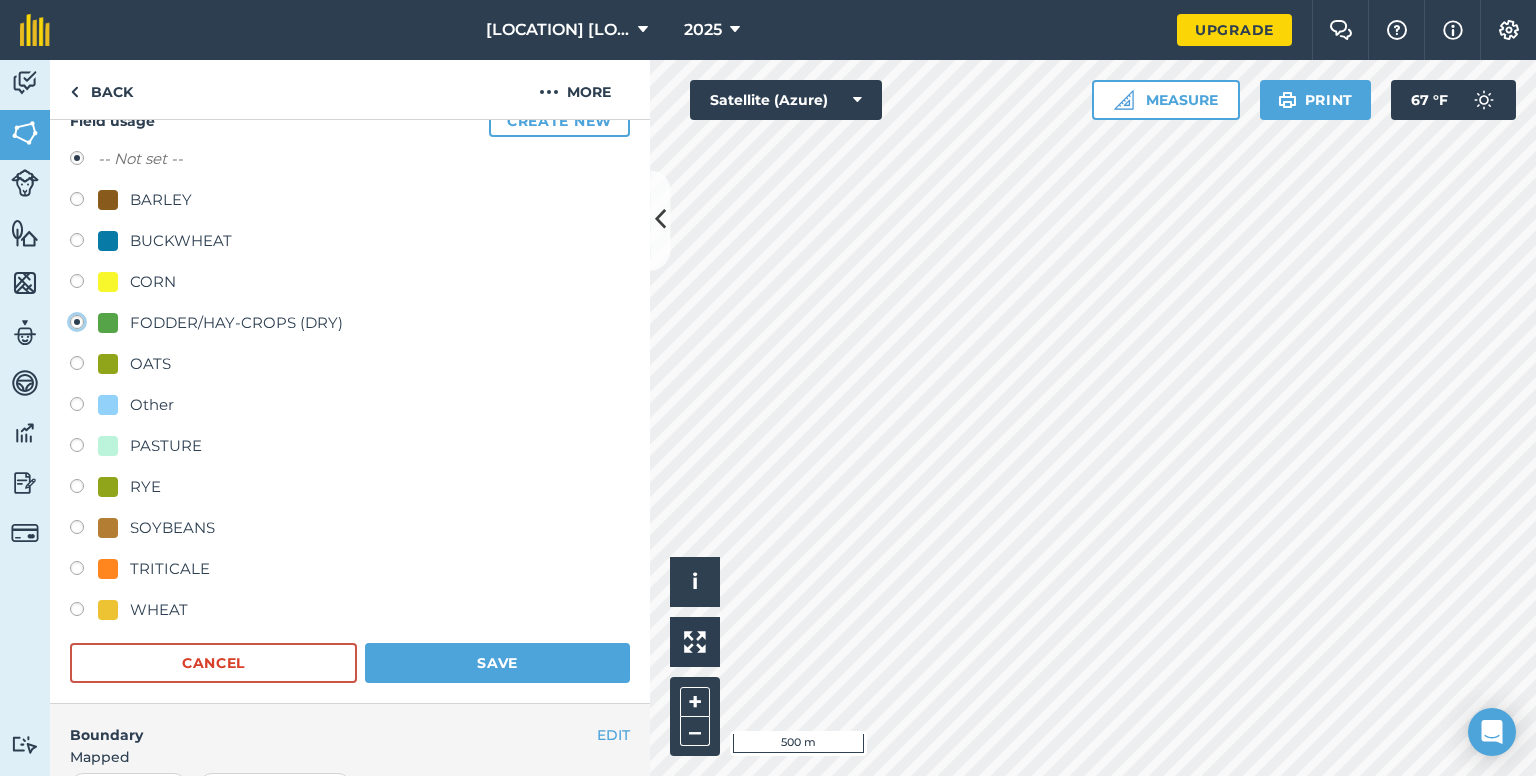 radio on "true" 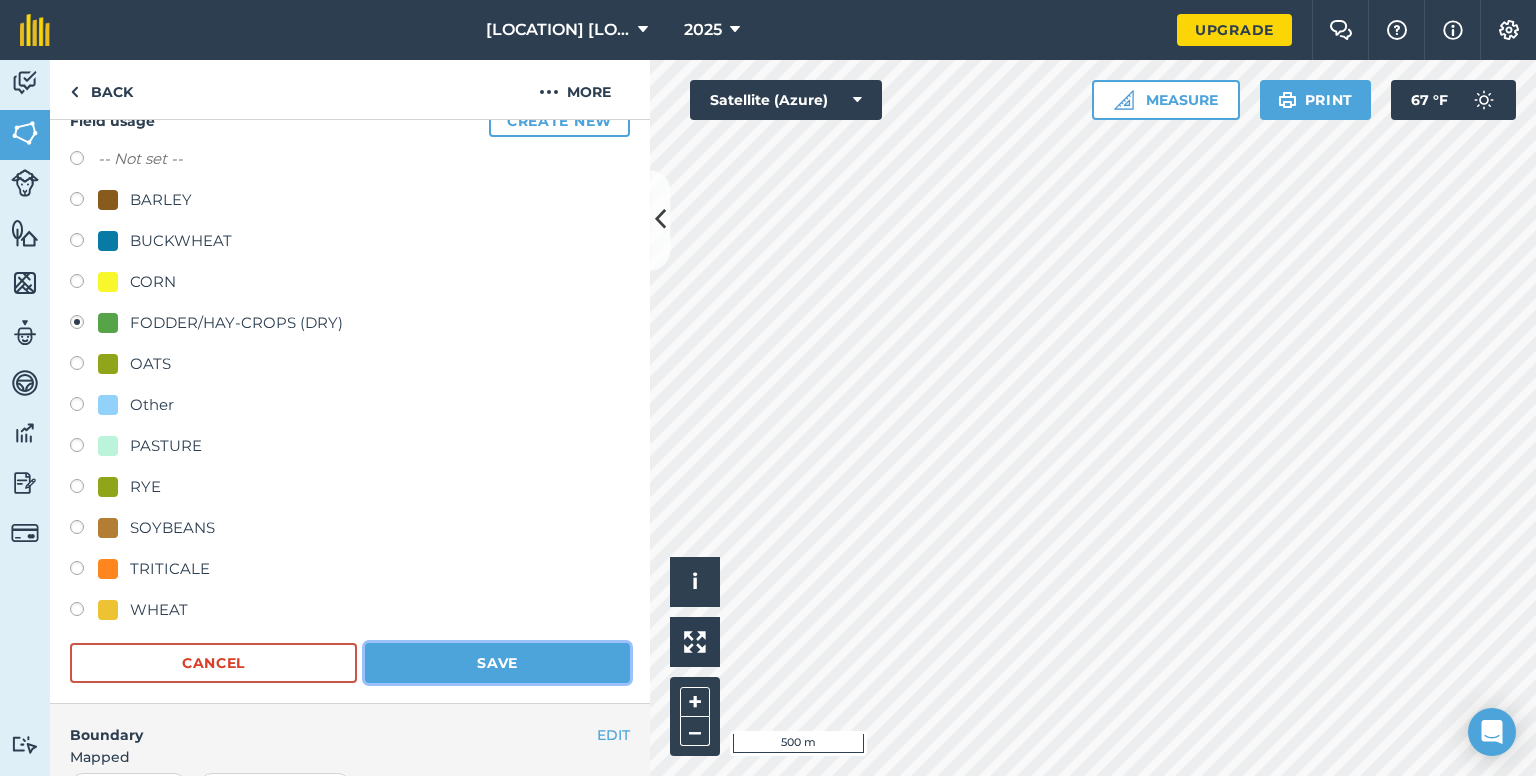 click on "Save" at bounding box center [497, 663] 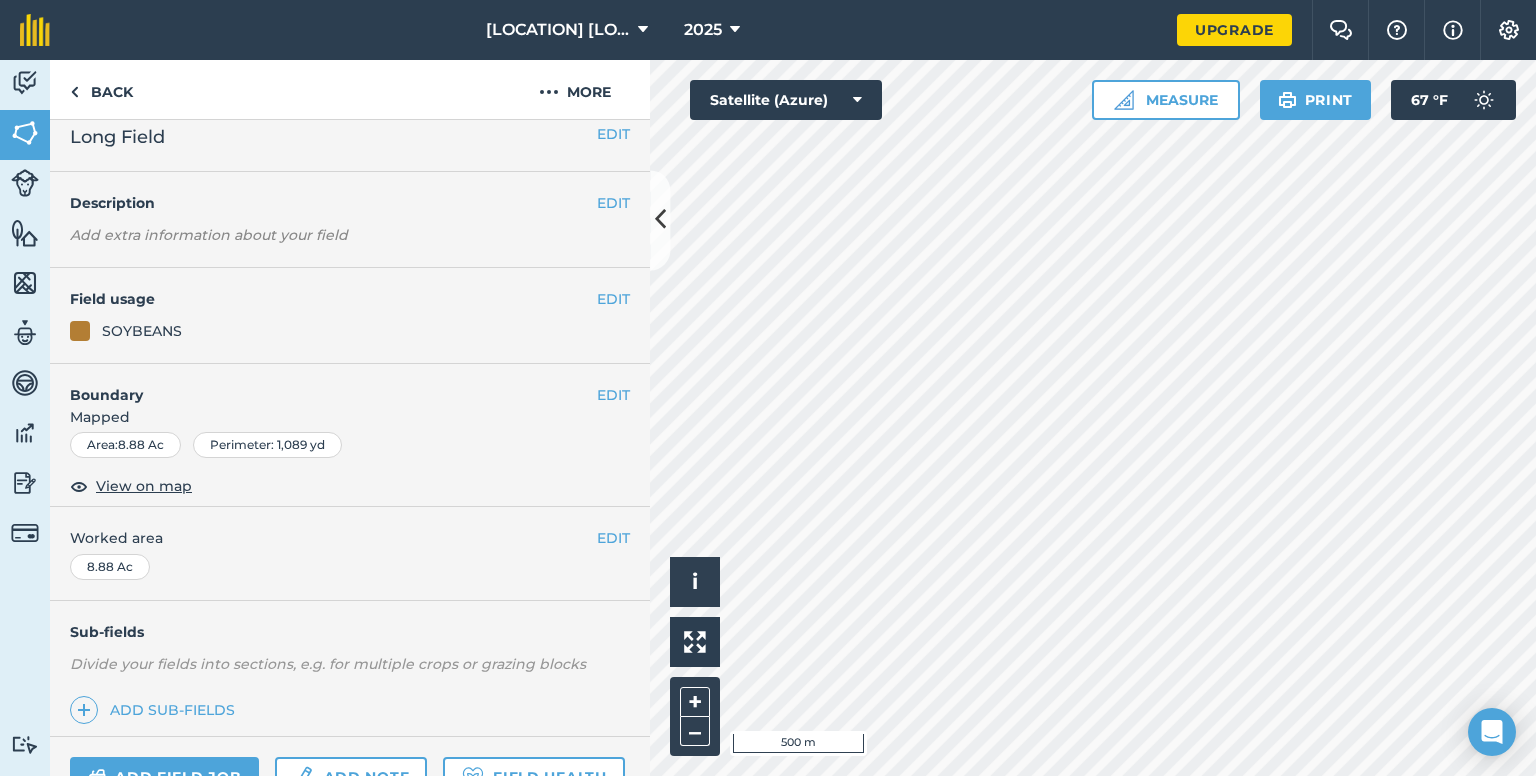 scroll, scrollTop: 0, scrollLeft: 0, axis: both 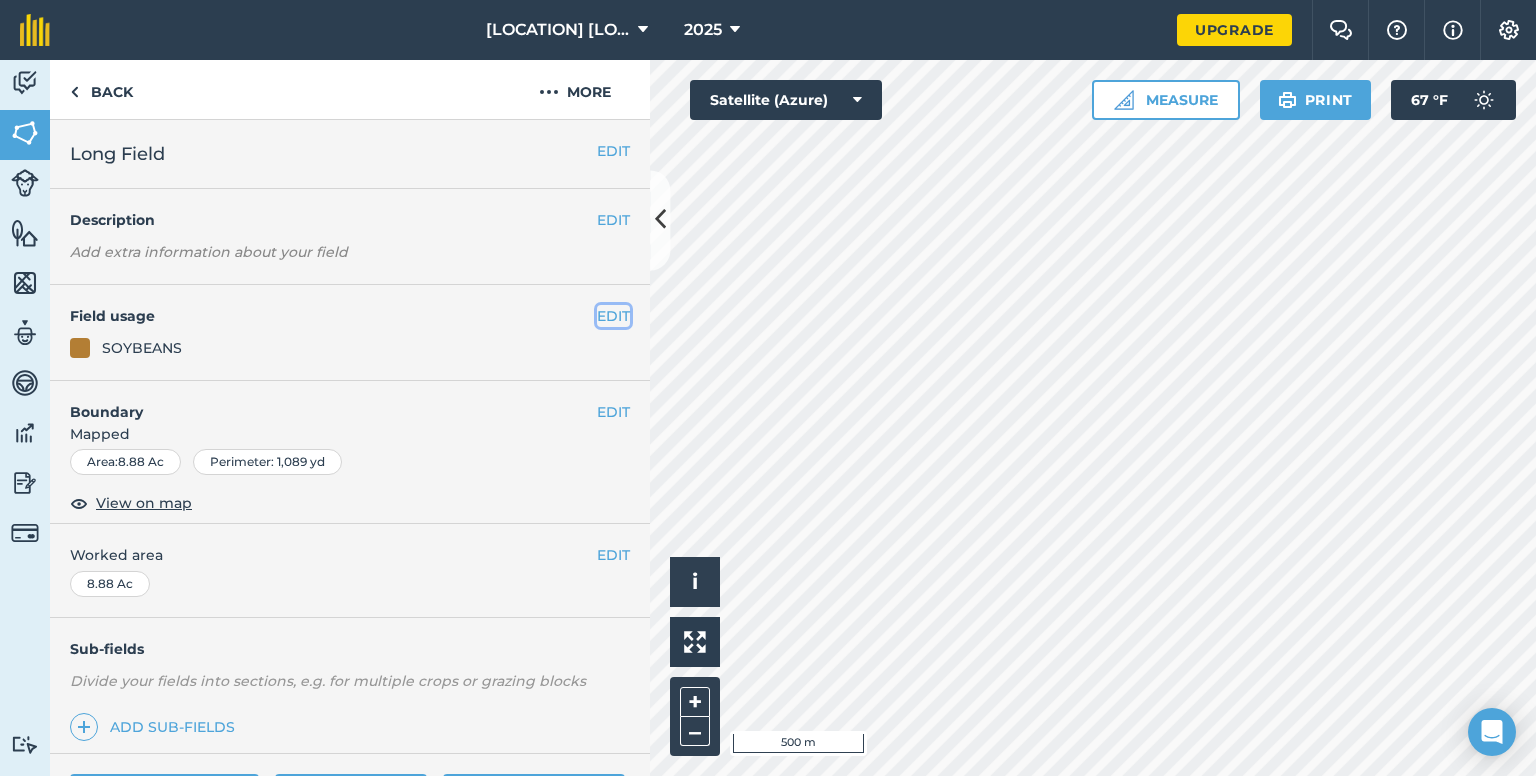 click on "EDIT" at bounding box center [613, 316] 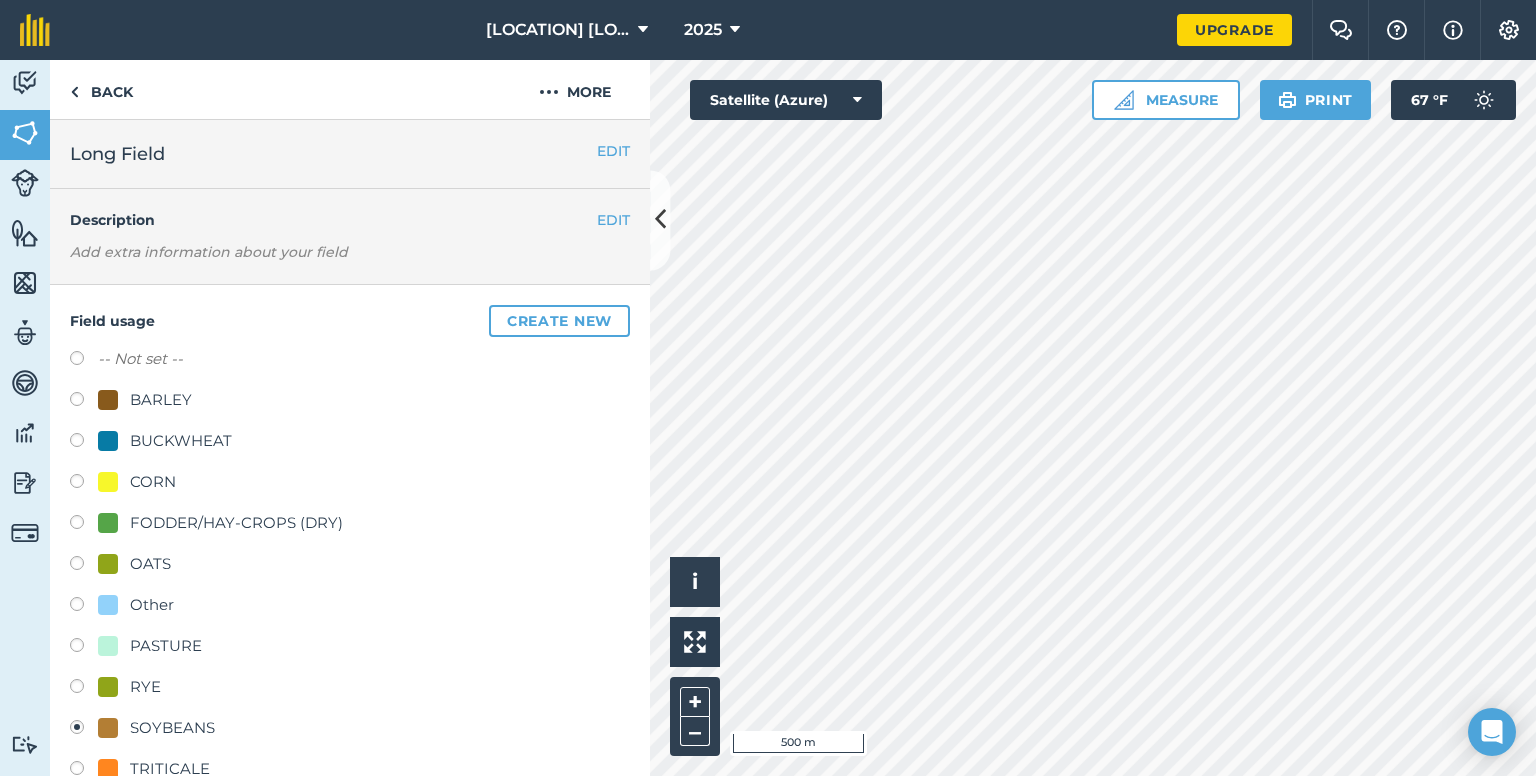 click at bounding box center (84, 443) 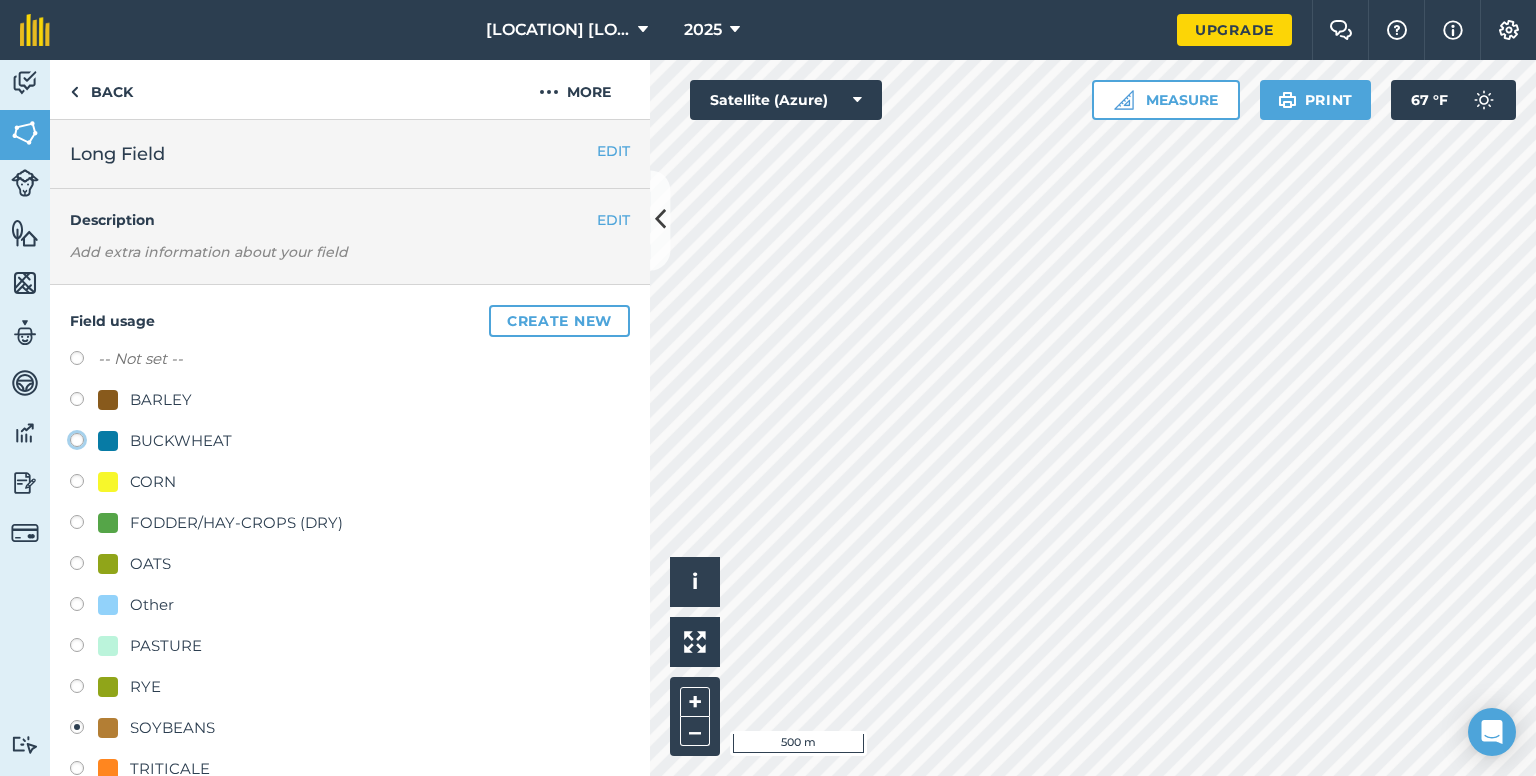 click on "BUCKWHEAT" at bounding box center (-9923, 439) 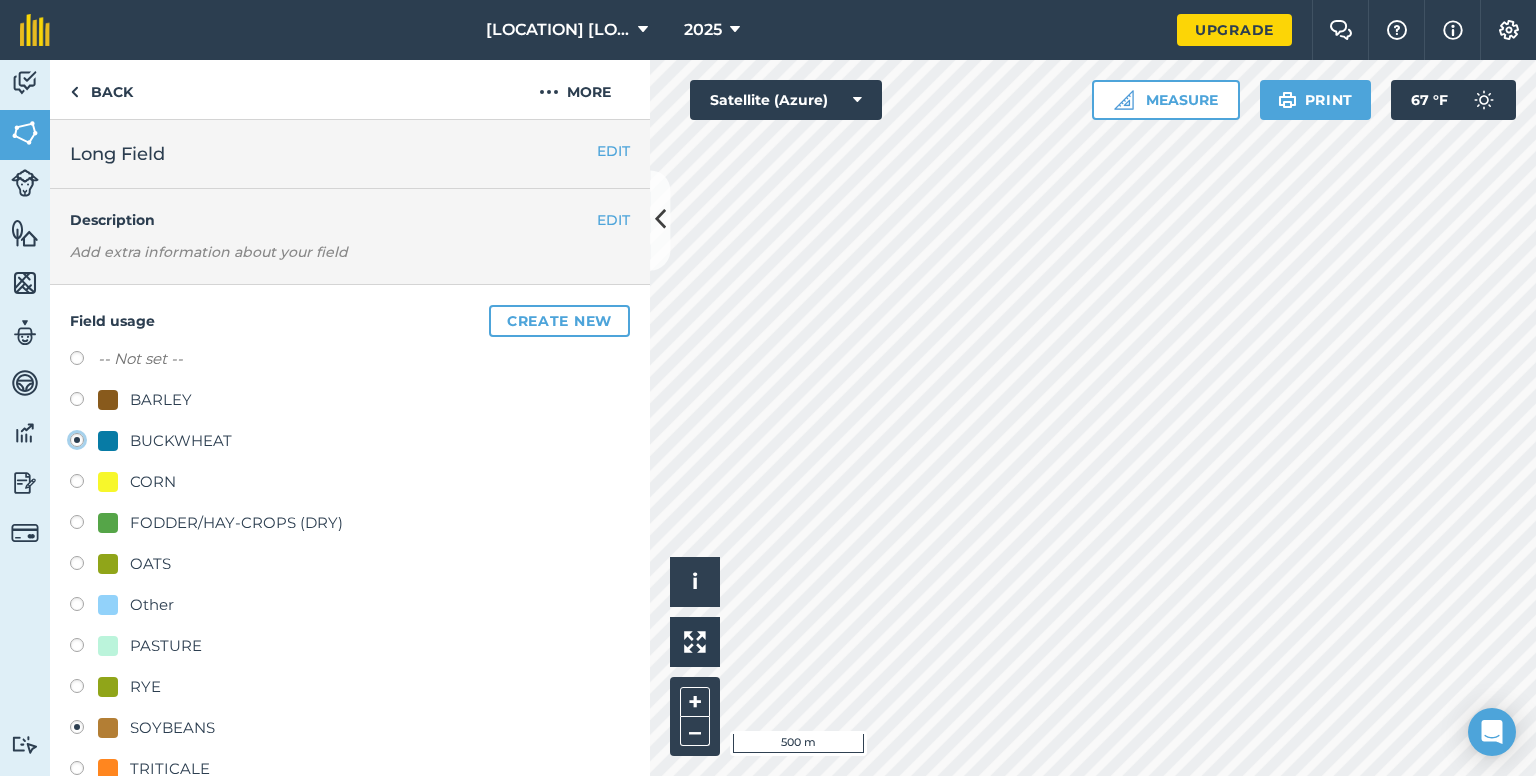 radio on "true" 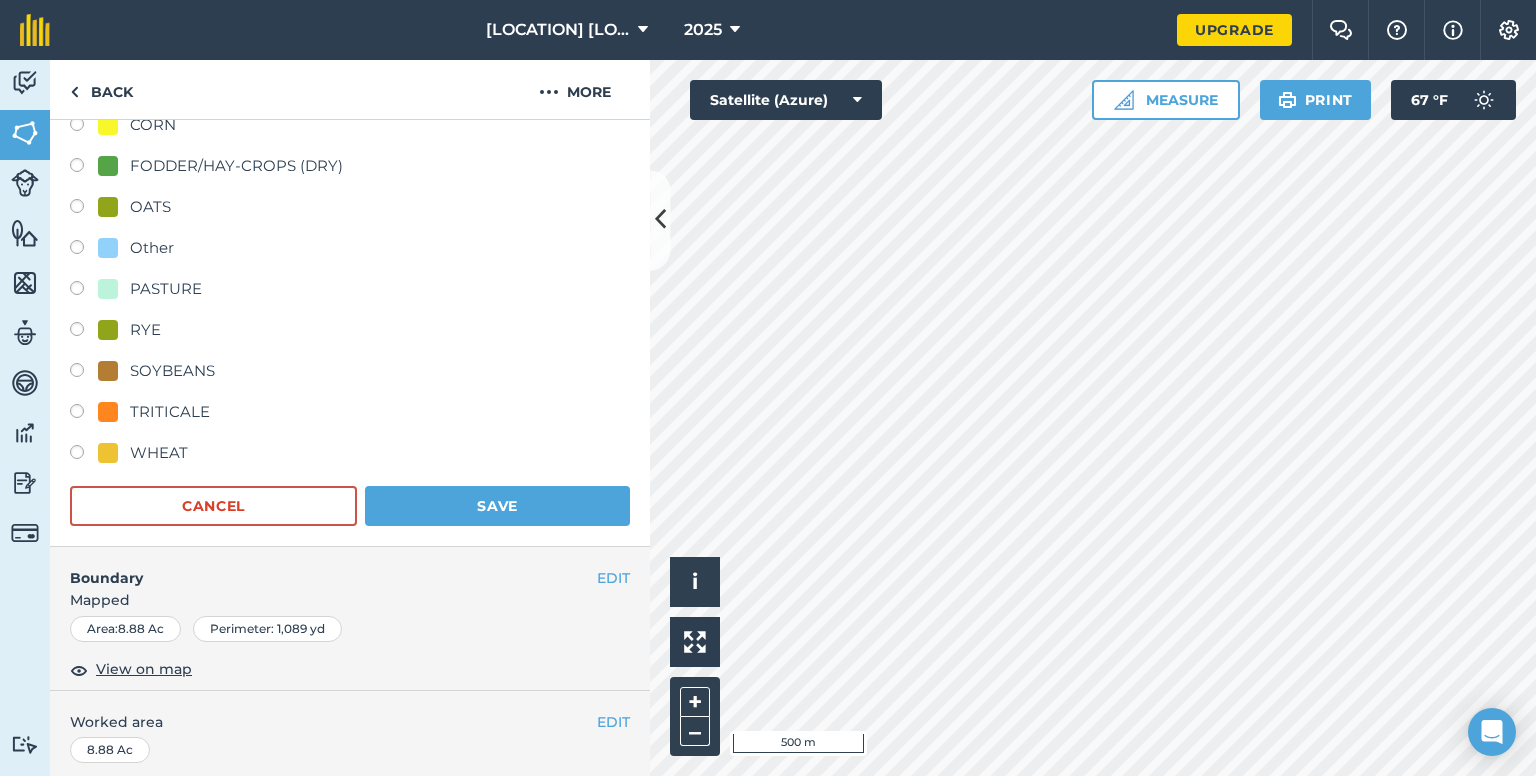 scroll, scrollTop: 400, scrollLeft: 0, axis: vertical 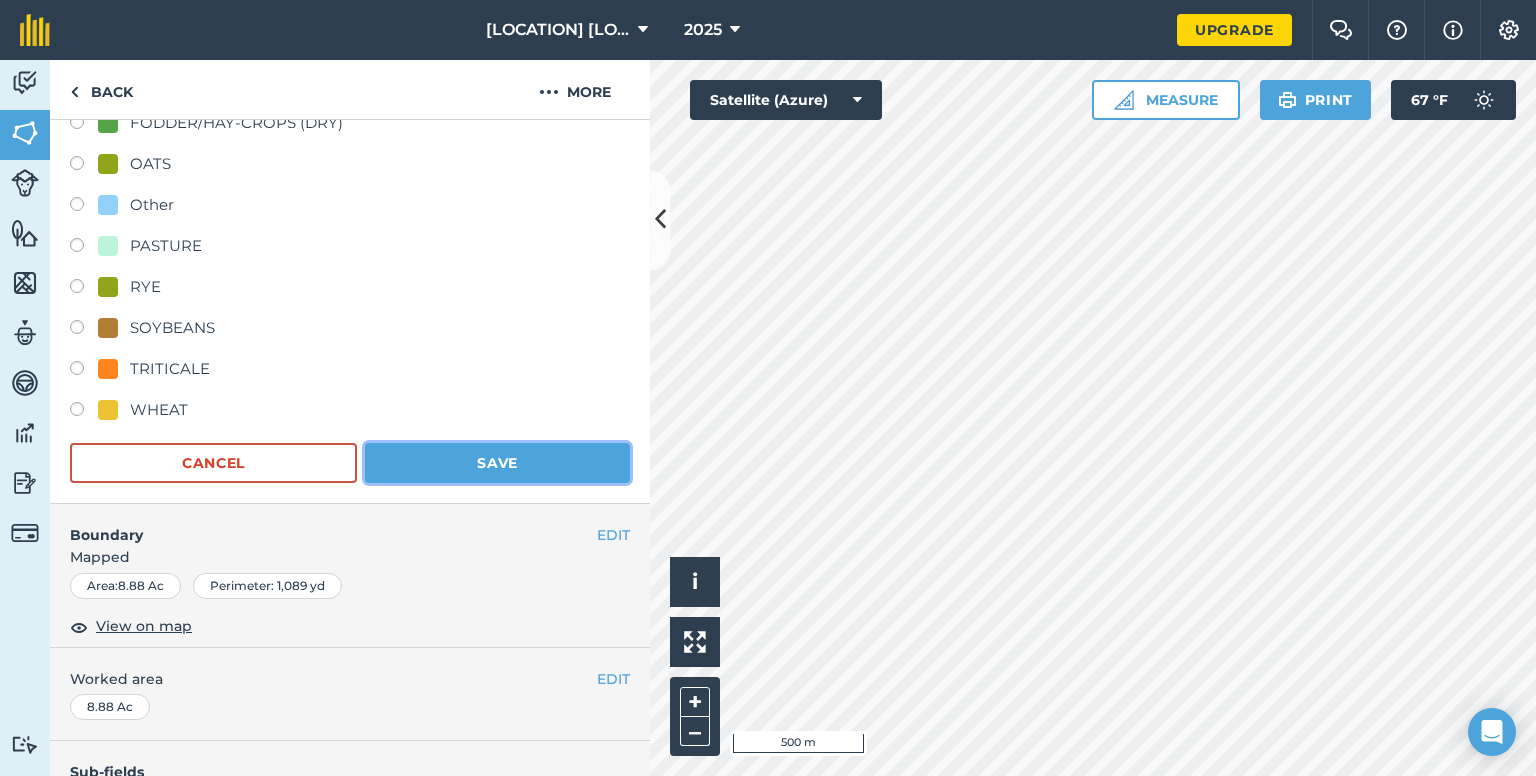 click on "Save" at bounding box center [497, 463] 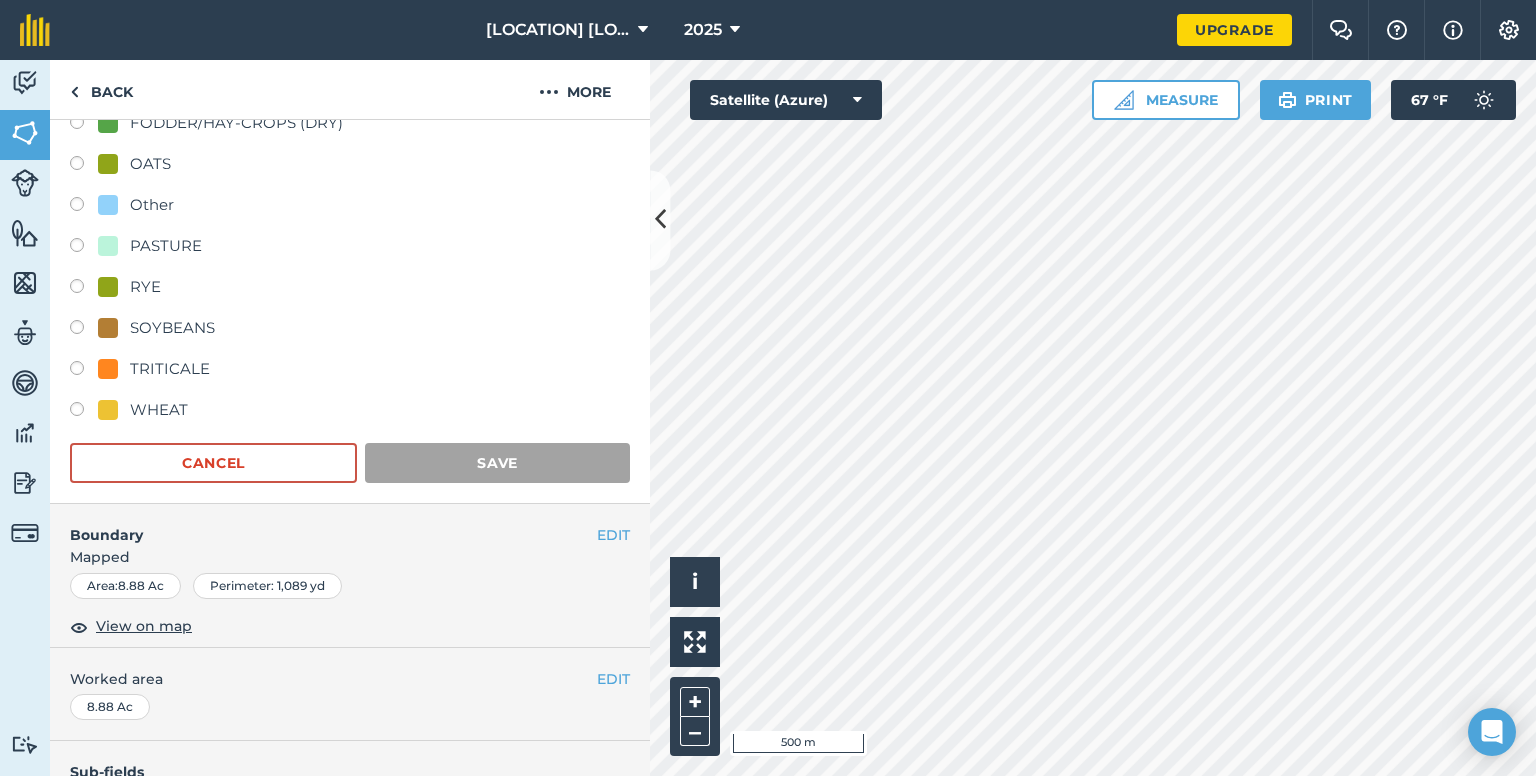 scroll, scrollTop: 218, scrollLeft: 0, axis: vertical 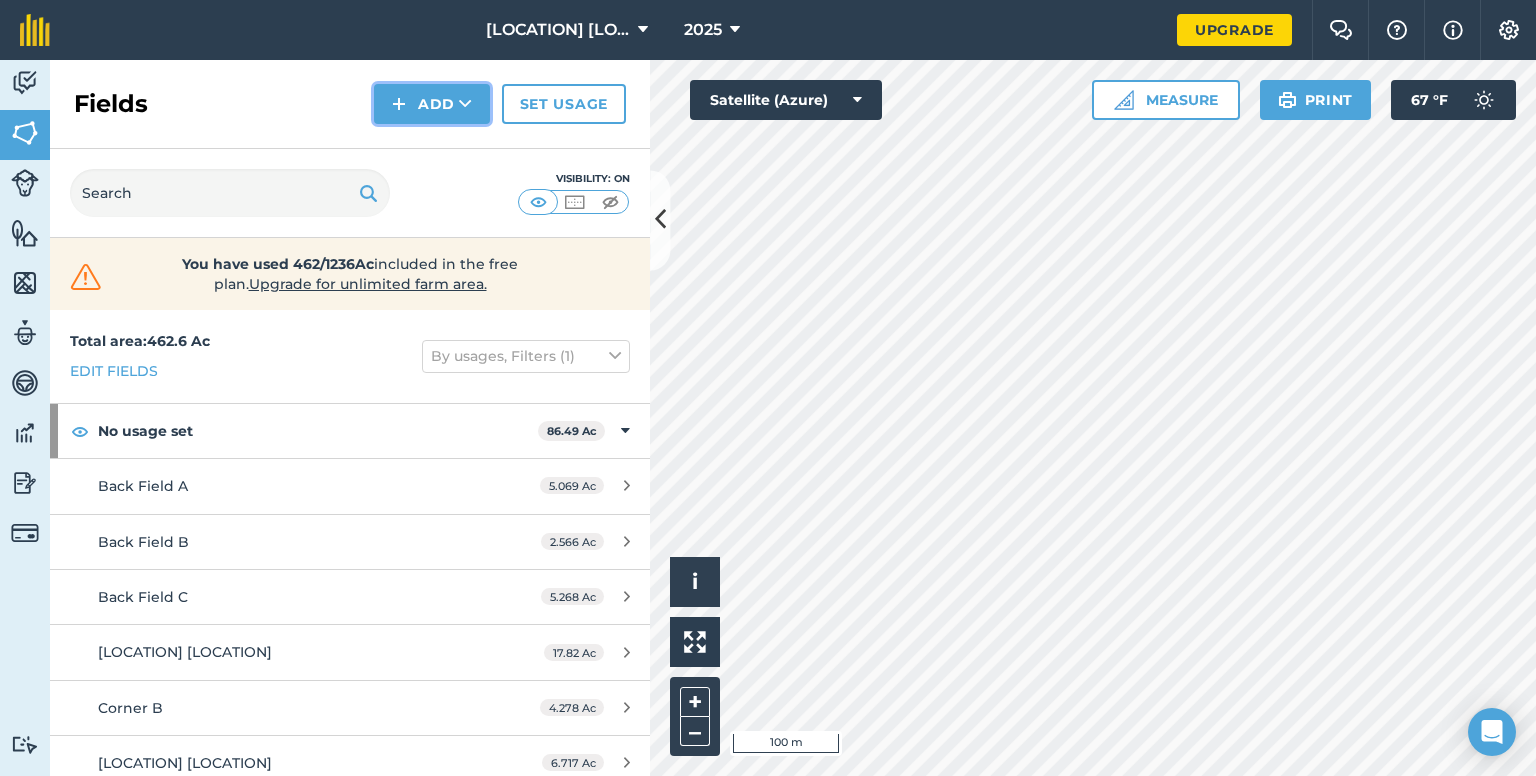 click on "Add" at bounding box center (432, 104) 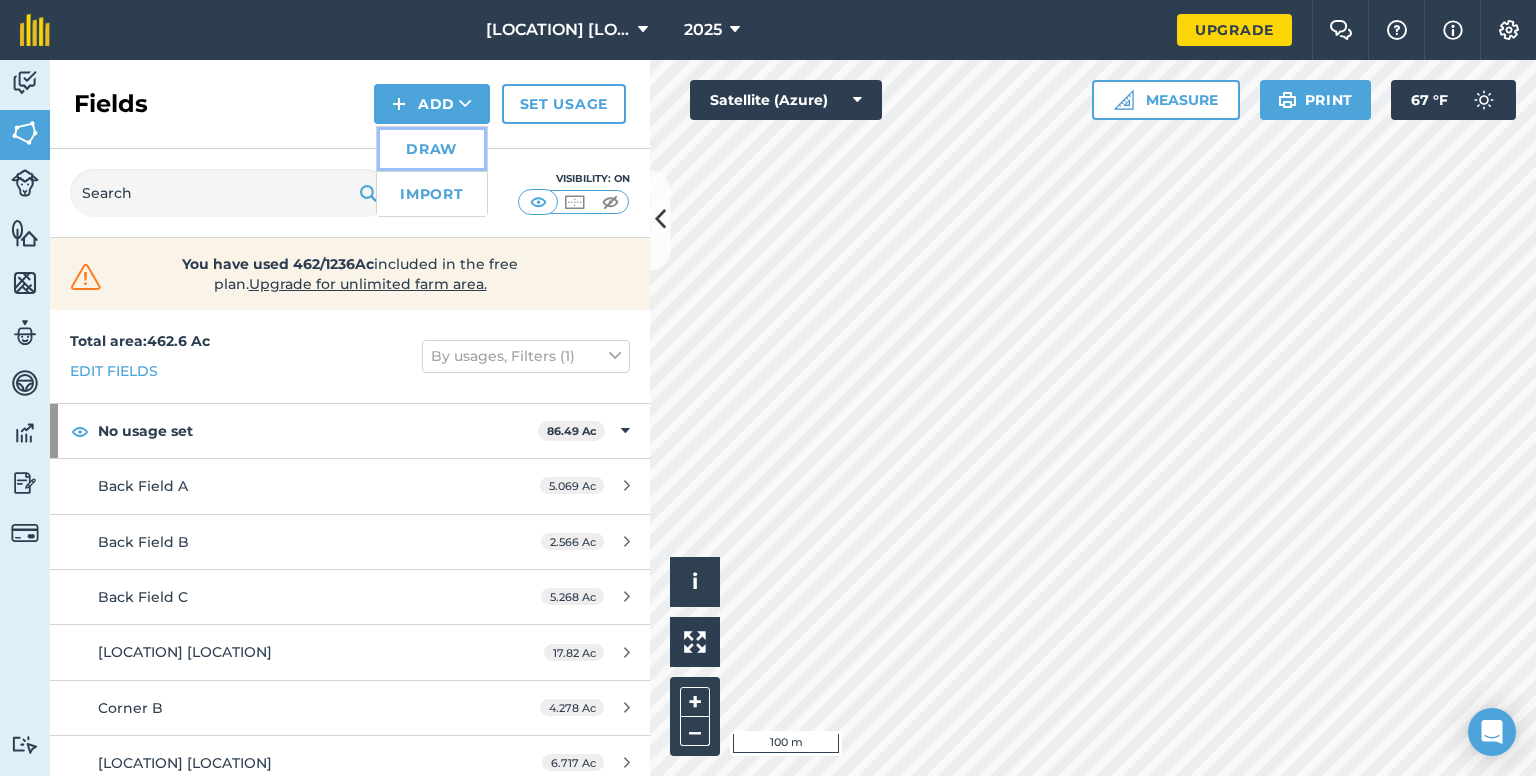 click on "Draw" at bounding box center (432, 149) 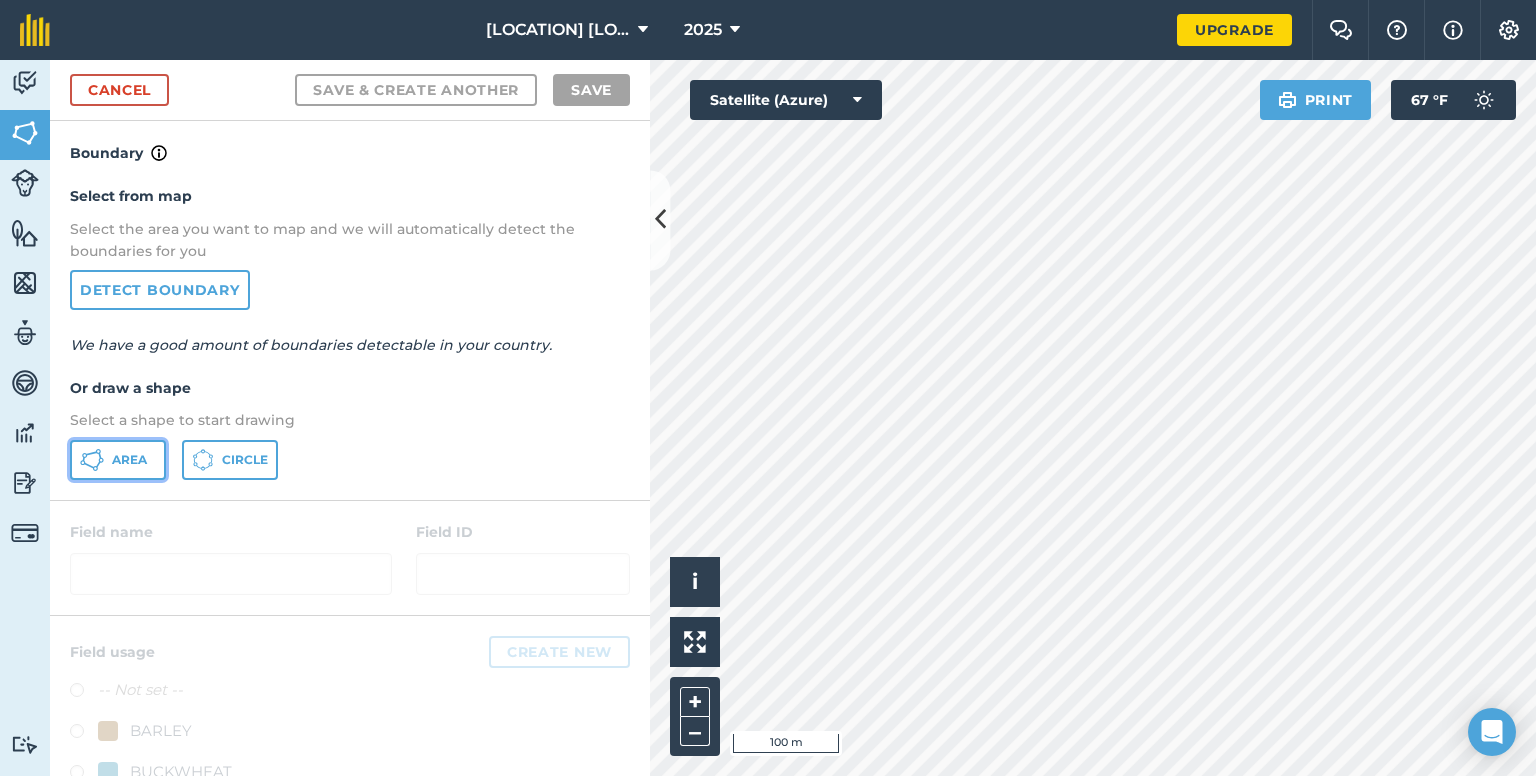 click on "Area" at bounding box center (118, 460) 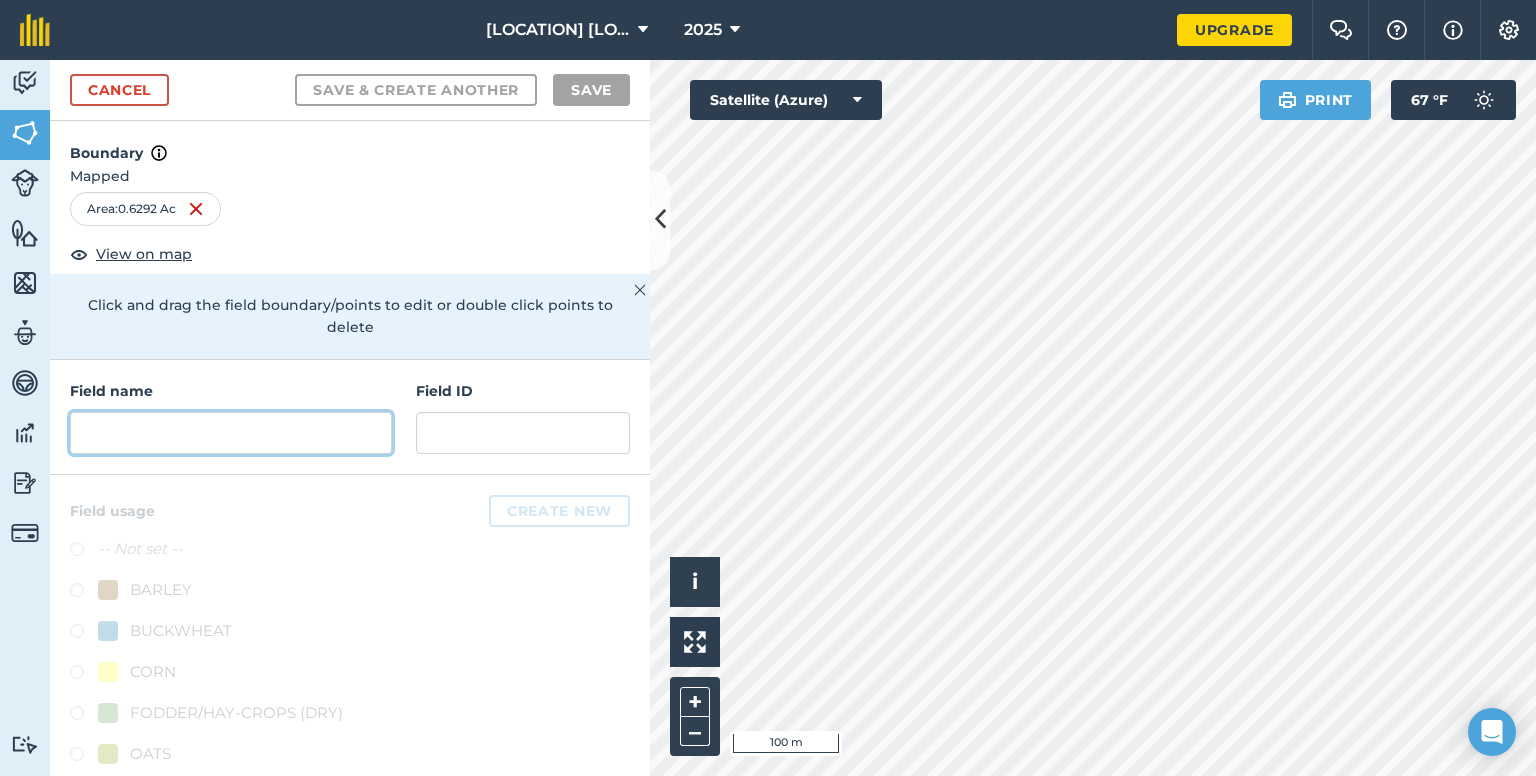 click at bounding box center (231, 433) 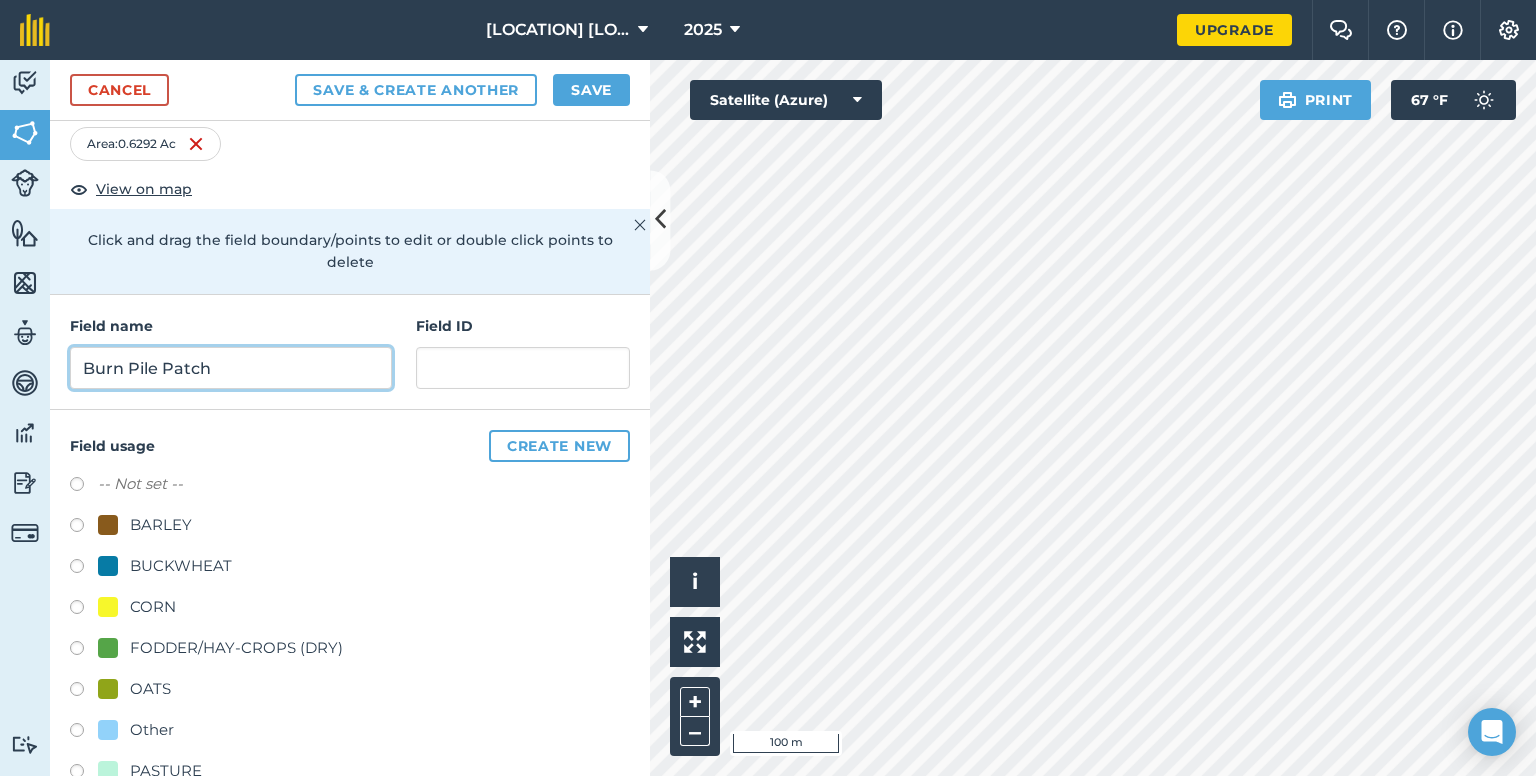 scroll, scrollTop: 100, scrollLeft: 0, axis: vertical 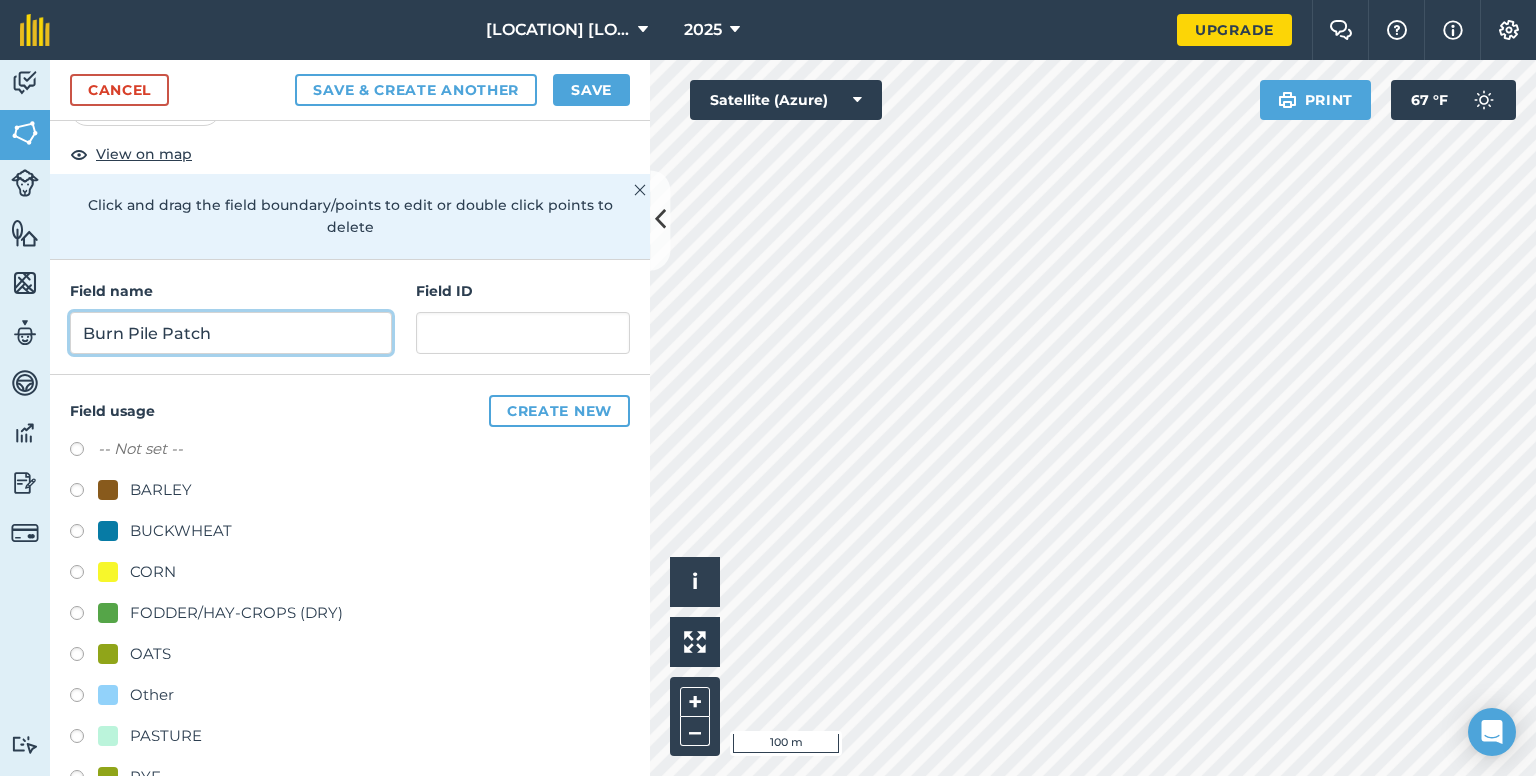 type on "Burn Pile Patch" 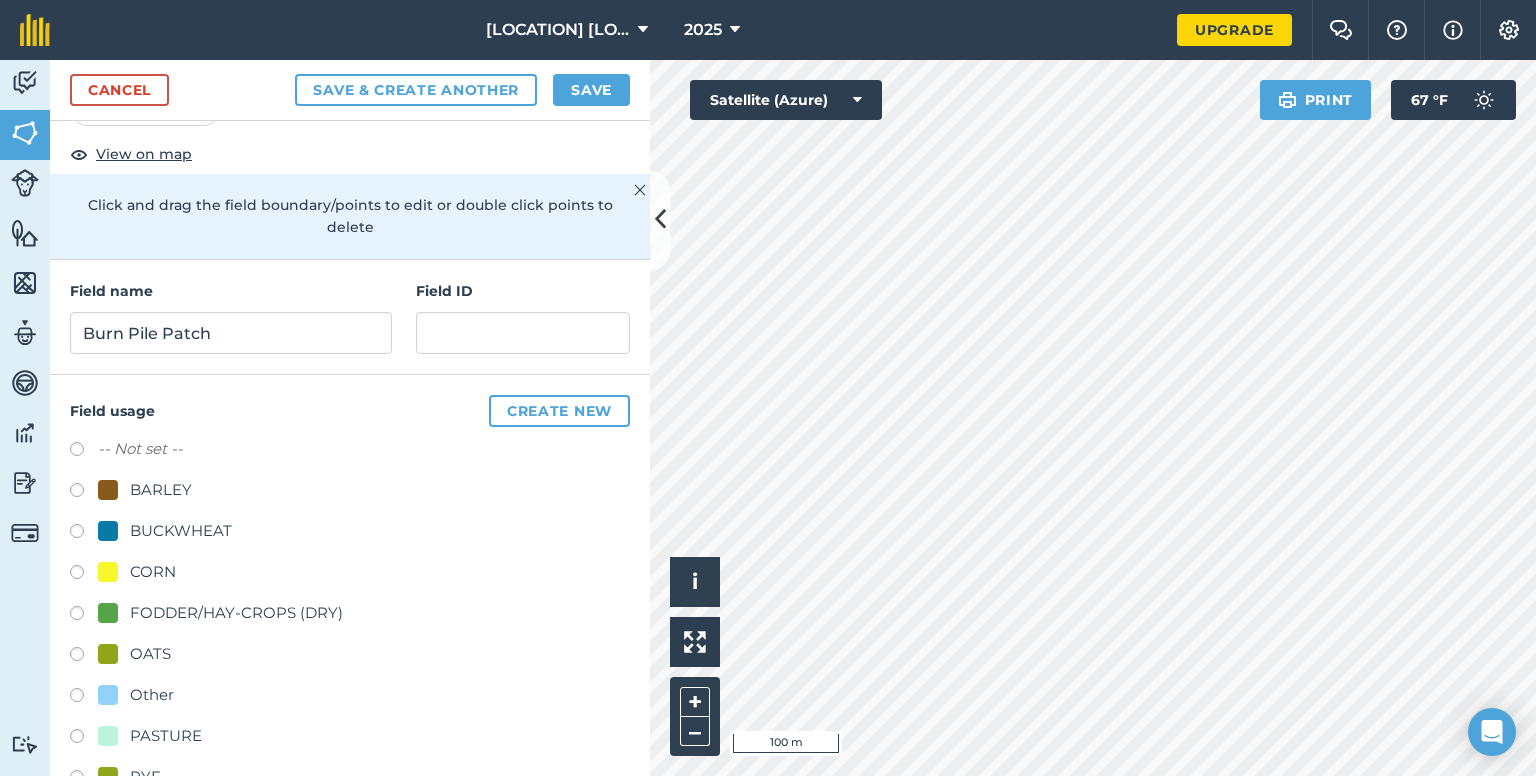 click on "Field usage   Create new" at bounding box center (350, 411) 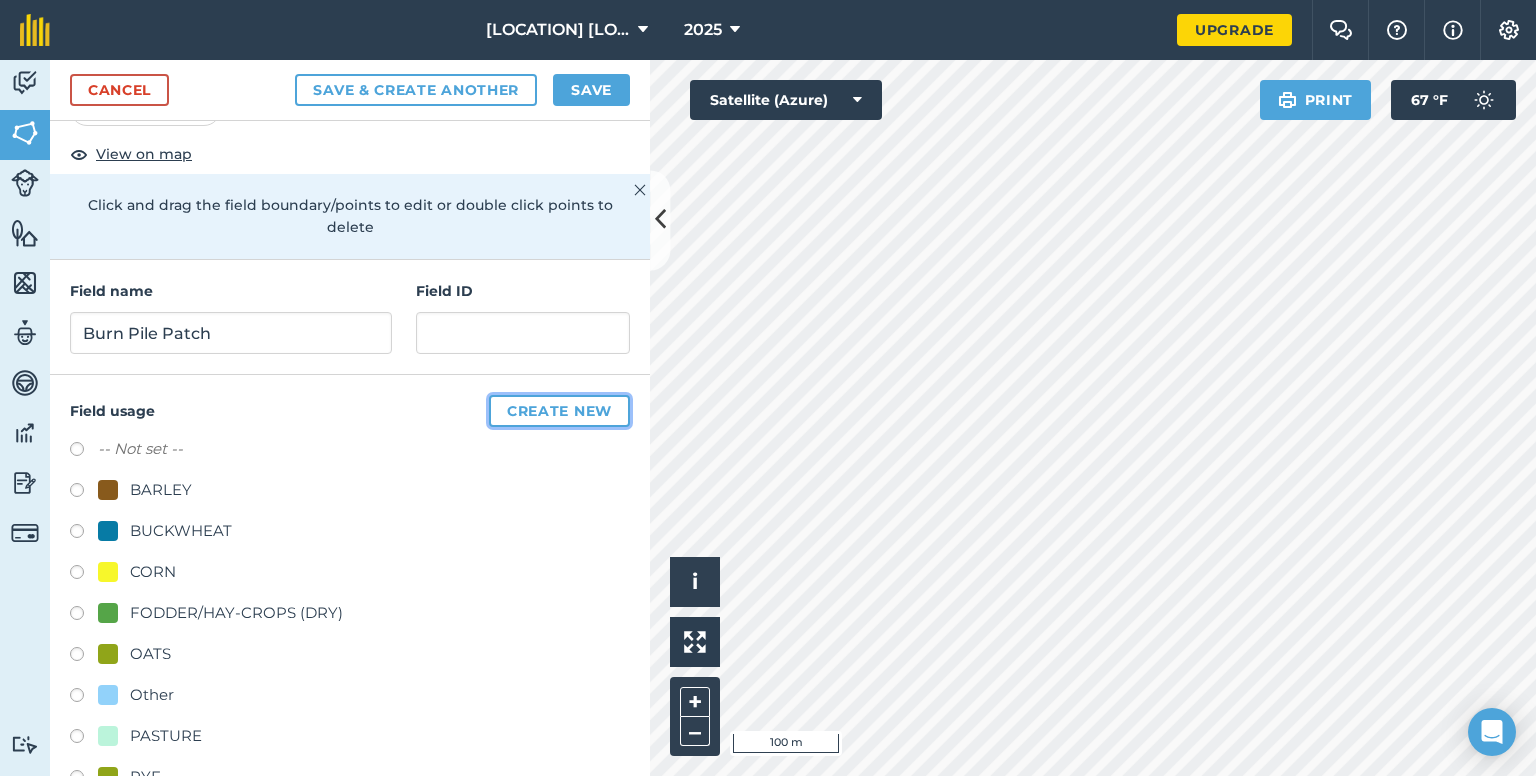 click on "Create new" at bounding box center [559, 411] 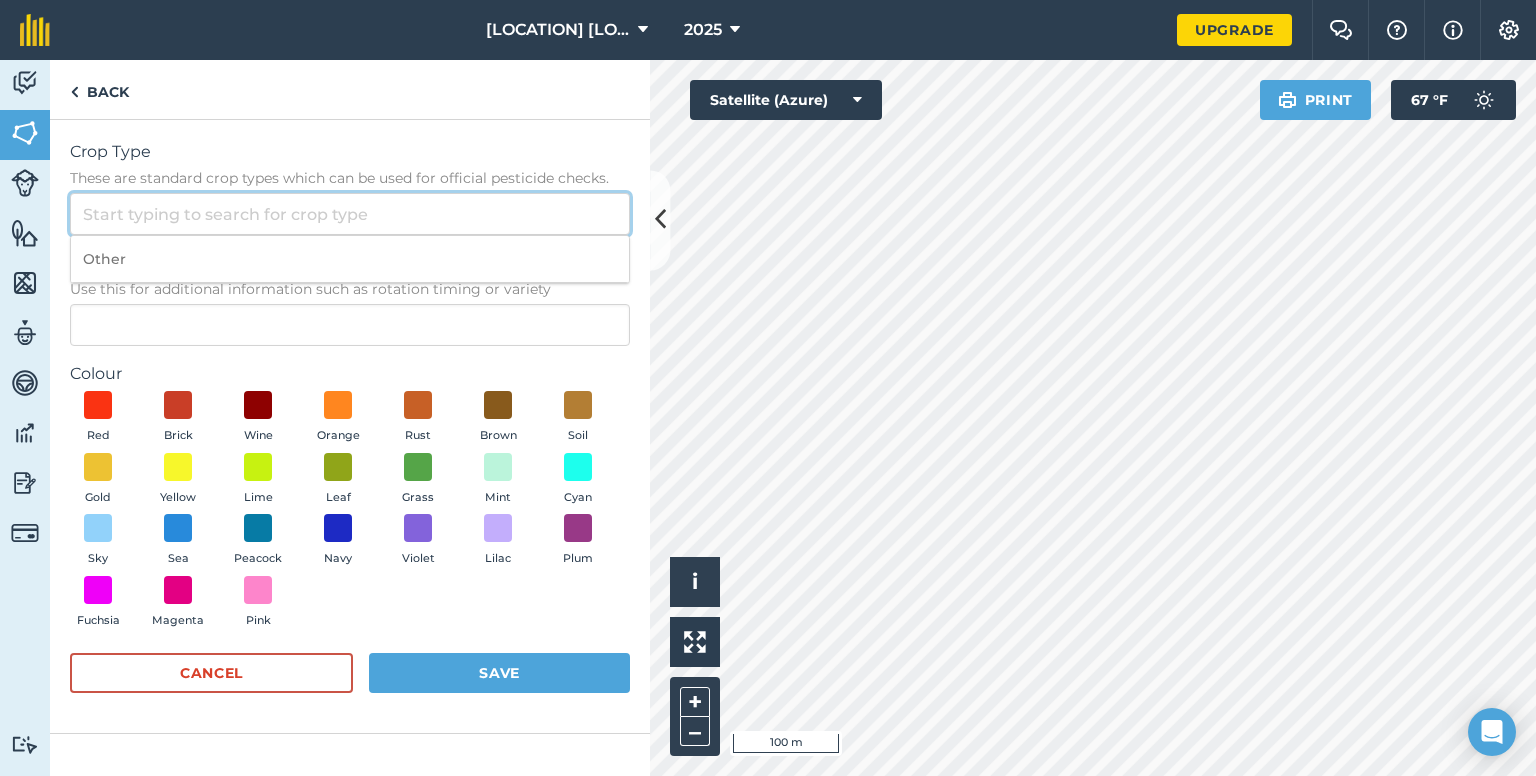 click on "Crop Type These are standard crop types which can be used for official pesticide checks." at bounding box center (350, 214) 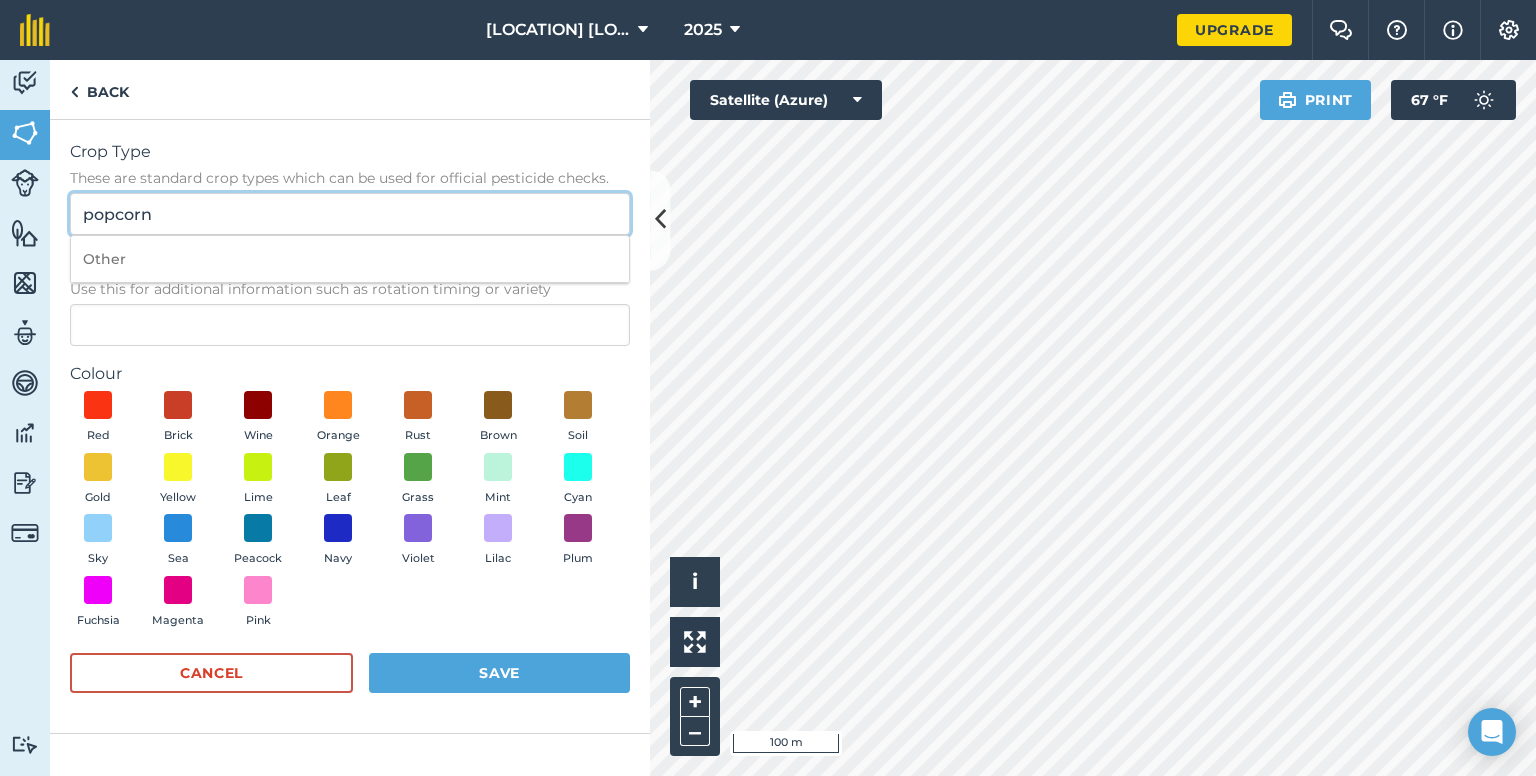 type on "popcorn" 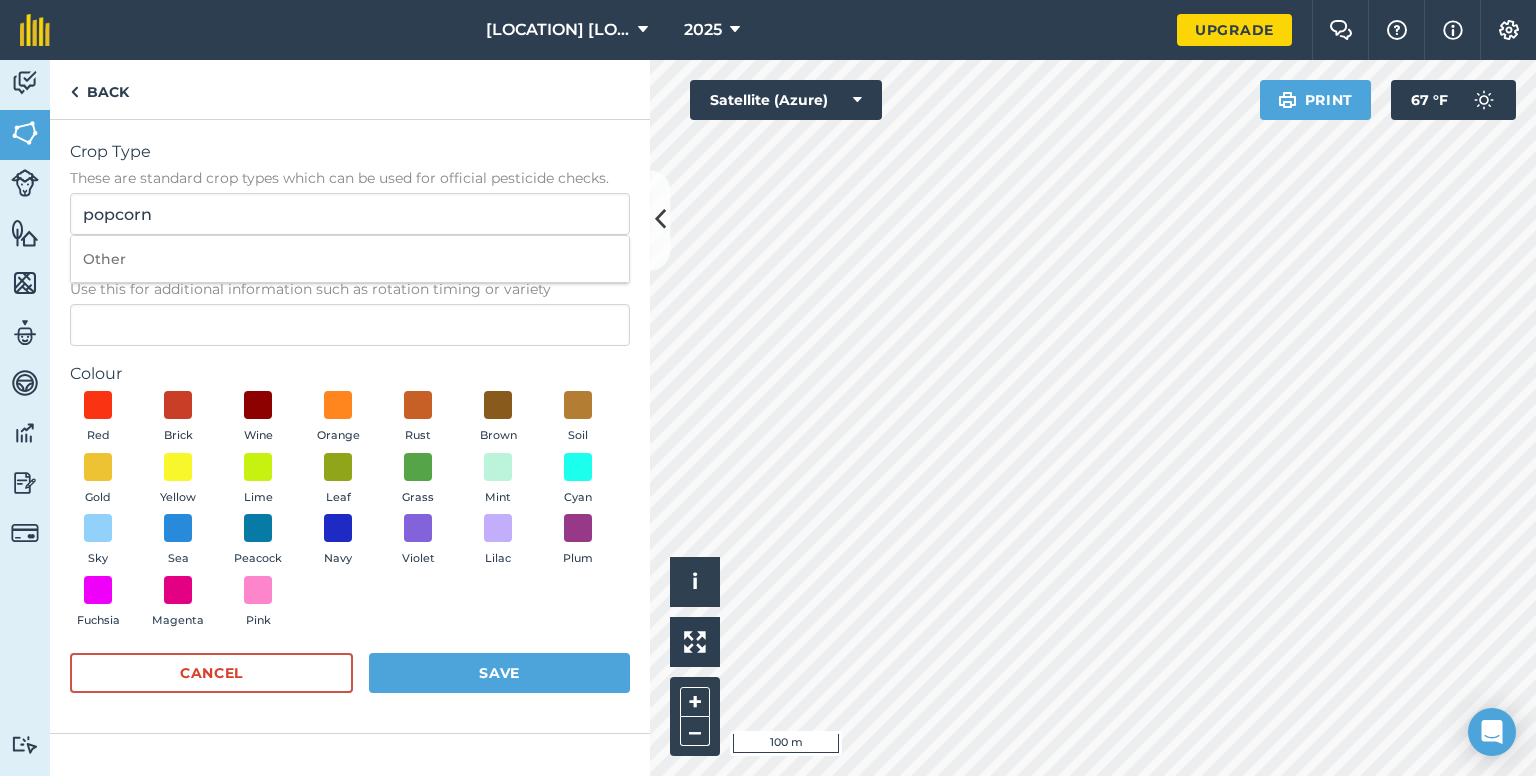 click on "Crop Type These are standard crop types which can be used for official pesticide checks. popcorn Other Description   Optional Use this for additional information such as rotation timing or variety Colour Red Brick Wine Orange Rust Brown Soil Gold Yellow Lime Leaf Grass Mint Cyan Sky Sea Peacock Navy Violet Lilac Plum Fuchsia Magenta Pink Cancel Save" at bounding box center [350, 426] 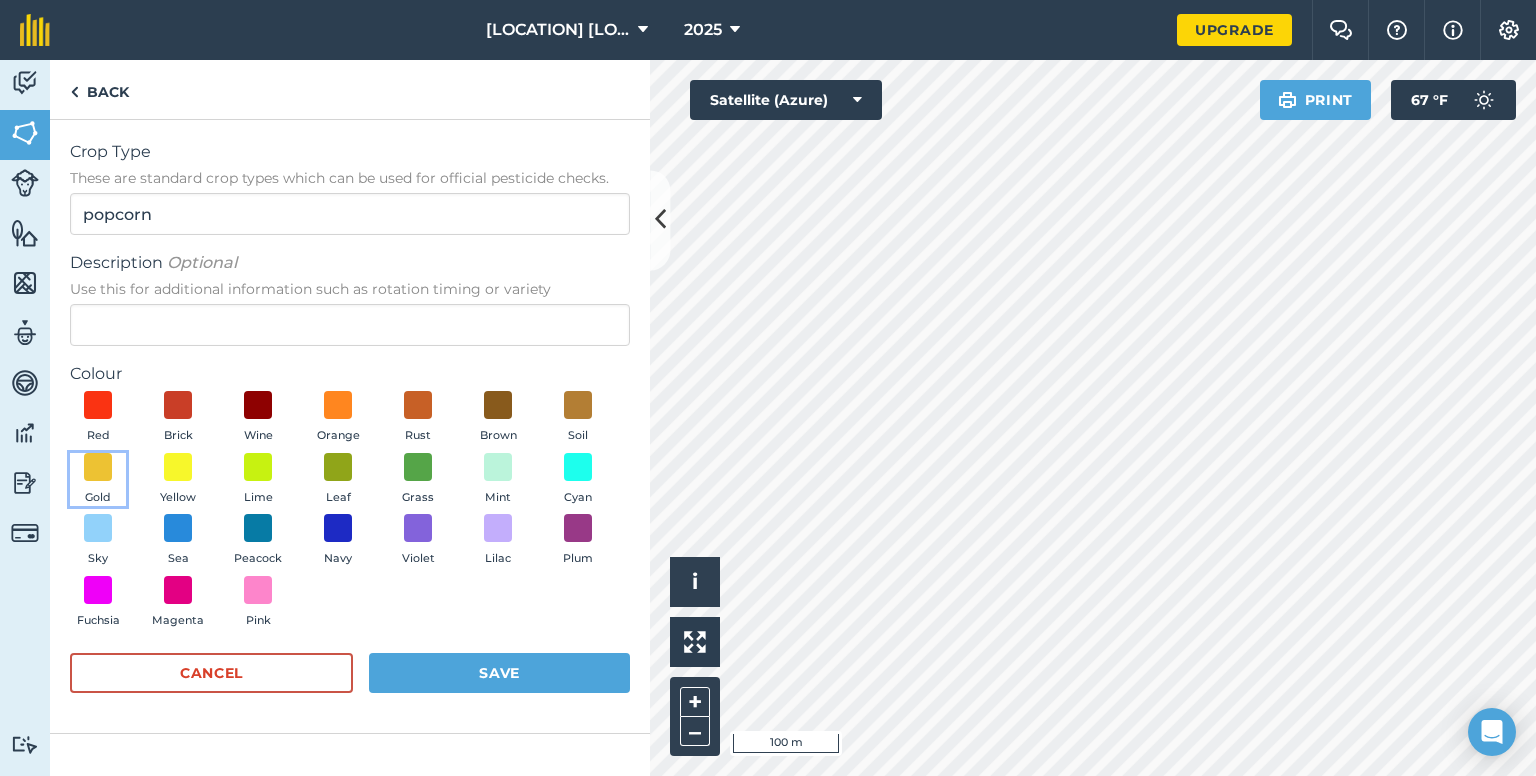 drag, startPoint x: 103, startPoint y: 465, endPoint x: 53, endPoint y: 503, distance: 62.801273 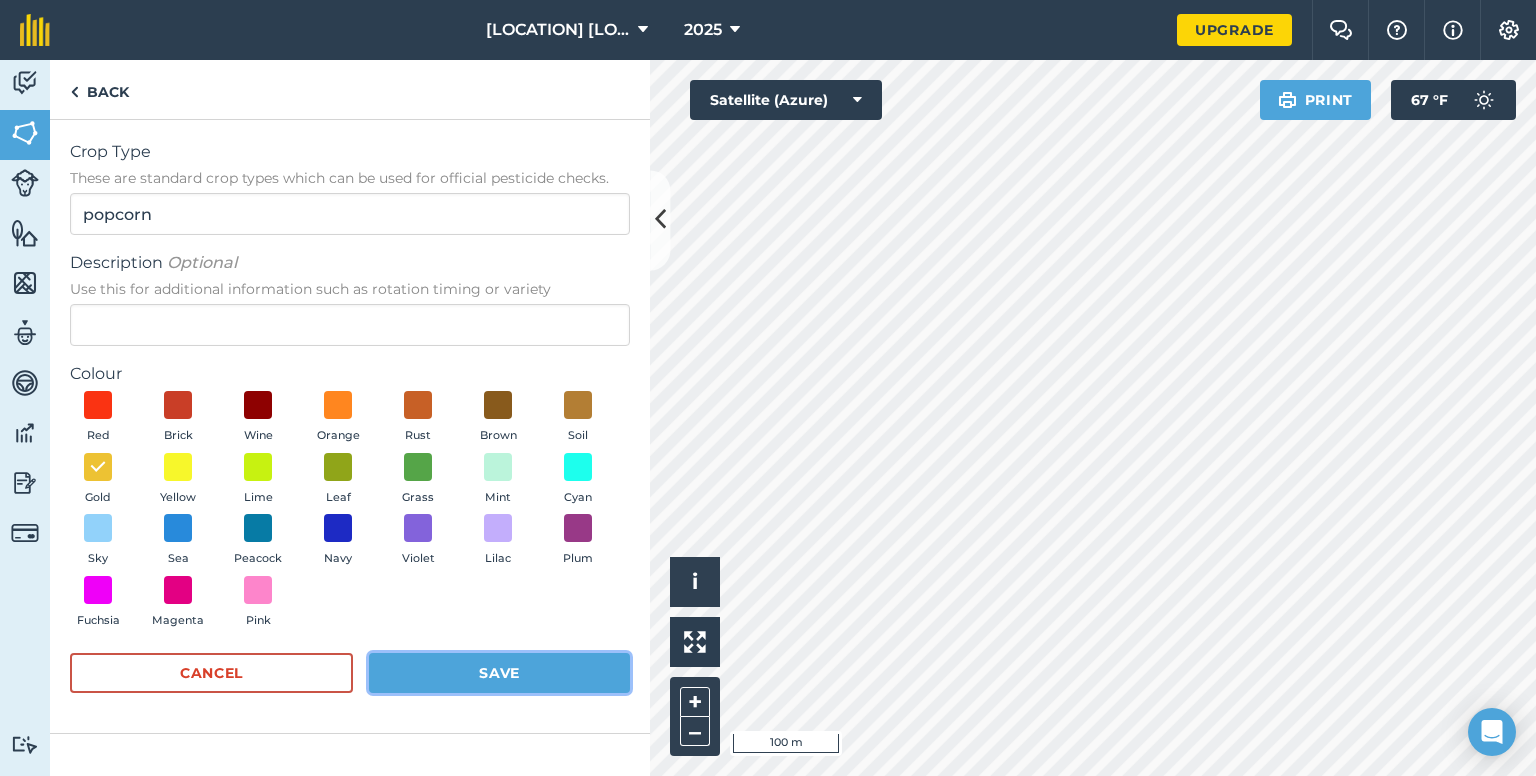 click on "Save" at bounding box center [499, 673] 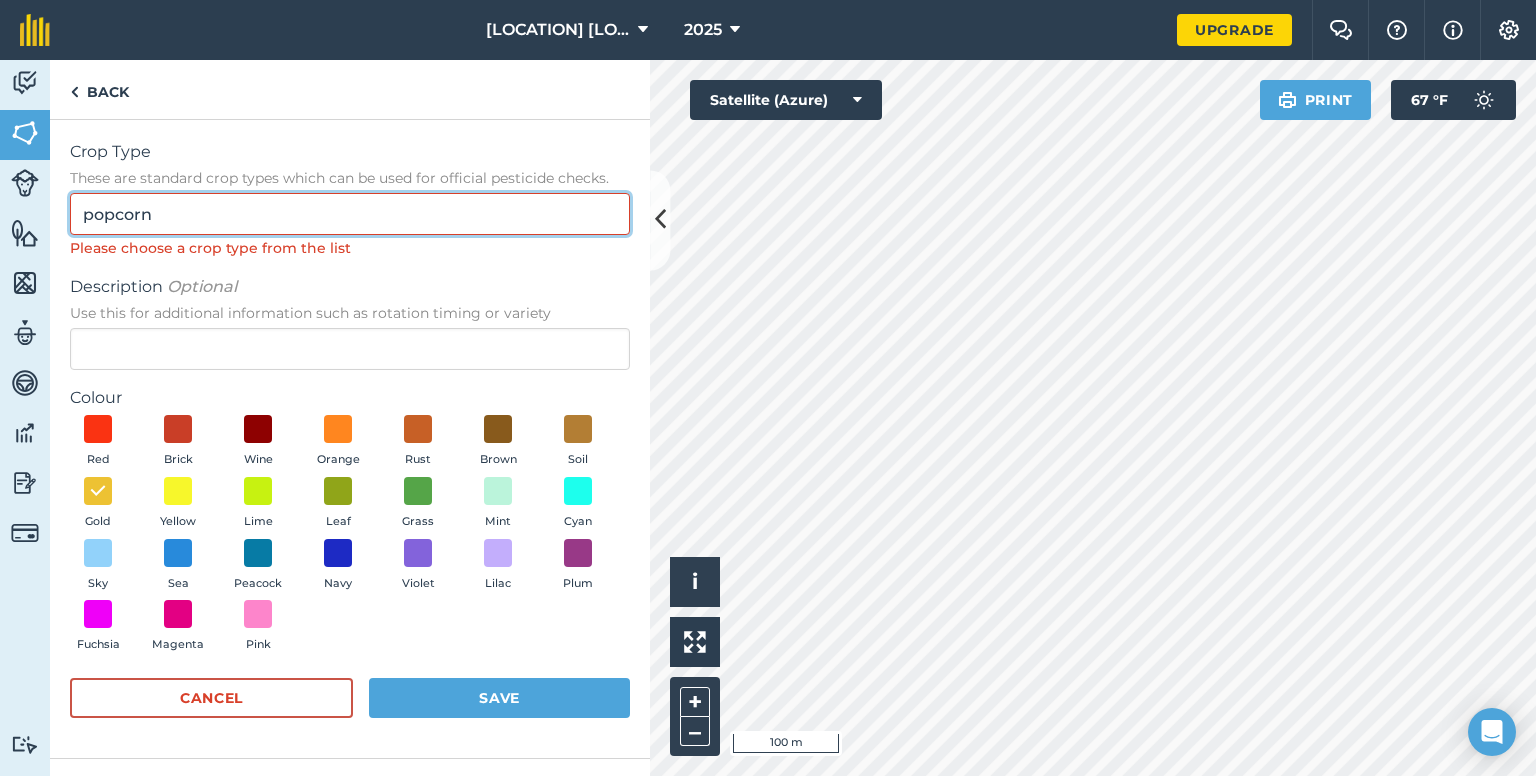 click on "popcorn" at bounding box center [350, 214] 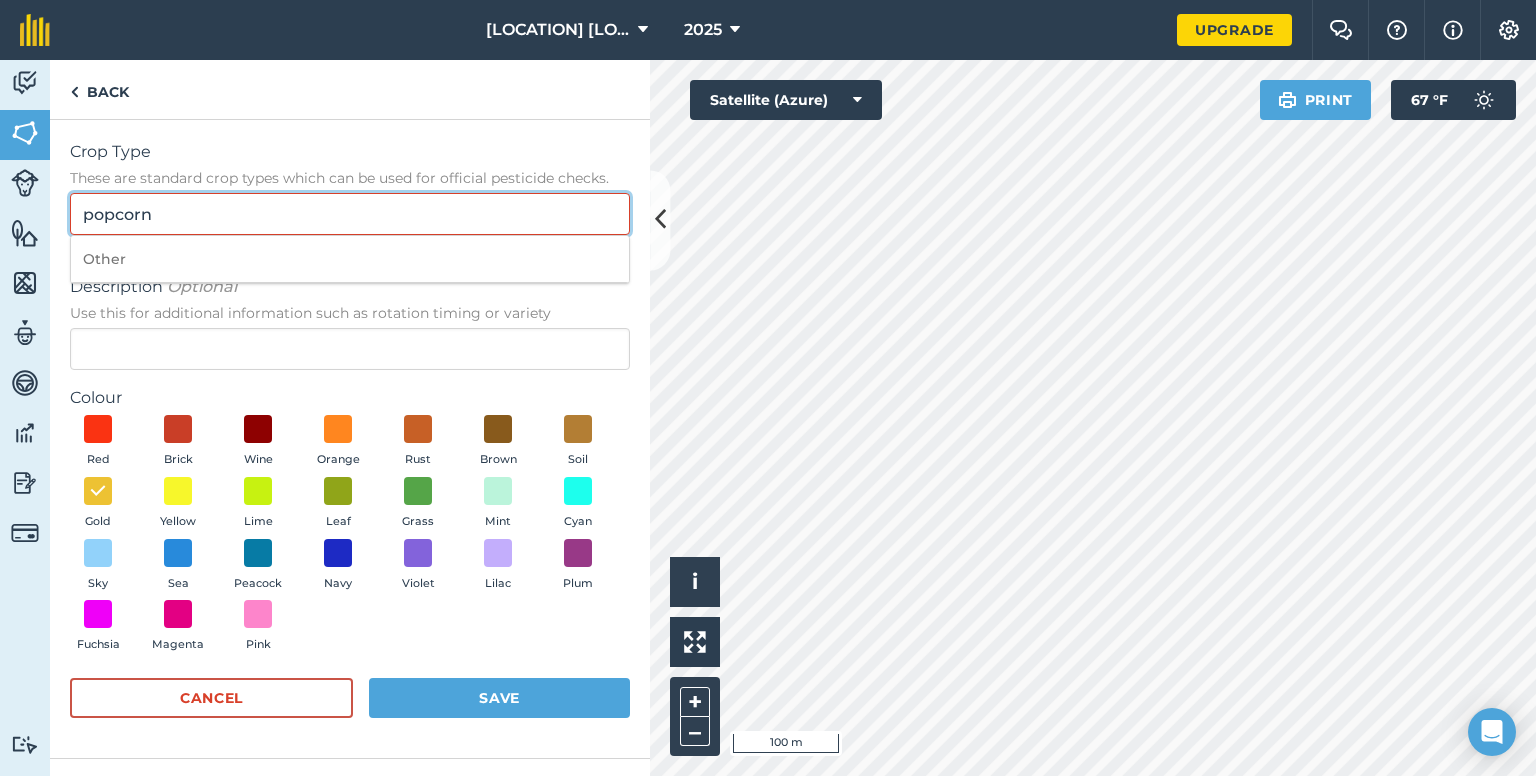 drag, startPoint x: 171, startPoint y: 220, endPoint x: 80, endPoint y: 231, distance: 91.66242 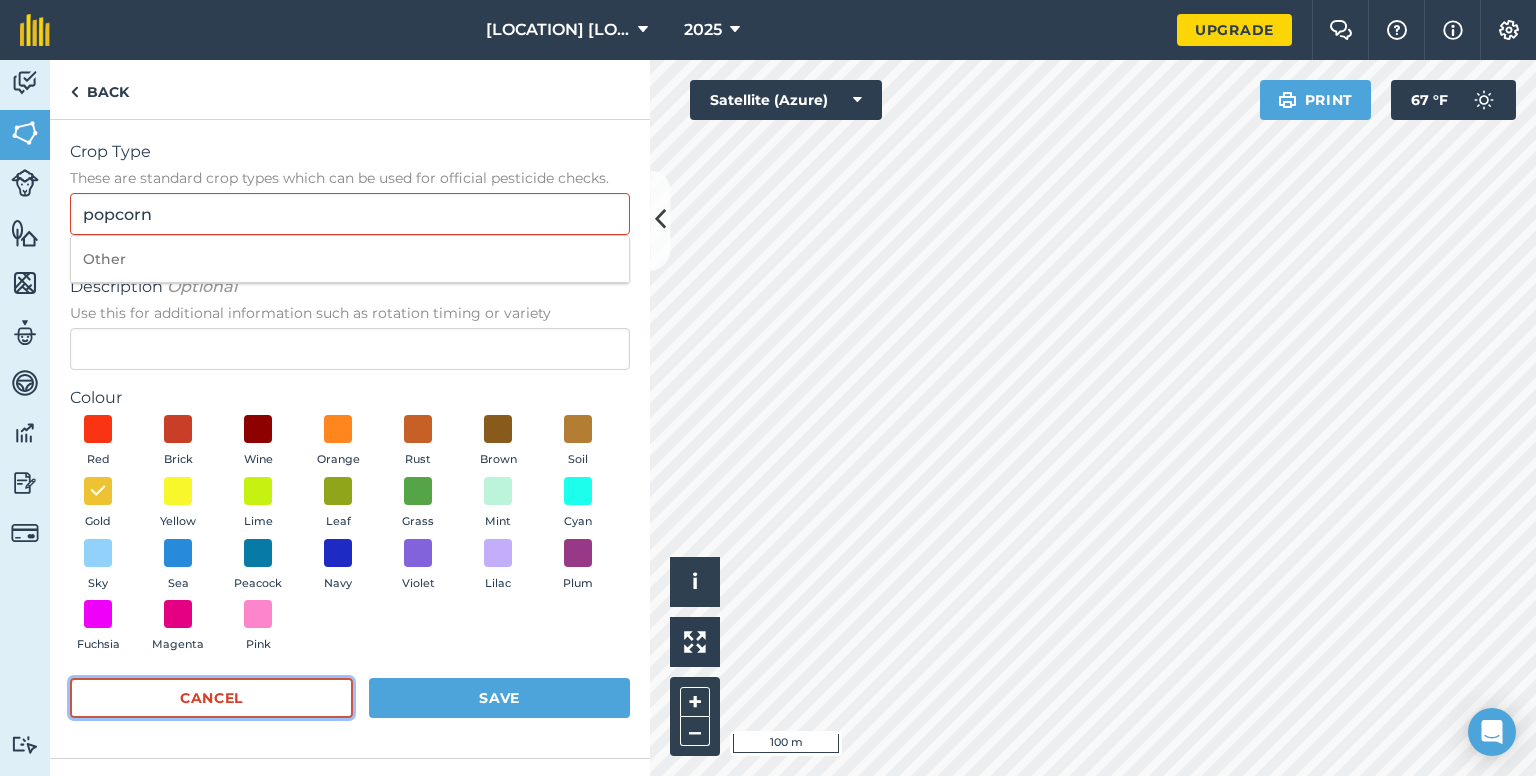 click on "Cancel" at bounding box center (211, 698) 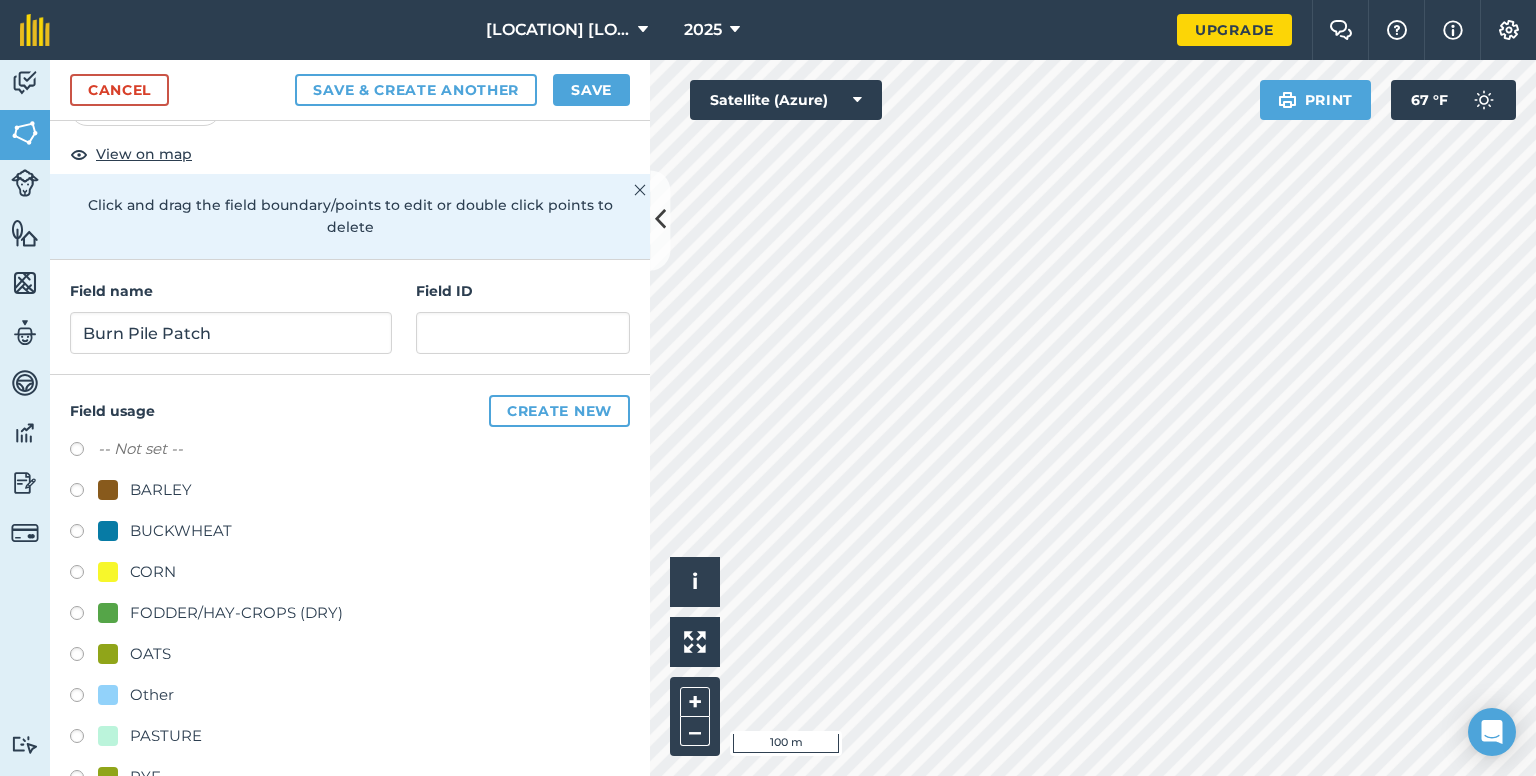 click at bounding box center (84, 575) 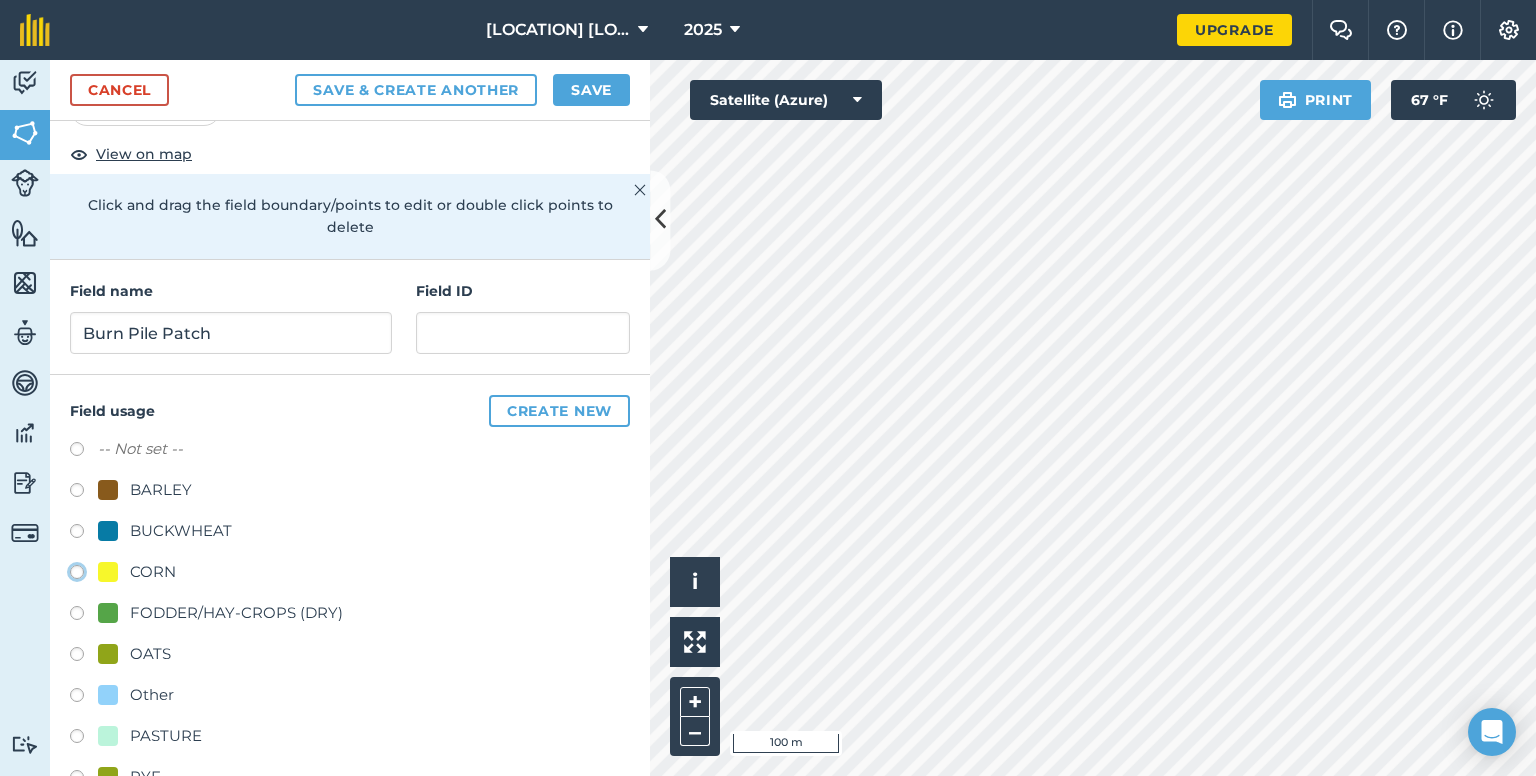 click on "CORN" at bounding box center (-9923, 571) 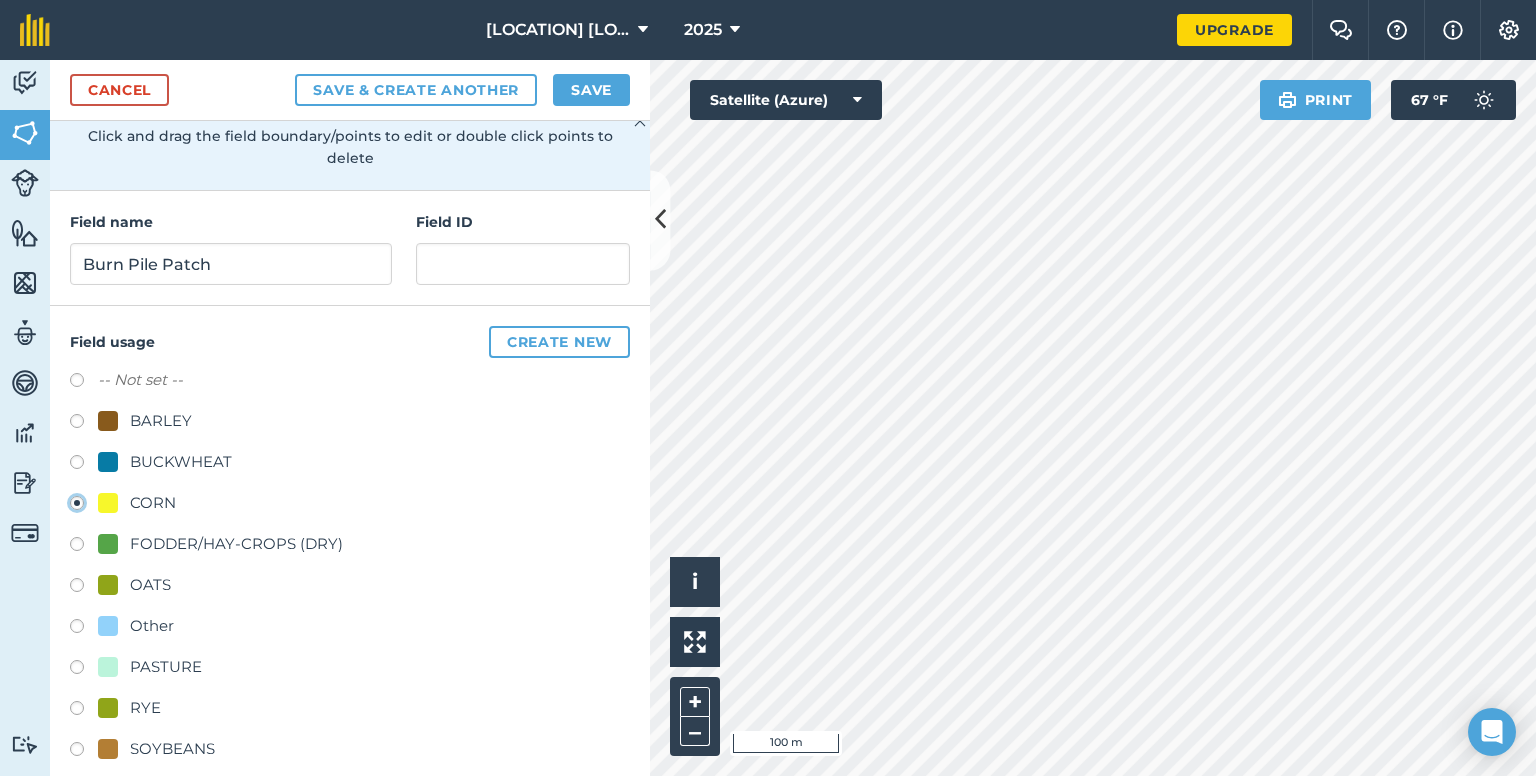 scroll, scrollTop: 0, scrollLeft: 0, axis: both 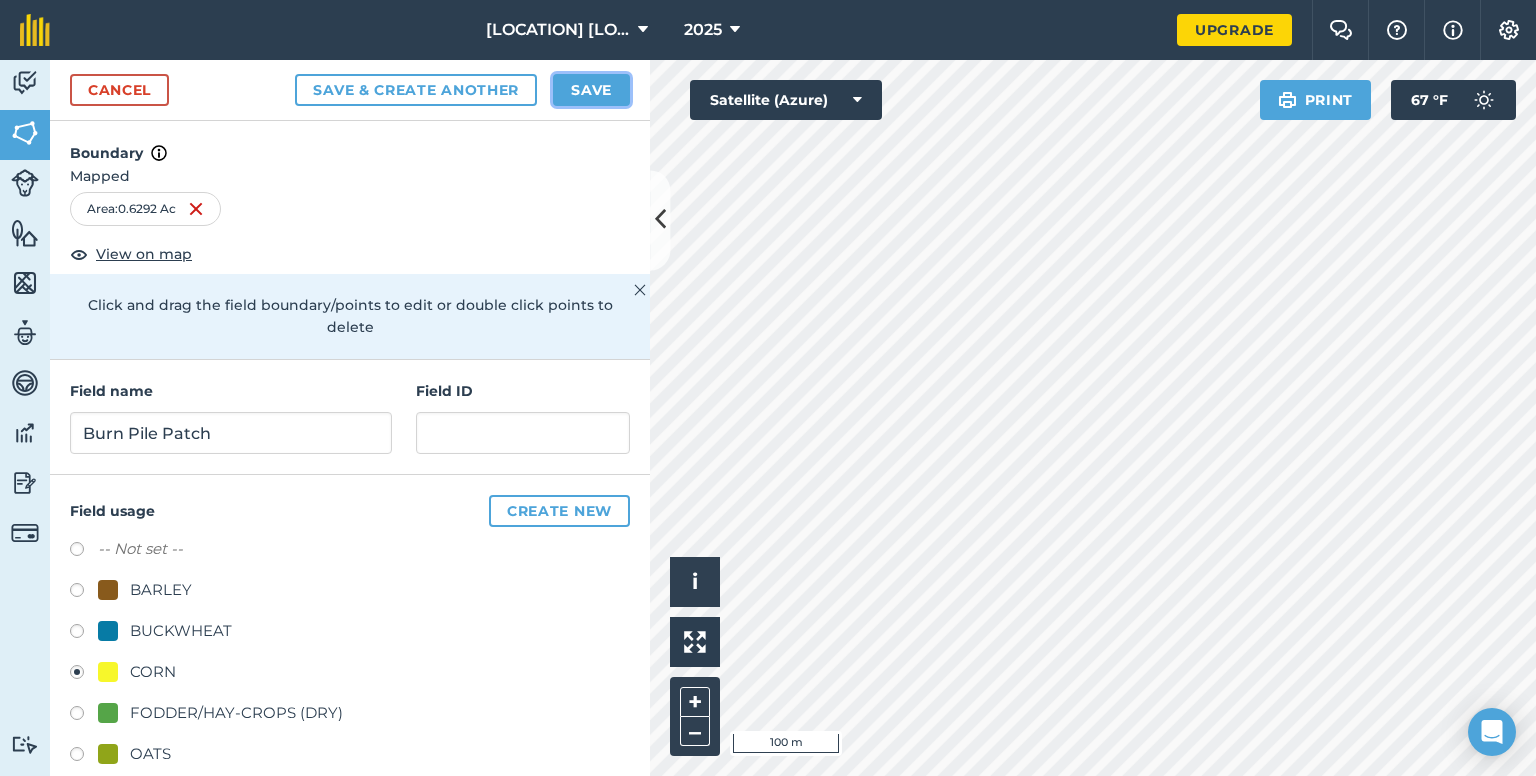 click on "Save" at bounding box center [591, 90] 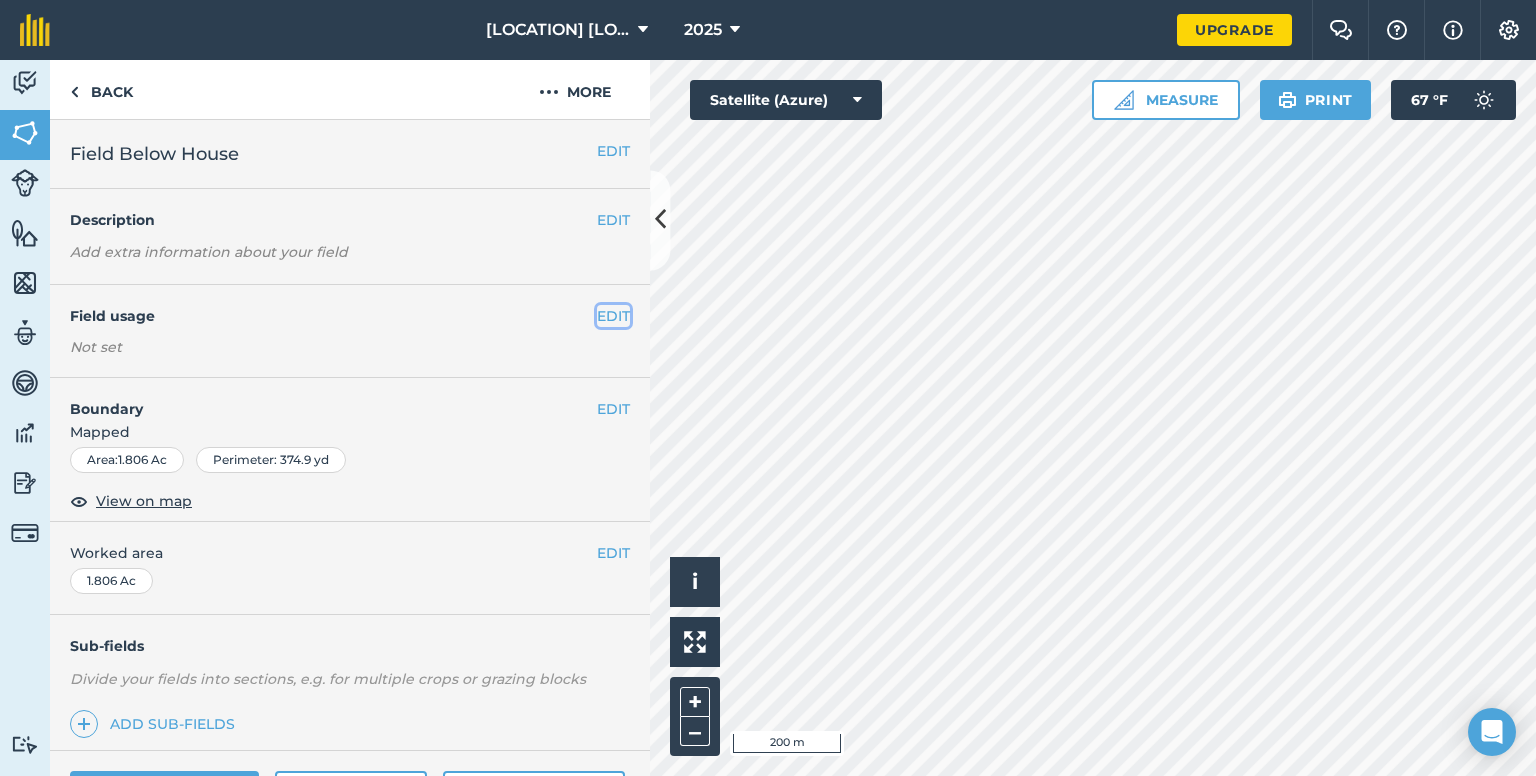 click on "EDIT" at bounding box center (613, 316) 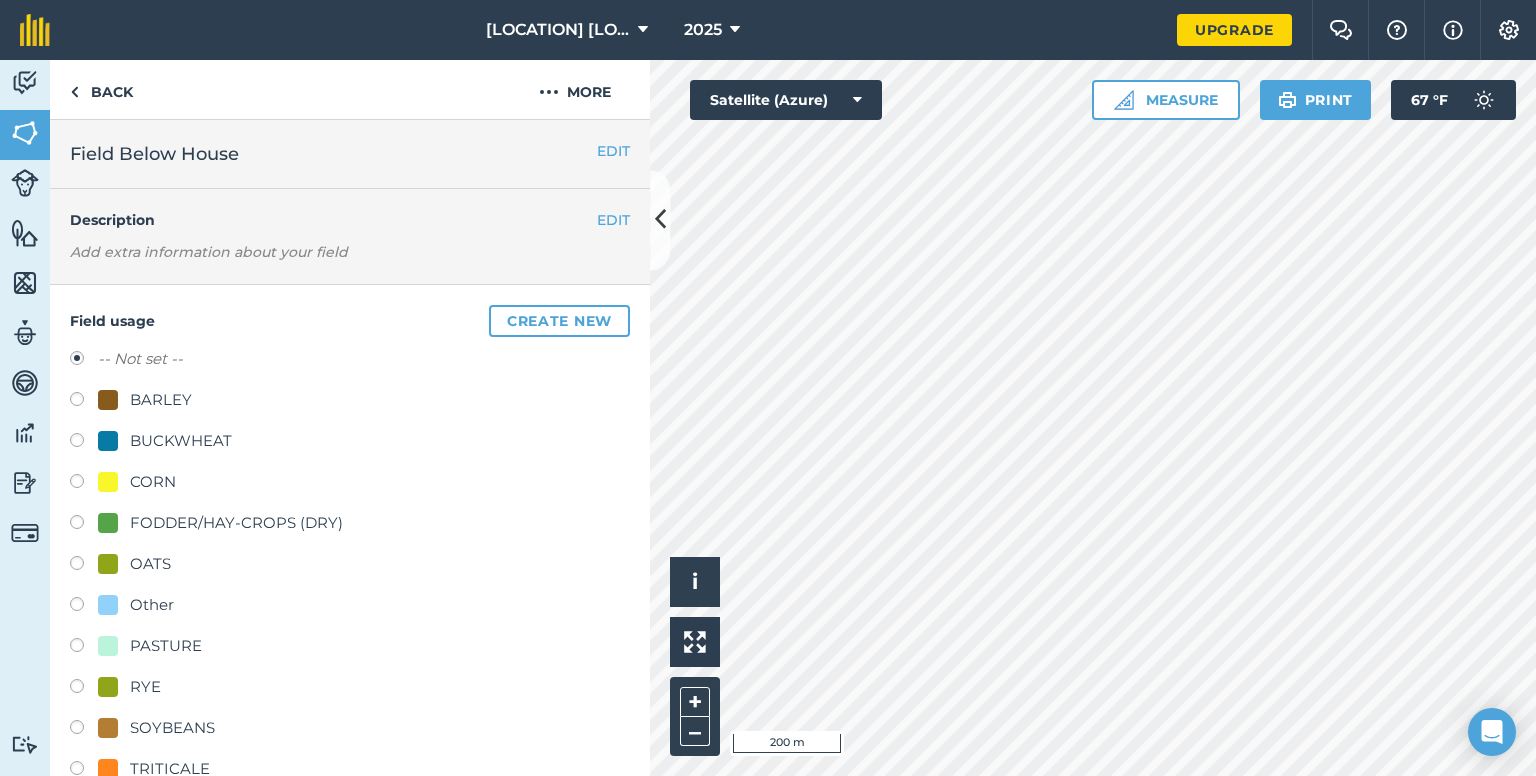 click at bounding box center (84, 525) 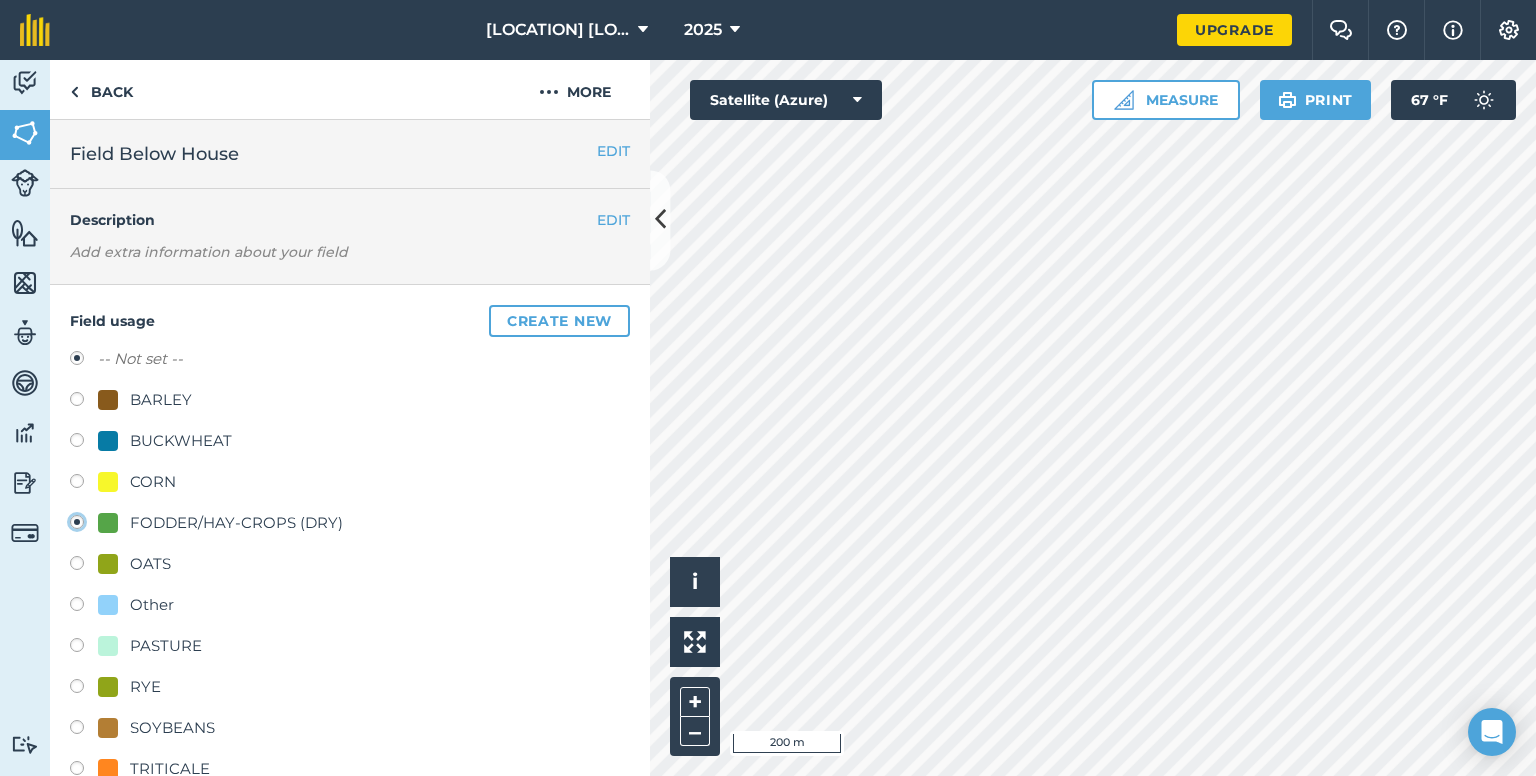 radio on "true" 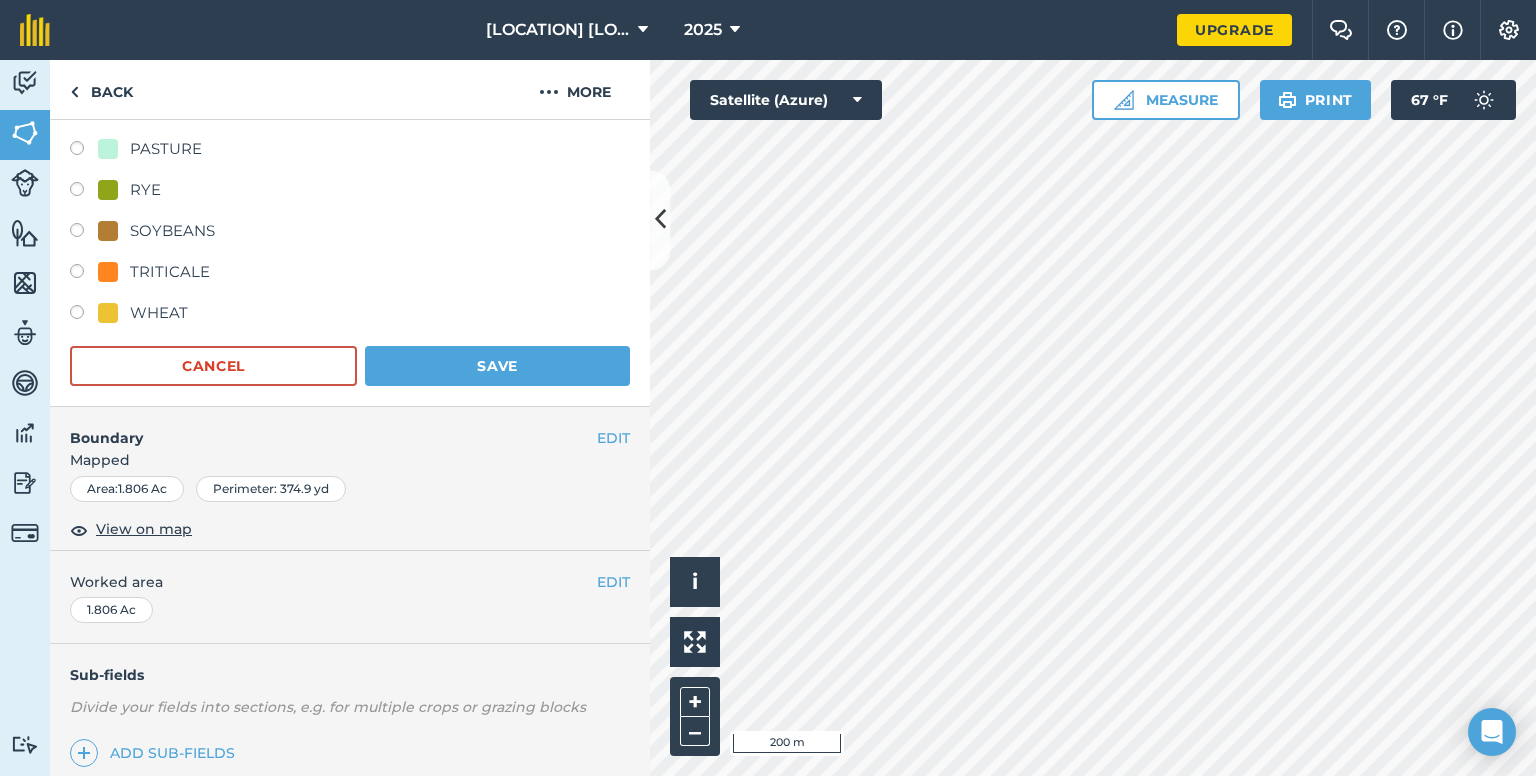 scroll, scrollTop: 500, scrollLeft: 0, axis: vertical 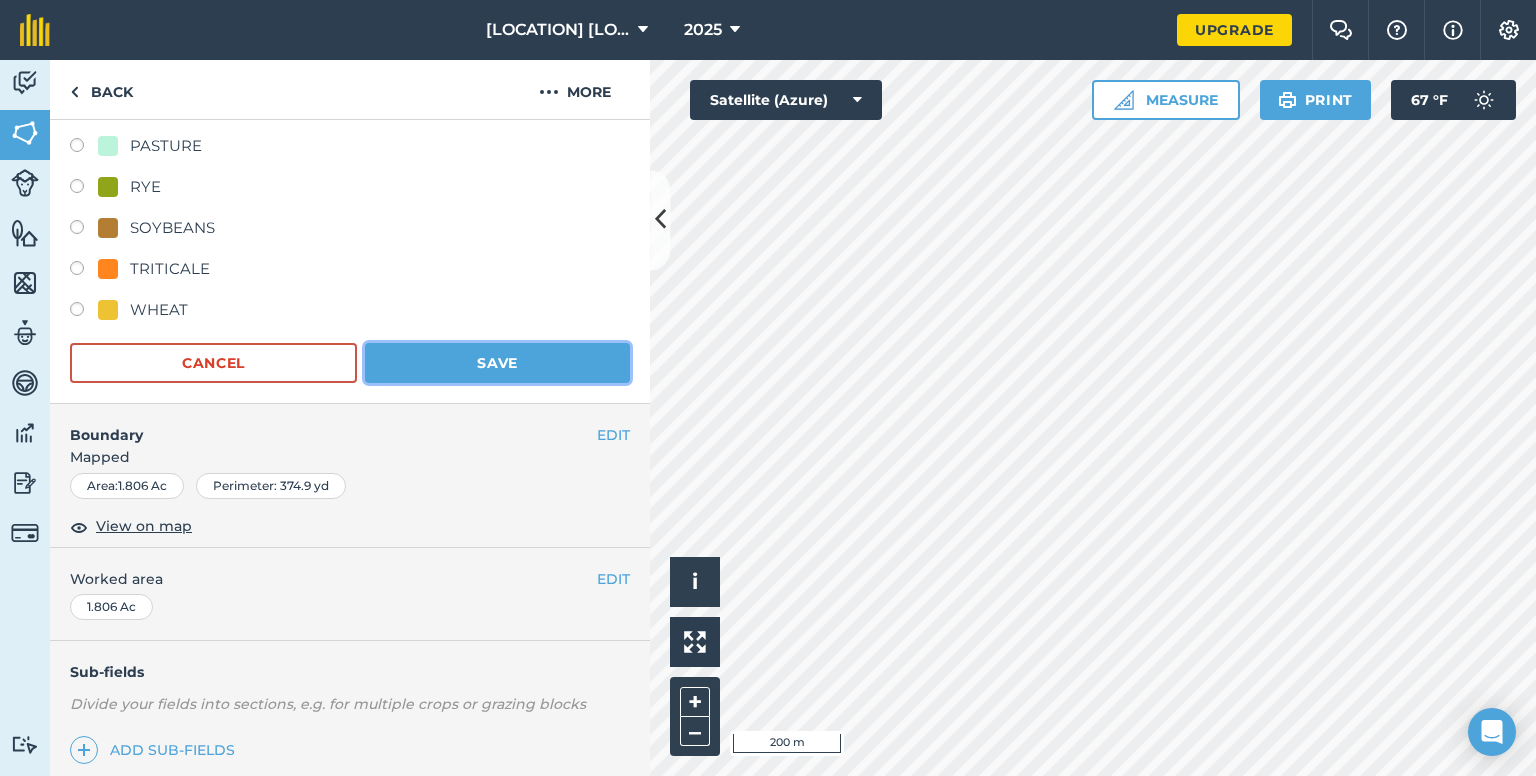click on "Save" at bounding box center (497, 363) 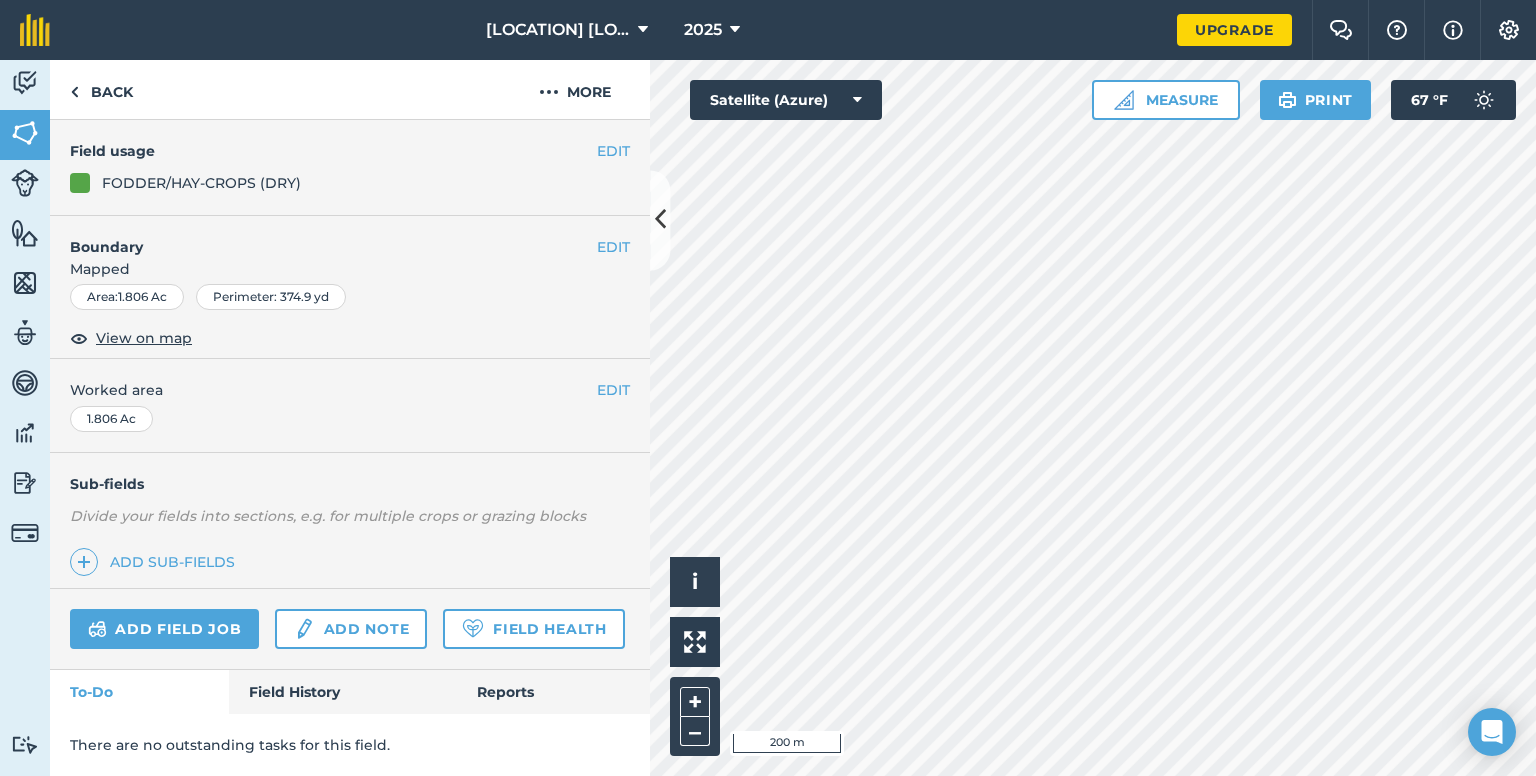 scroll, scrollTop: 218, scrollLeft: 0, axis: vertical 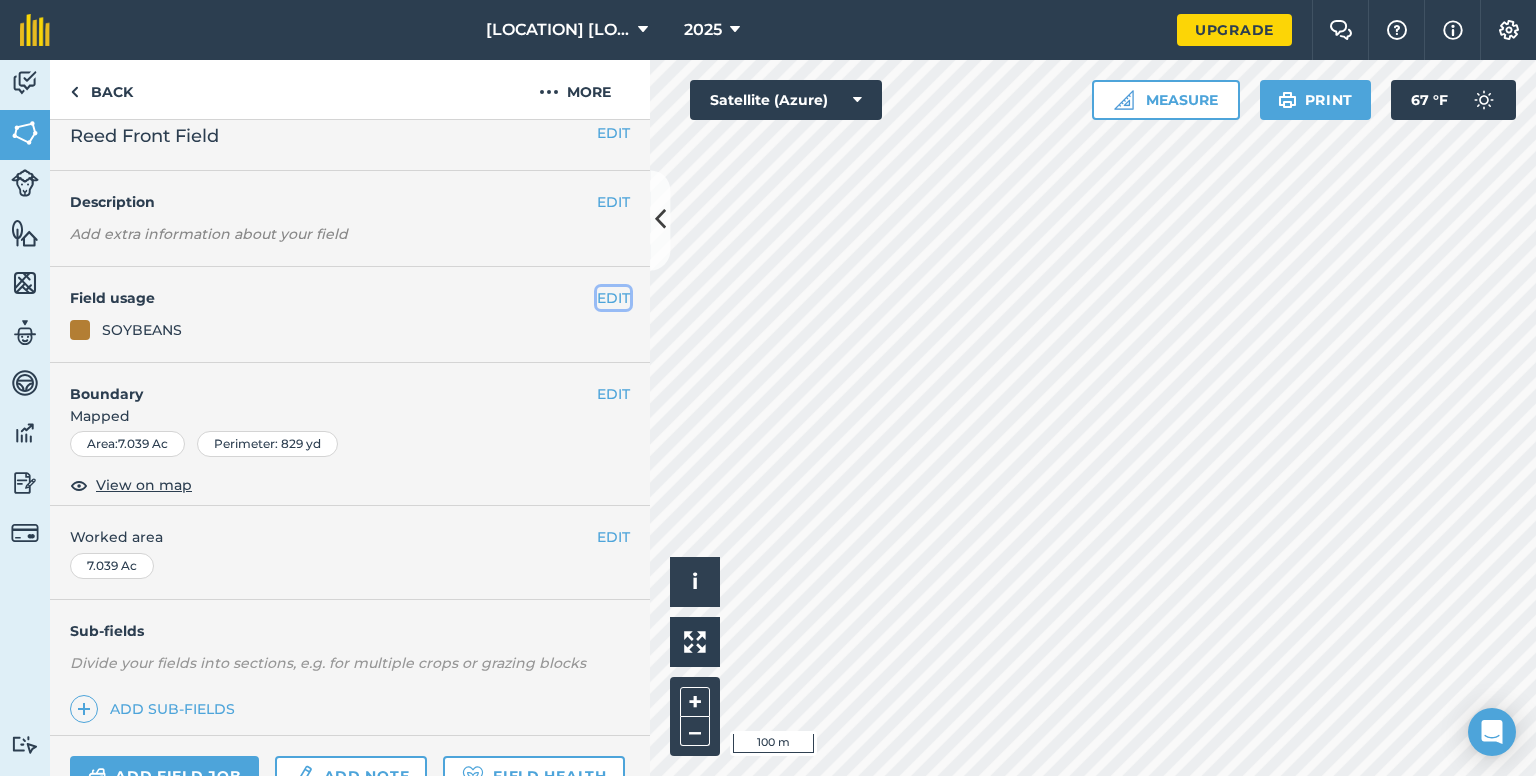 click on "EDIT" at bounding box center (613, 298) 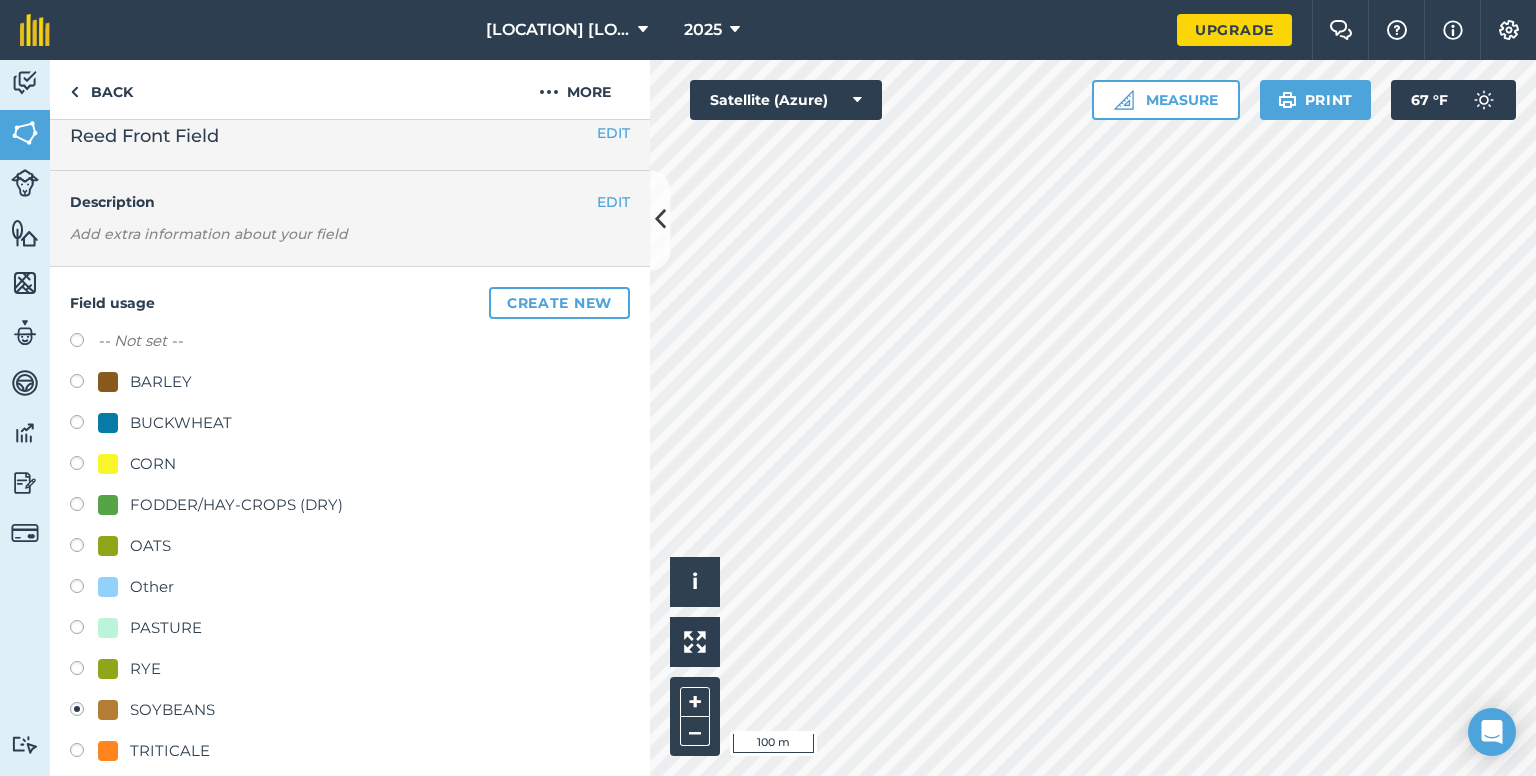 click at bounding box center [84, 507] 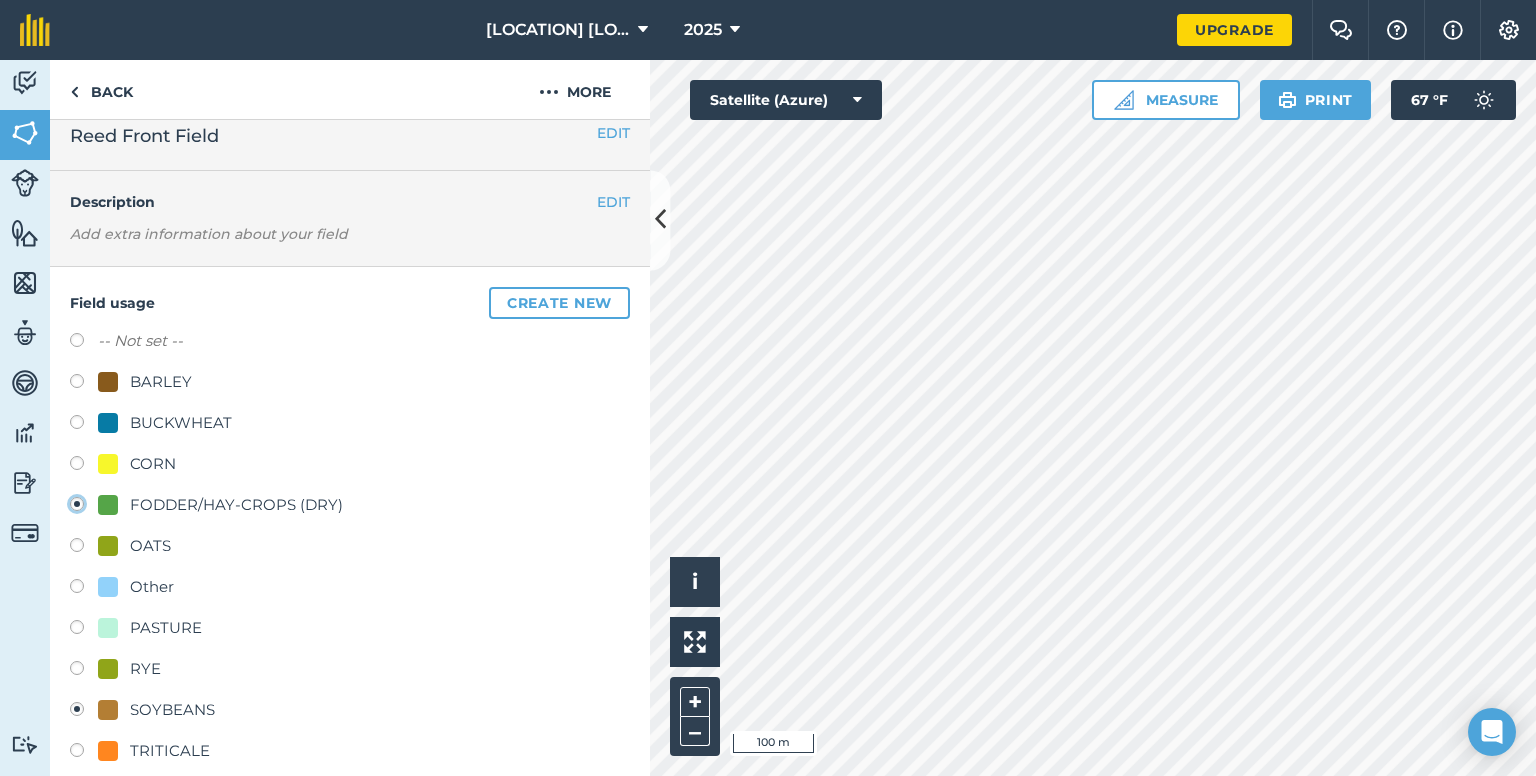 radio on "true" 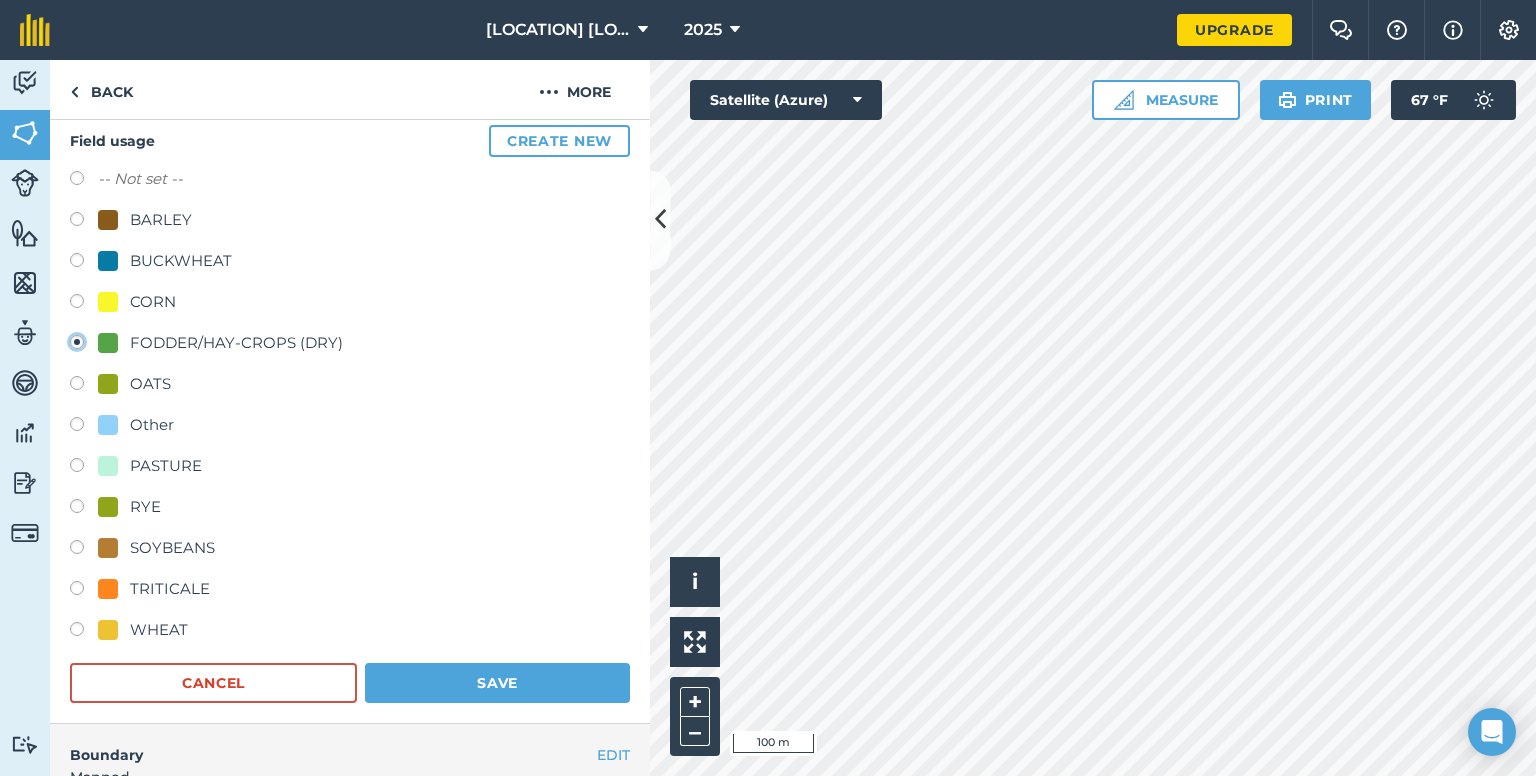 scroll, scrollTop: 518, scrollLeft: 0, axis: vertical 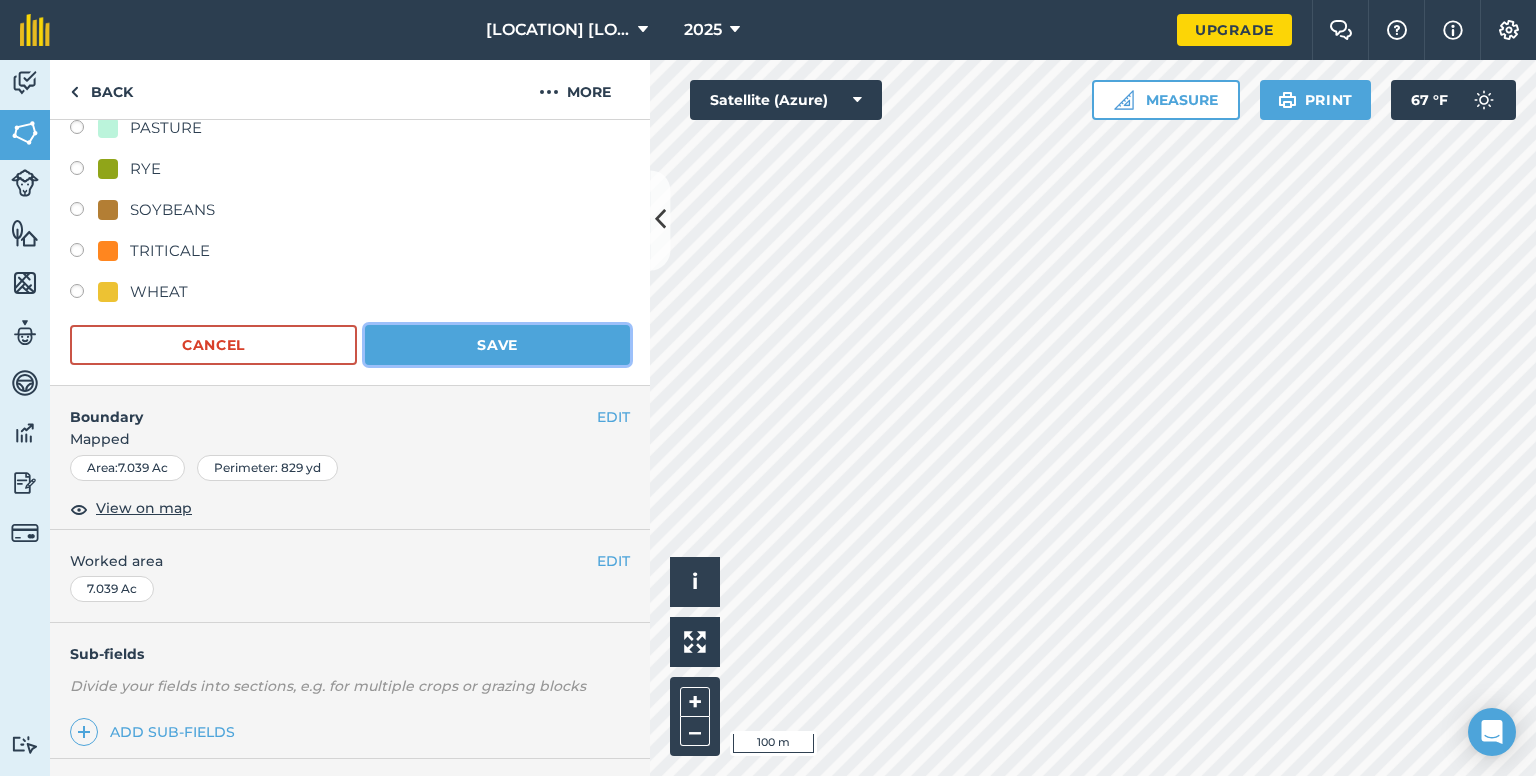 click on "Save" at bounding box center (497, 345) 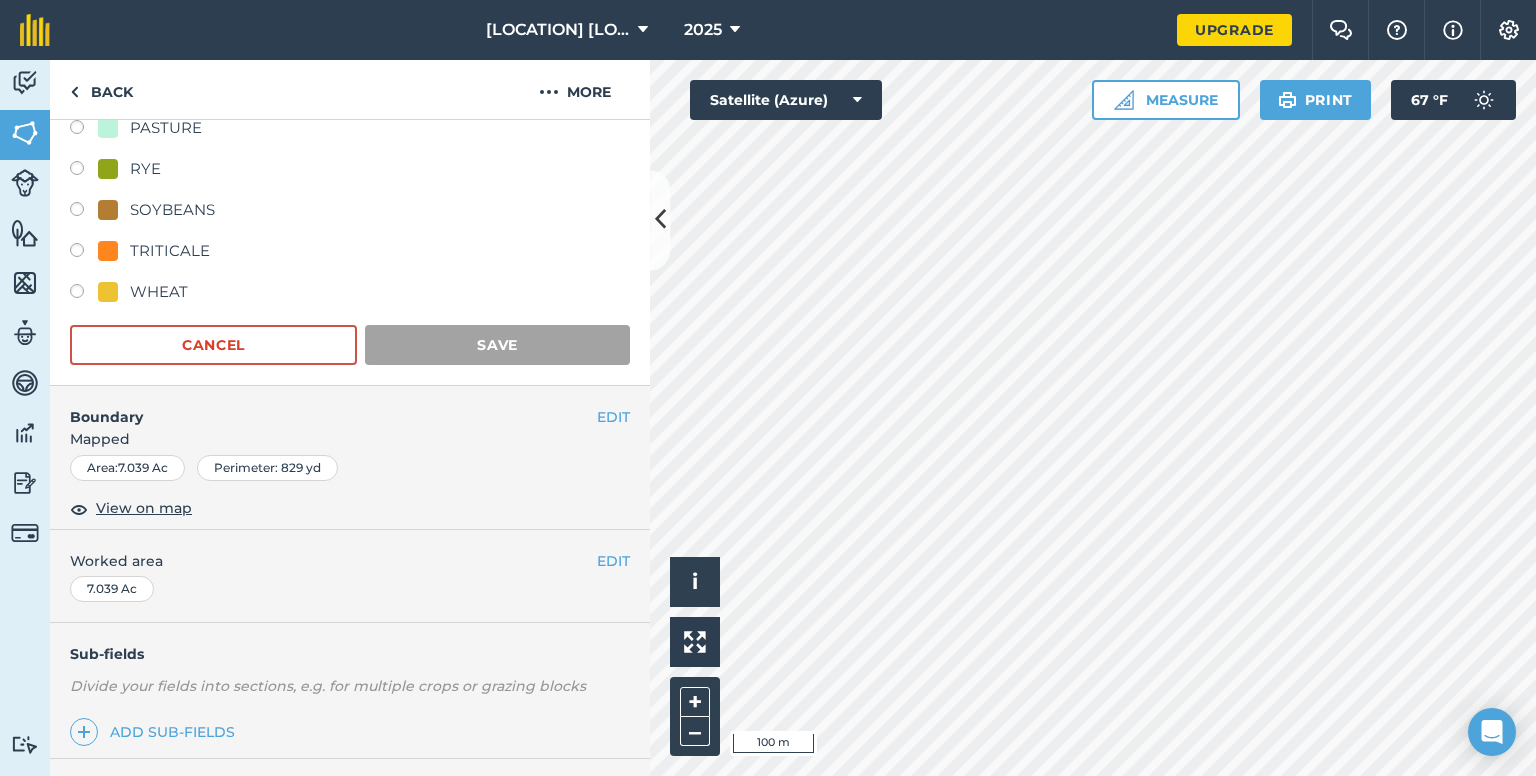 scroll, scrollTop: 218, scrollLeft: 0, axis: vertical 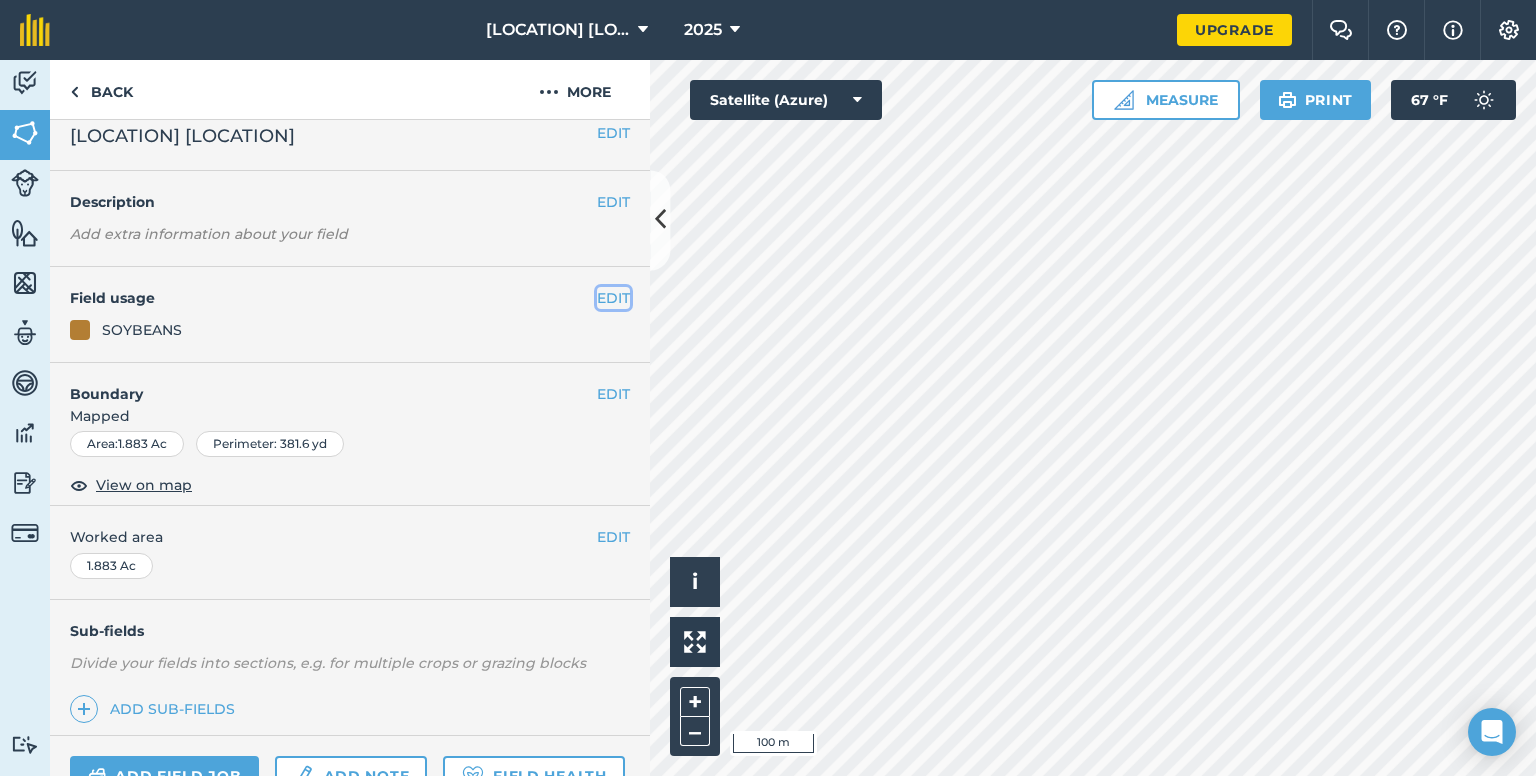 click on "EDIT" at bounding box center [613, 298] 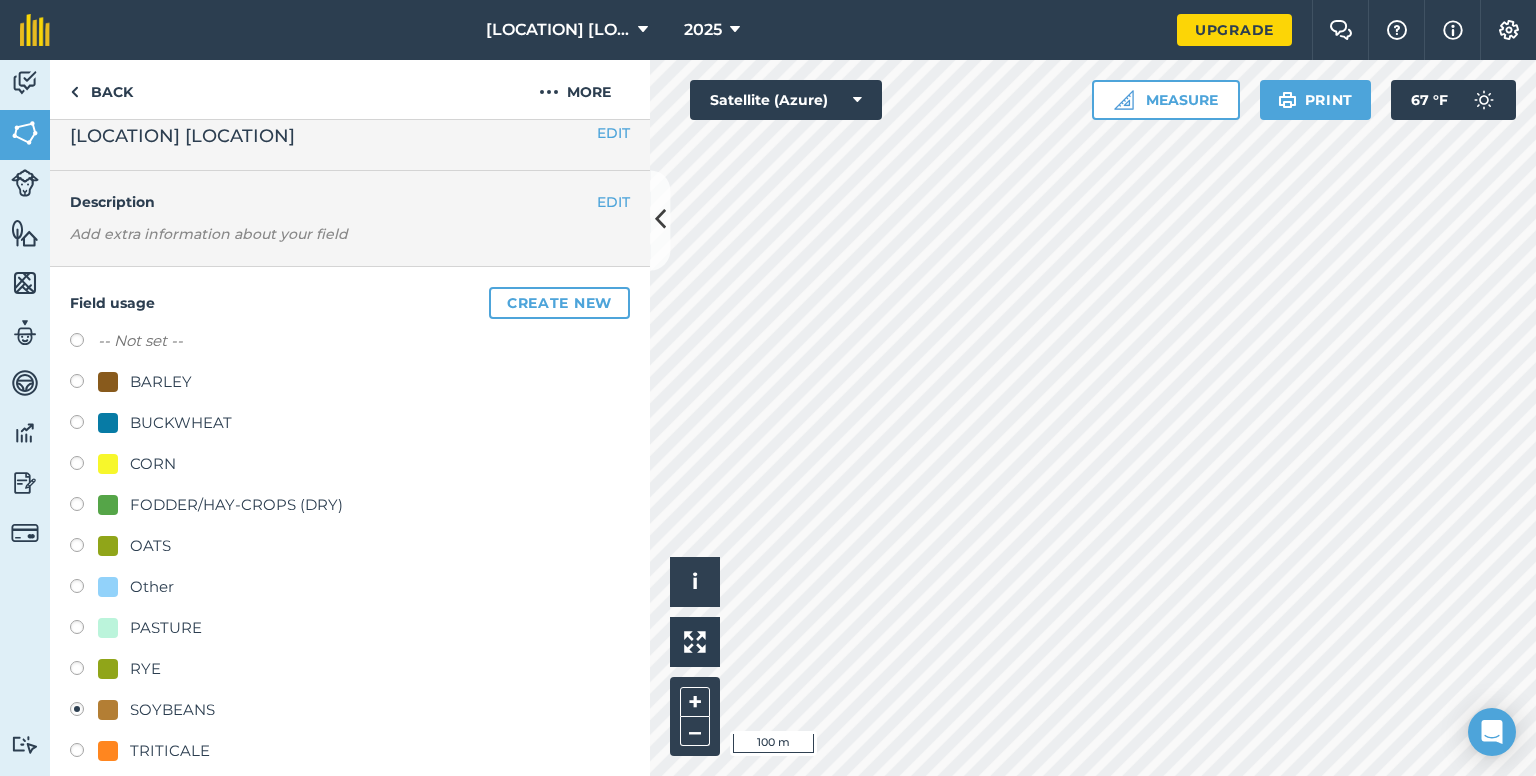 click on "[LOCATION] usage Create new -- Not set -- [CROP] [CROP] [CROP] [CROP] [CROP] Other [LOCATION] [CROP] [CROP] [CROP] [CROP] Cancel Save" at bounding box center [350, 576] 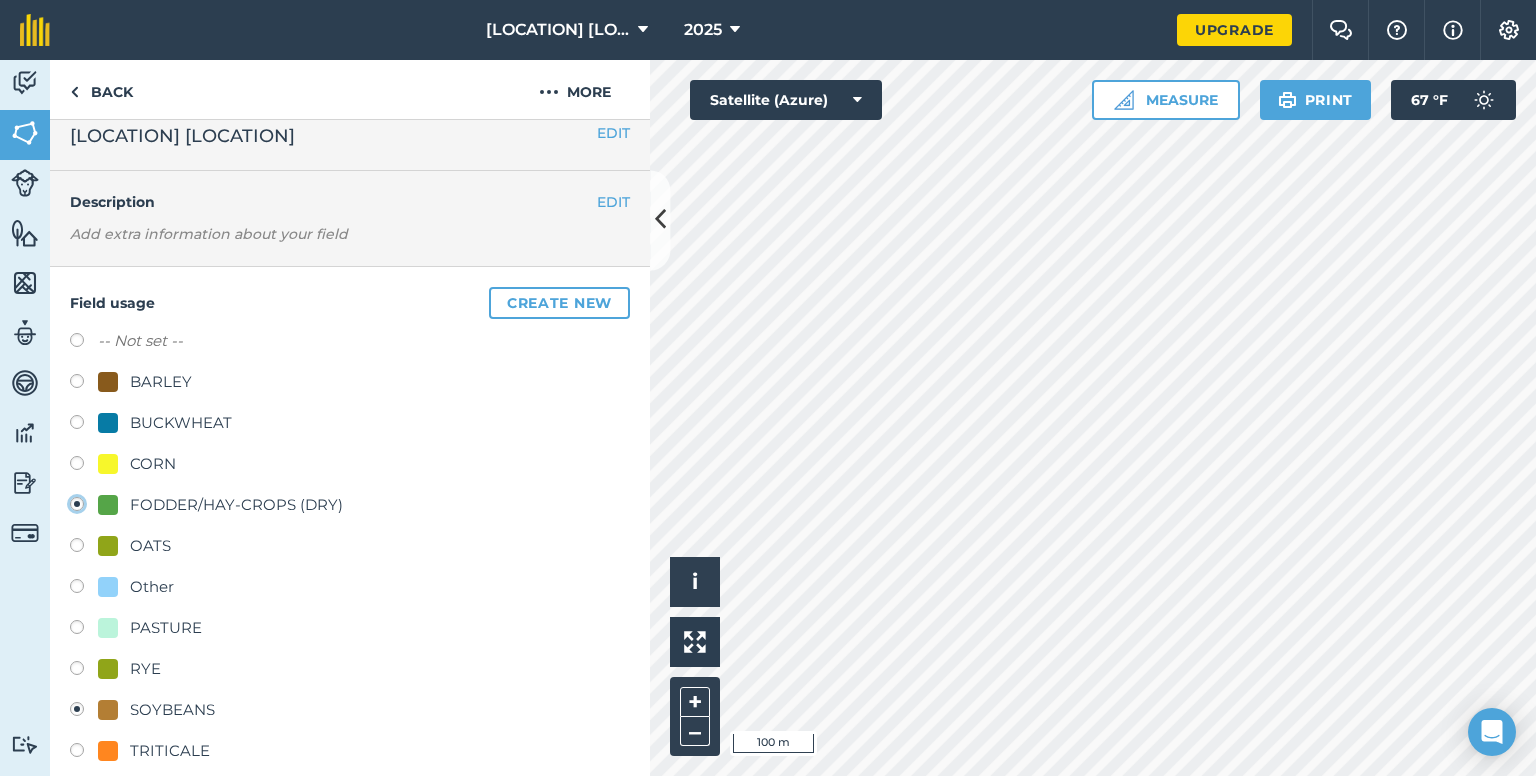 radio on "true" 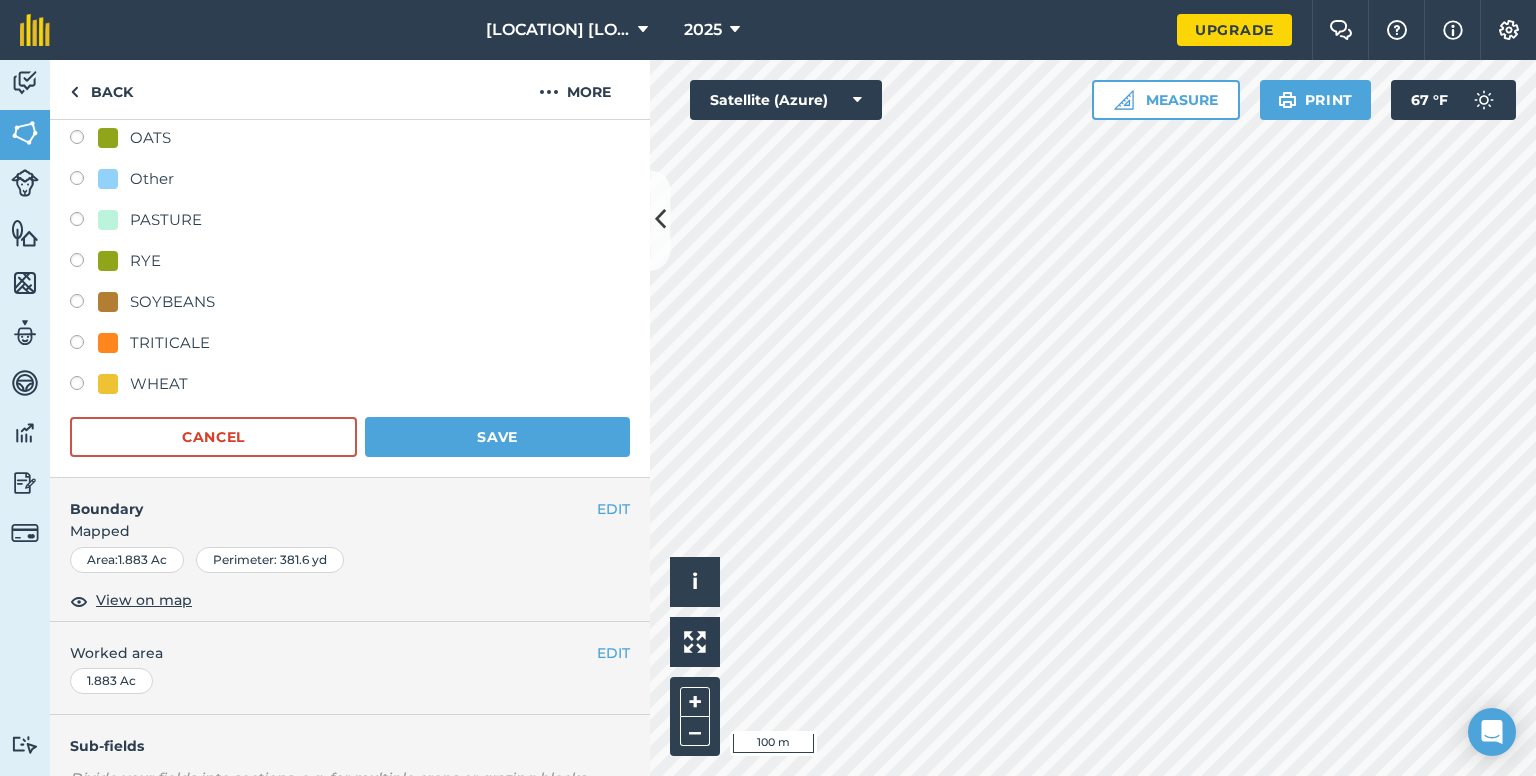 scroll, scrollTop: 518, scrollLeft: 0, axis: vertical 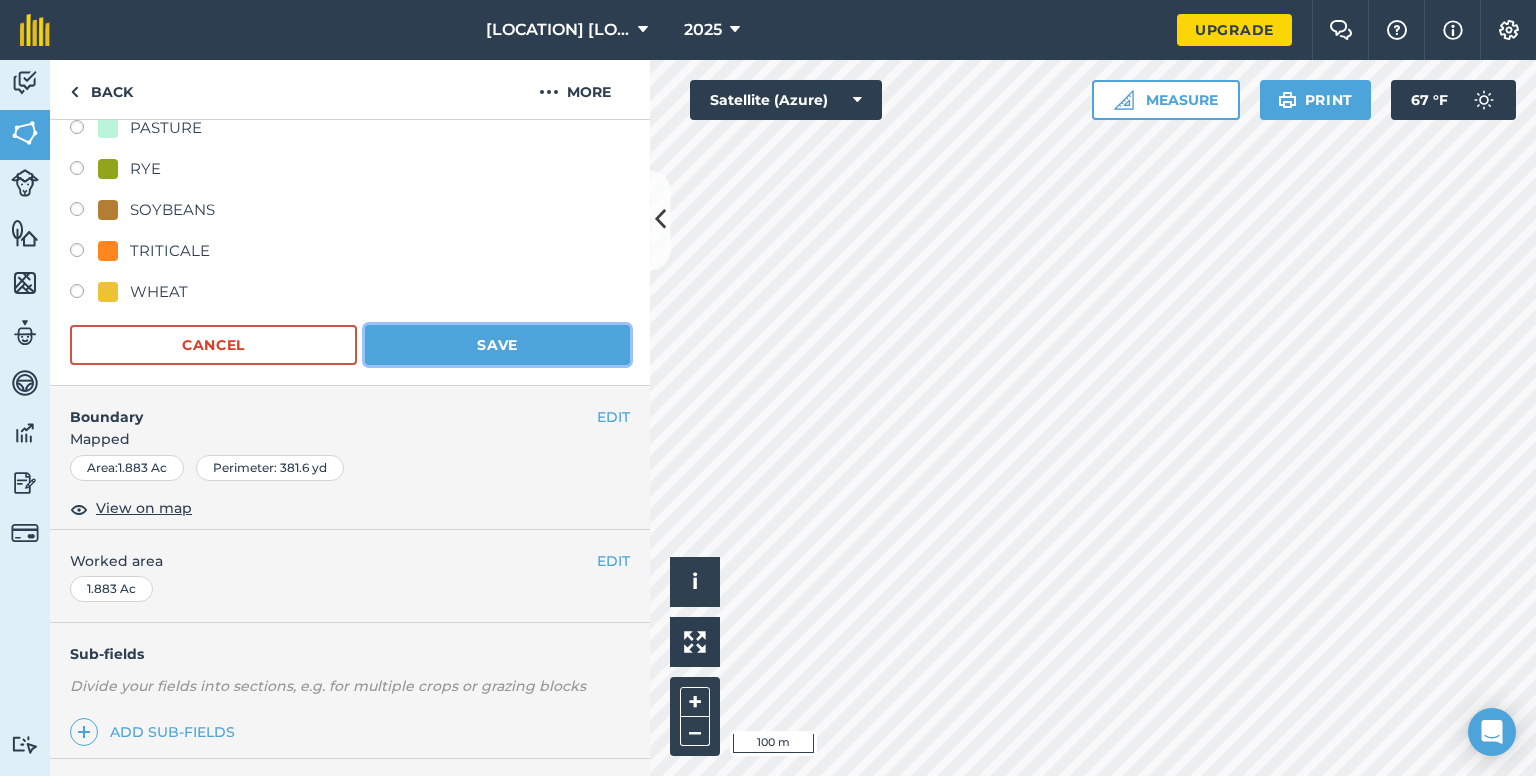 click on "Save" at bounding box center [497, 345] 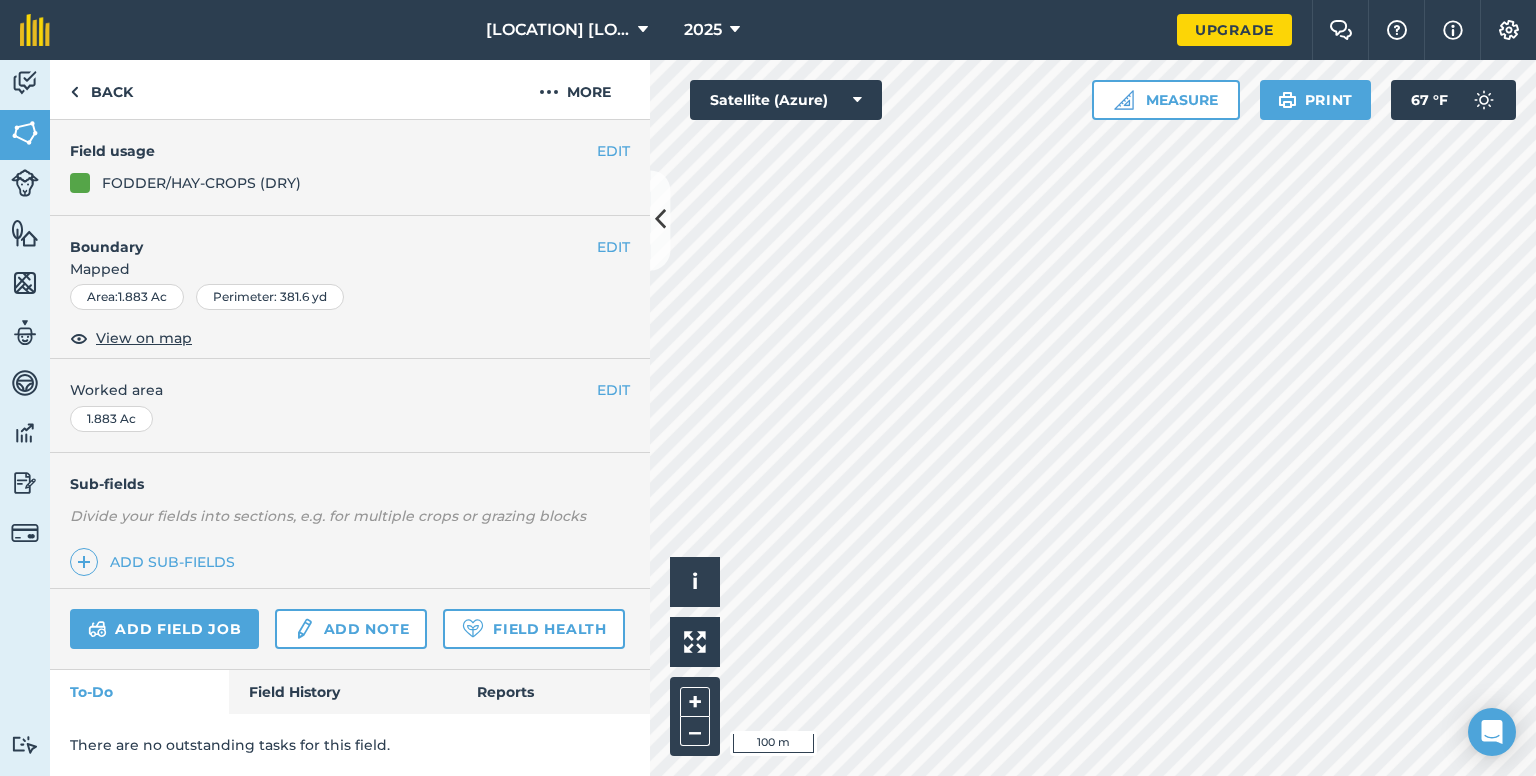 scroll, scrollTop: 218, scrollLeft: 0, axis: vertical 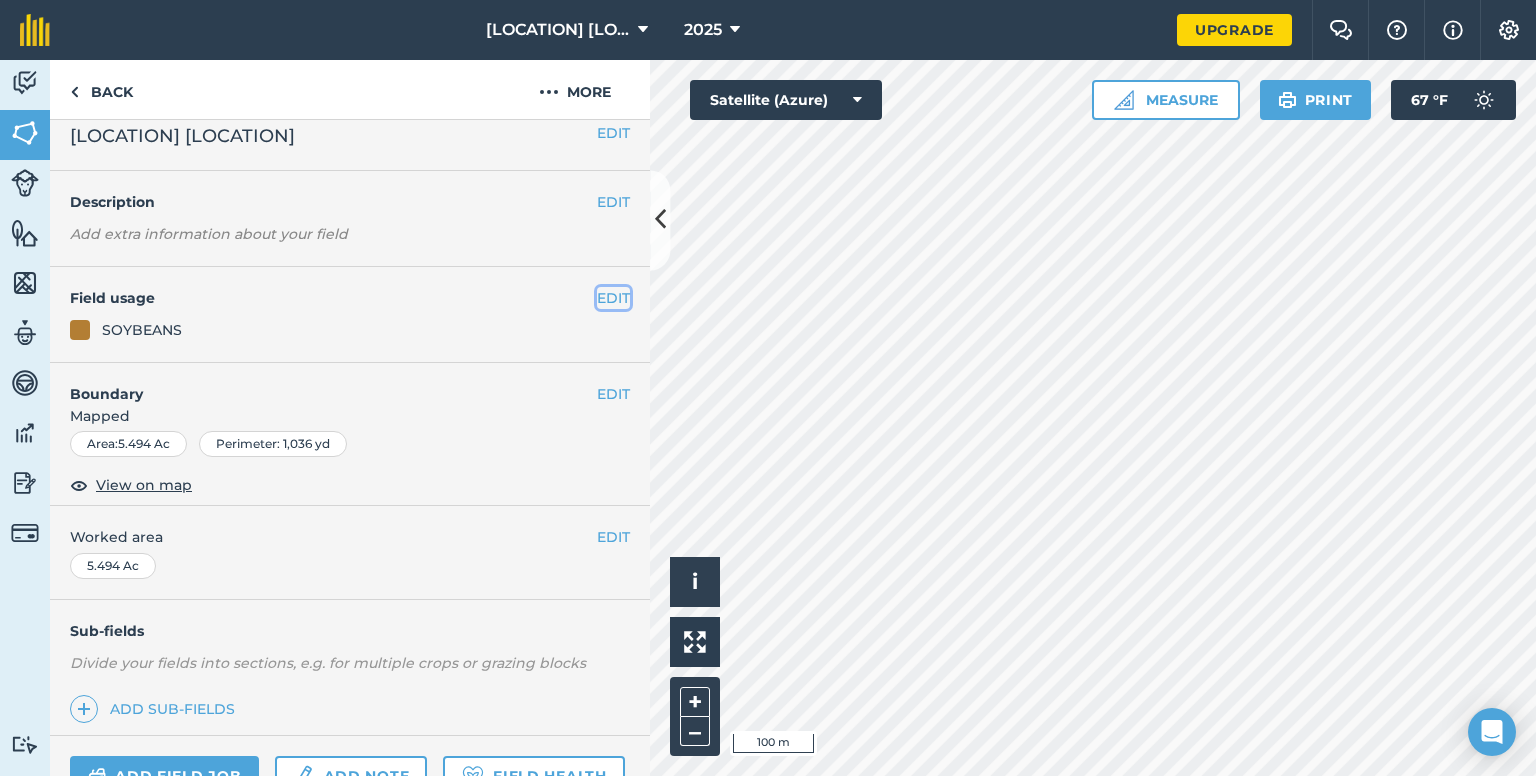 click on "EDIT" at bounding box center (613, 298) 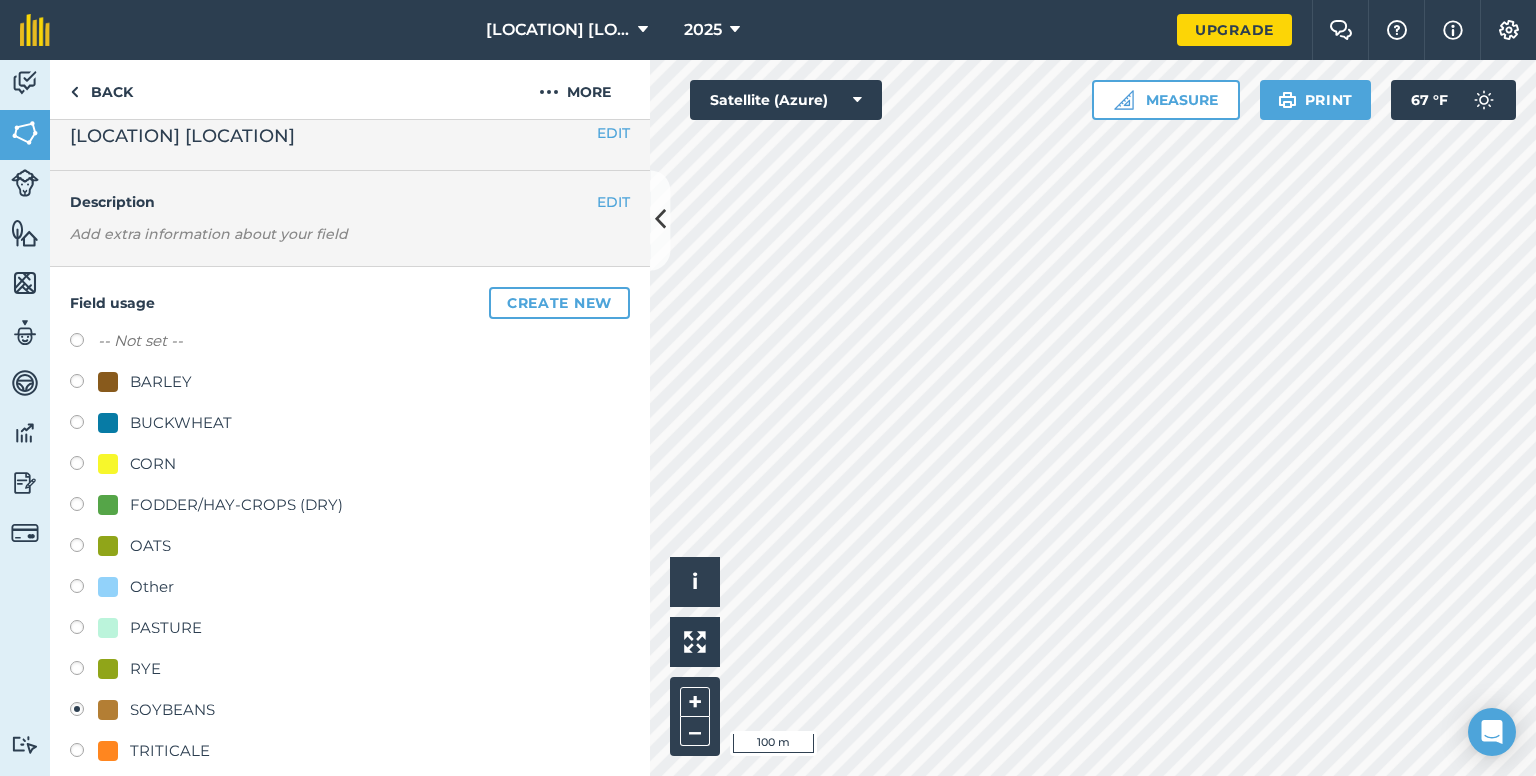 click at bounding box center (84, 507) 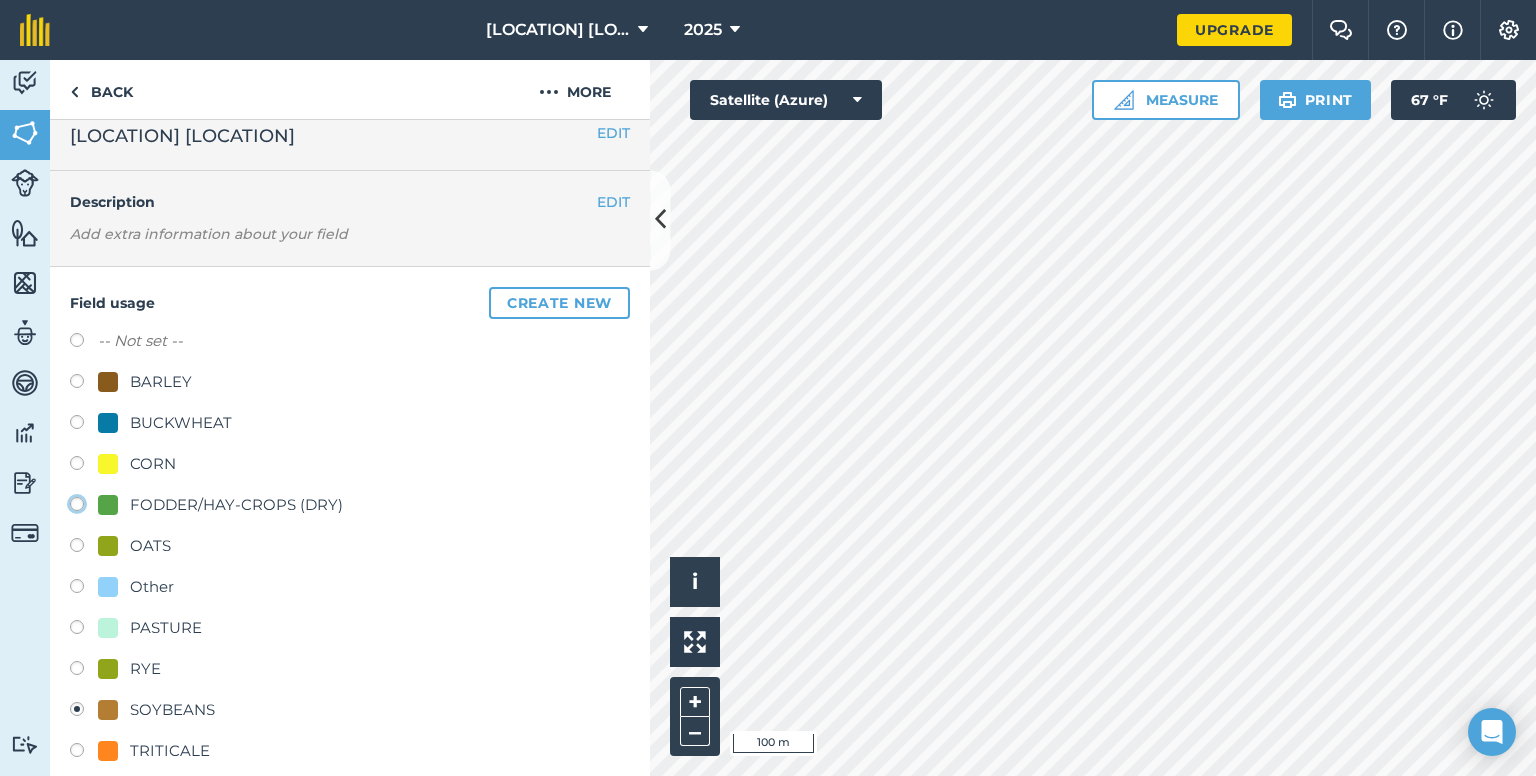 click on "FODDER/HAY-CROPS (DRY)" at bounding box center [-9923, 503] 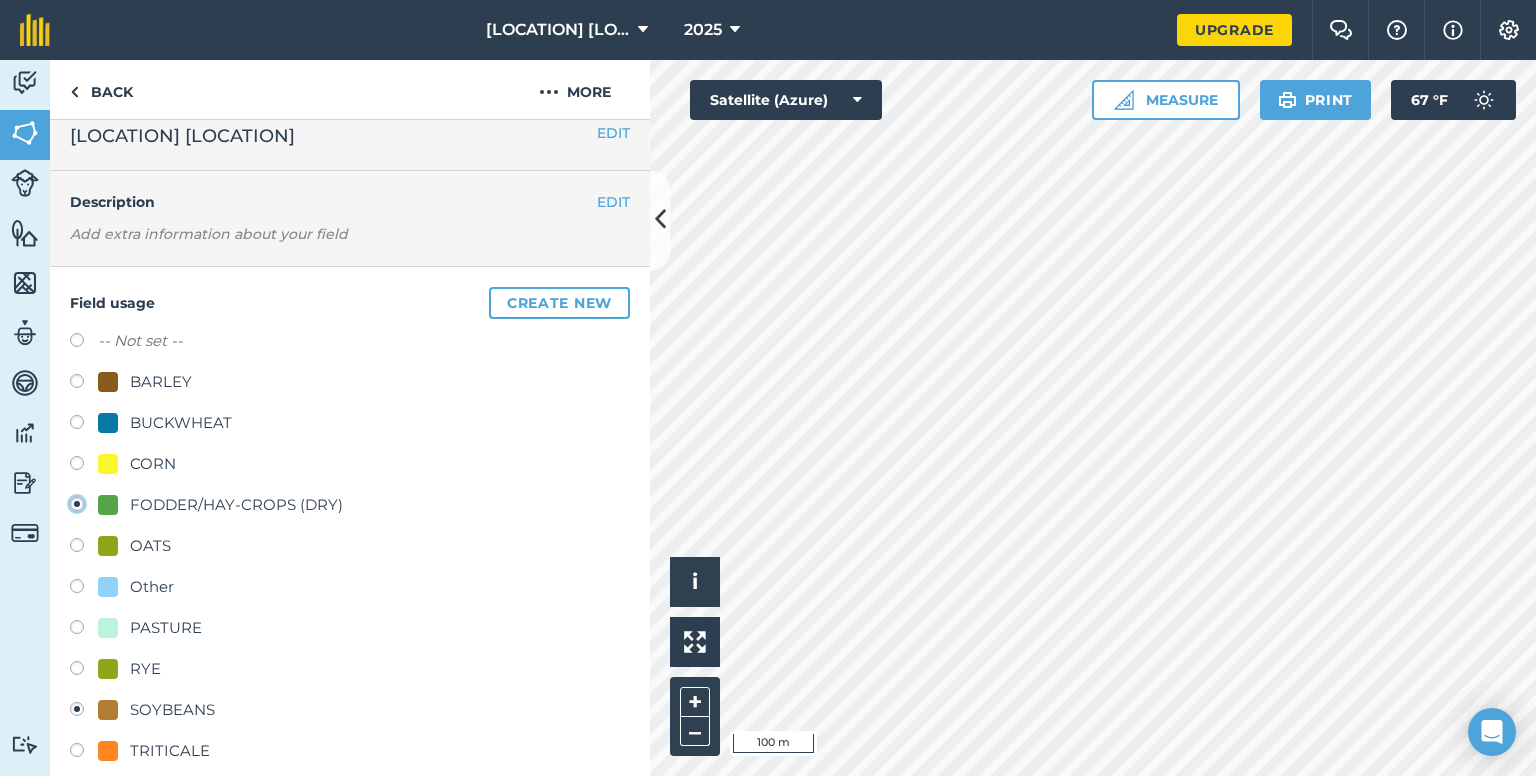 radio on "true" 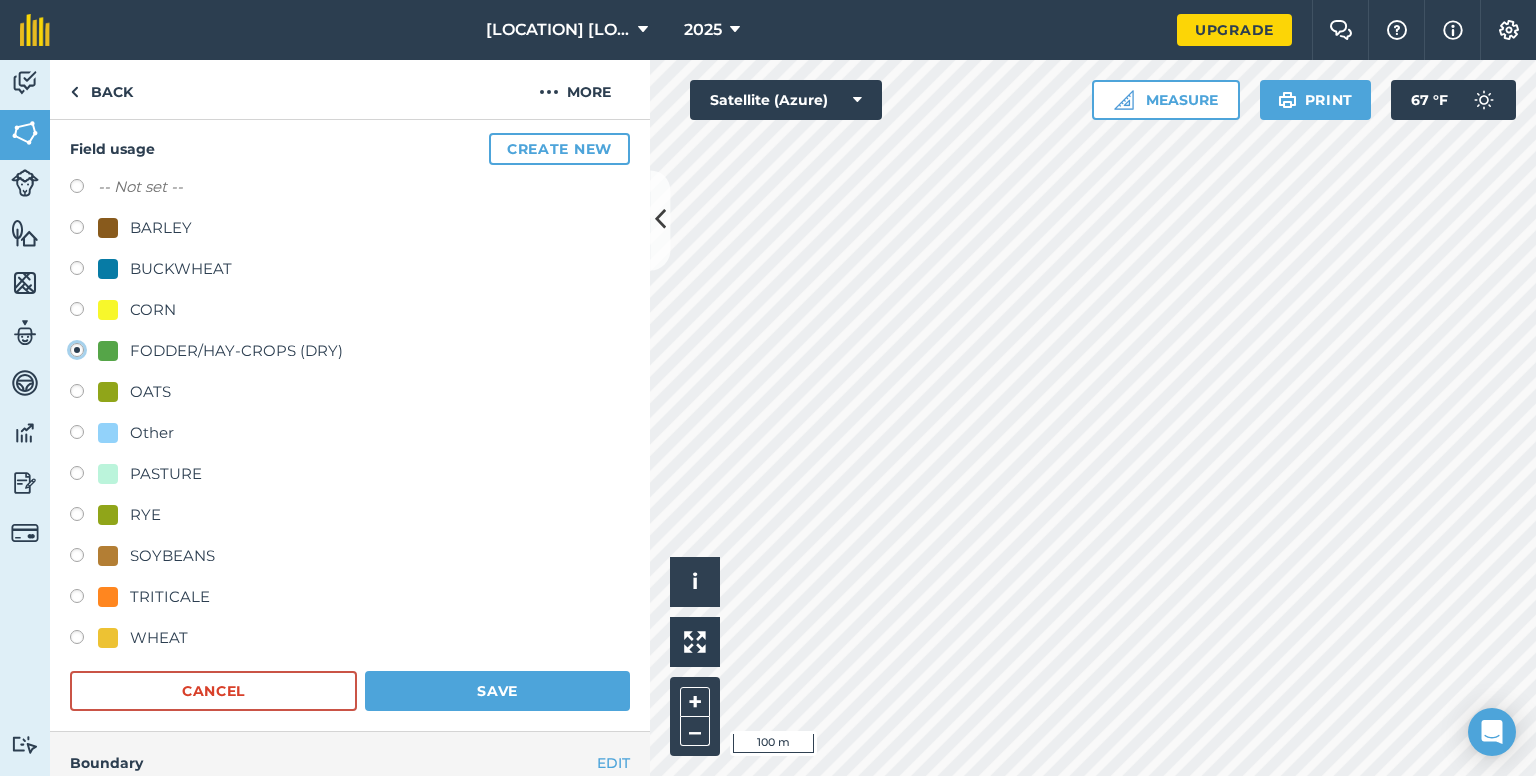 scroll, scrollTop: 418, scrollLeft: 0, axis: vertical 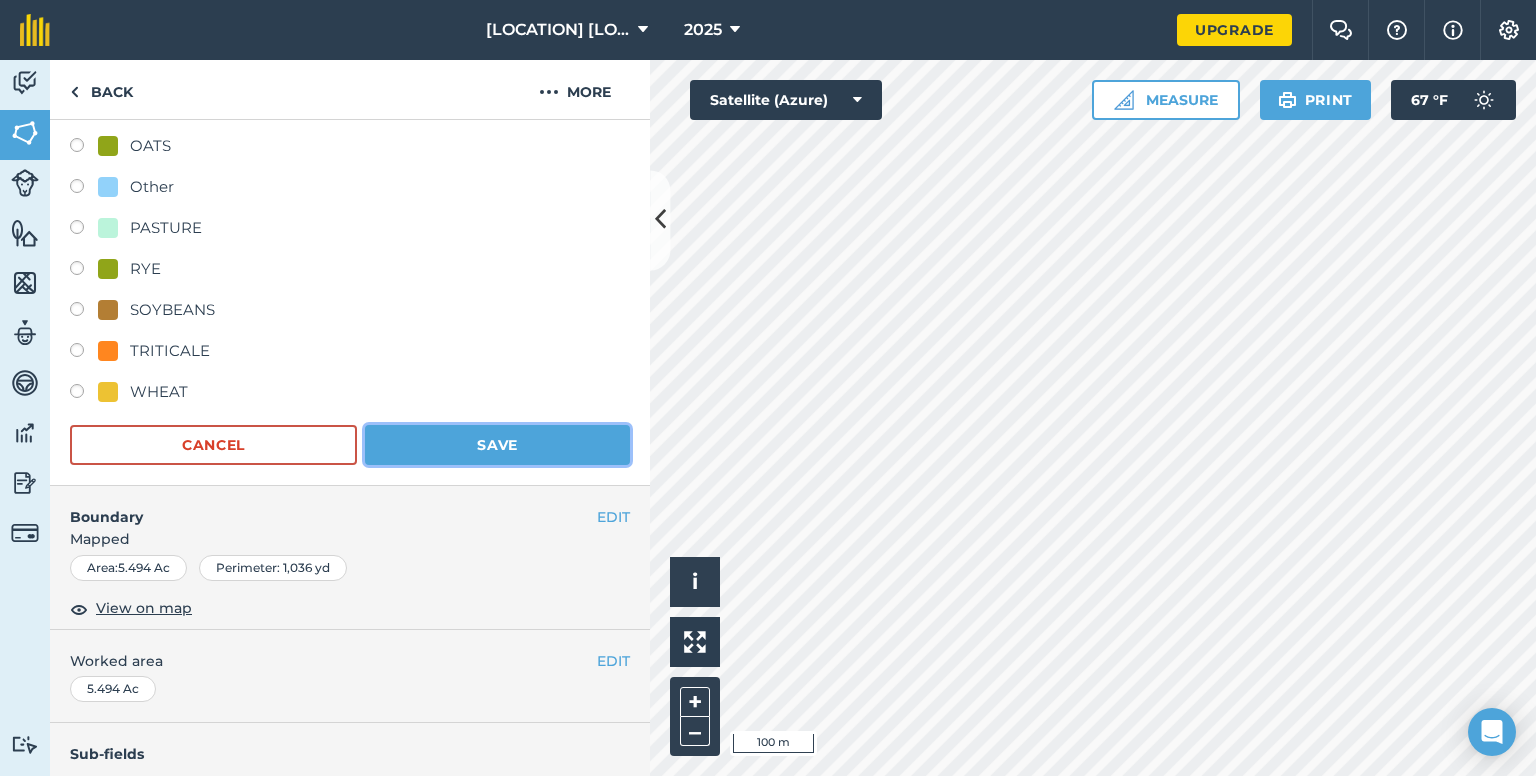 click on "Save" at bounding box center [497, 445] 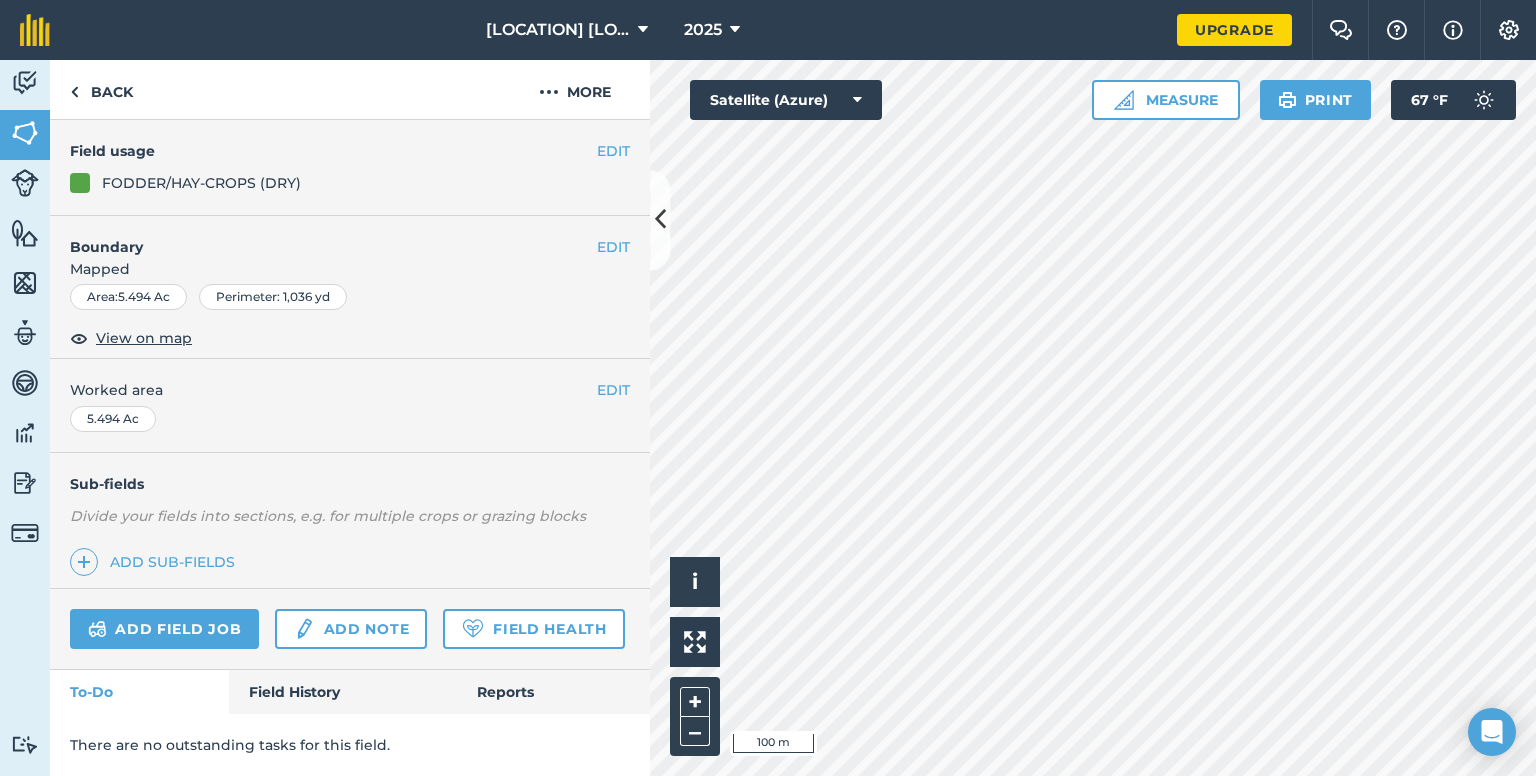 scroll, scrollTop: 218, scrollLeft: 0, axis: vertical 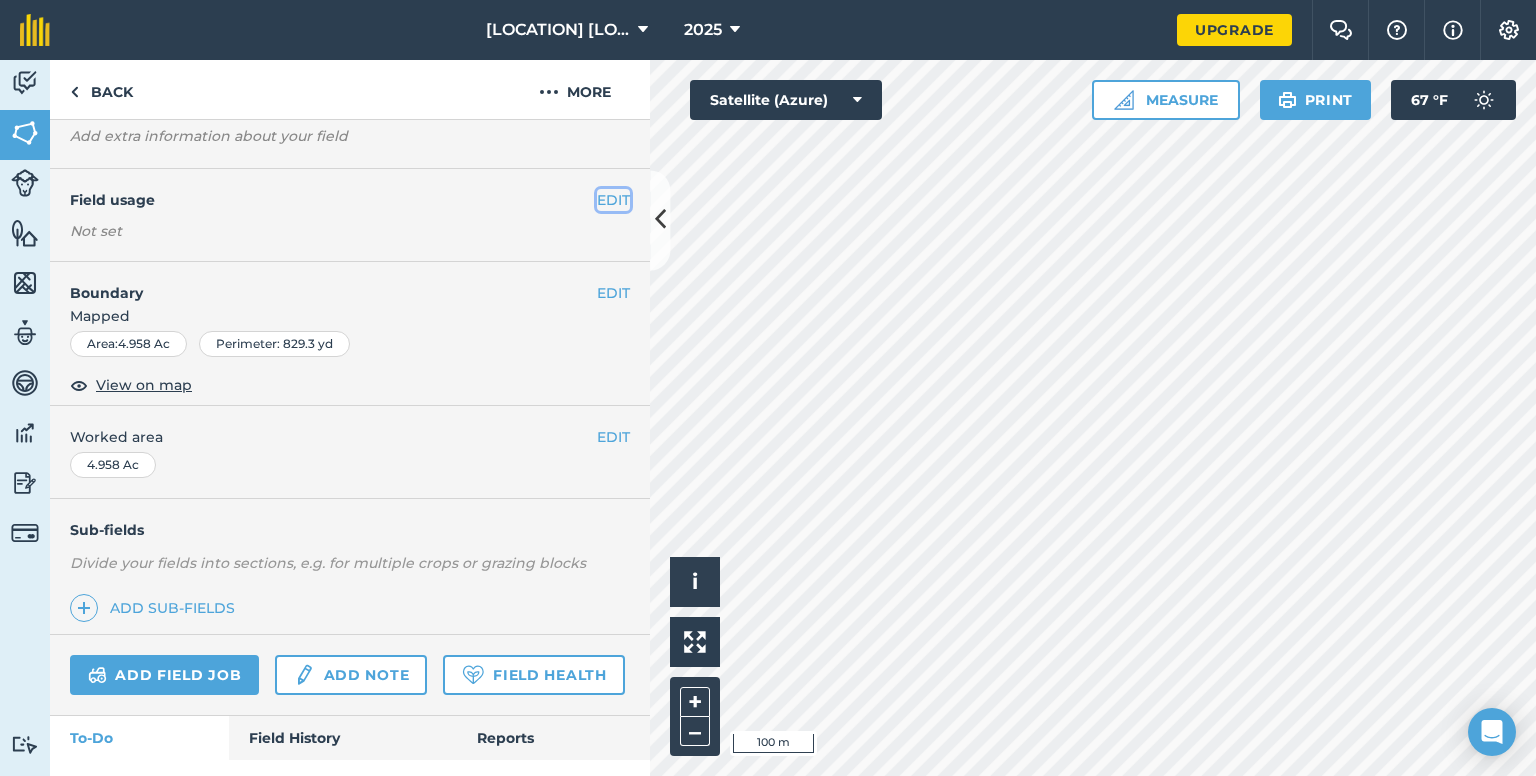 click on "EDIT" at bounding box center (613, 200) 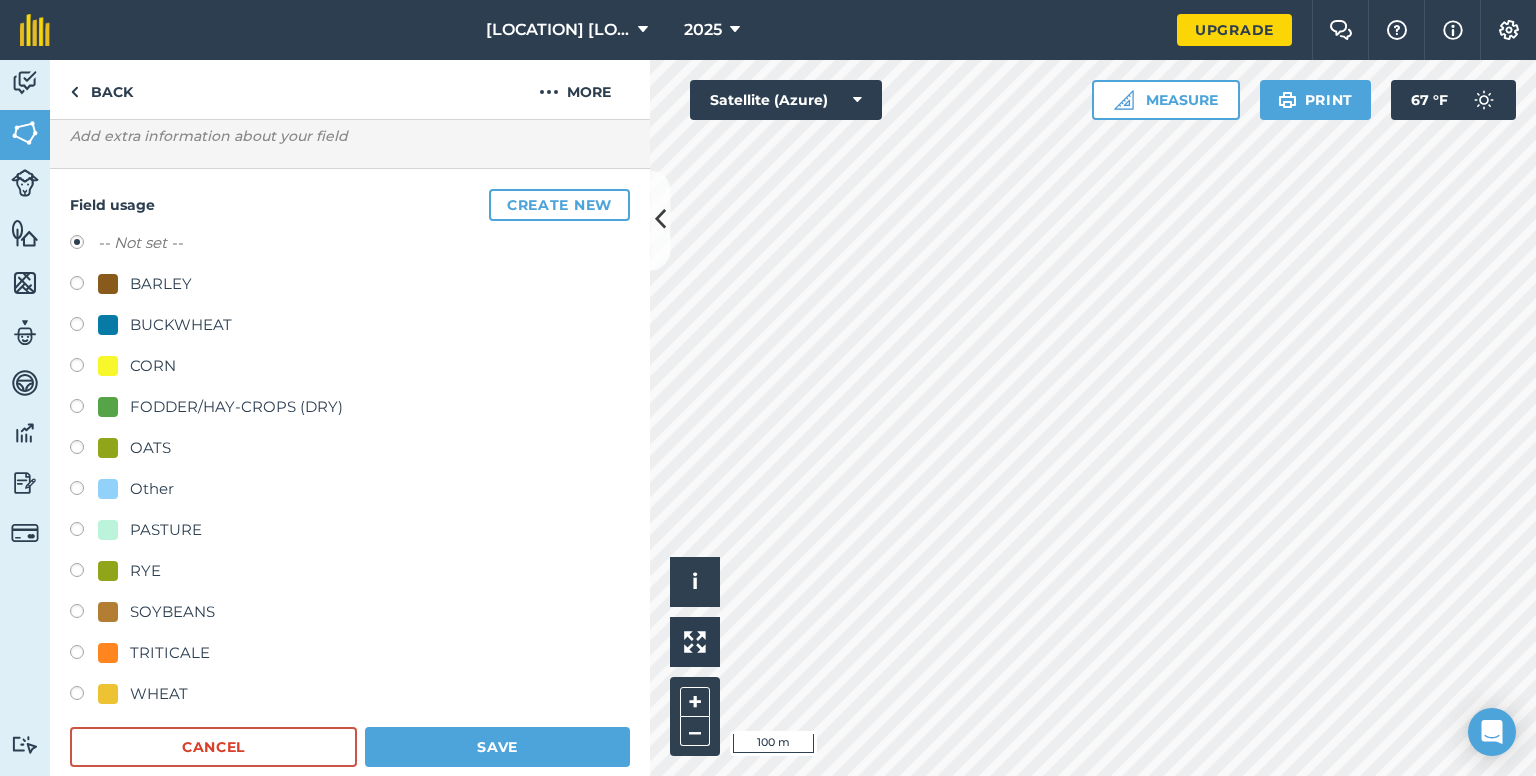 drag, startPoint x: 77, startPoint y: 406, endPoint x: 136, endPoint y: 422, distance: 61.13101 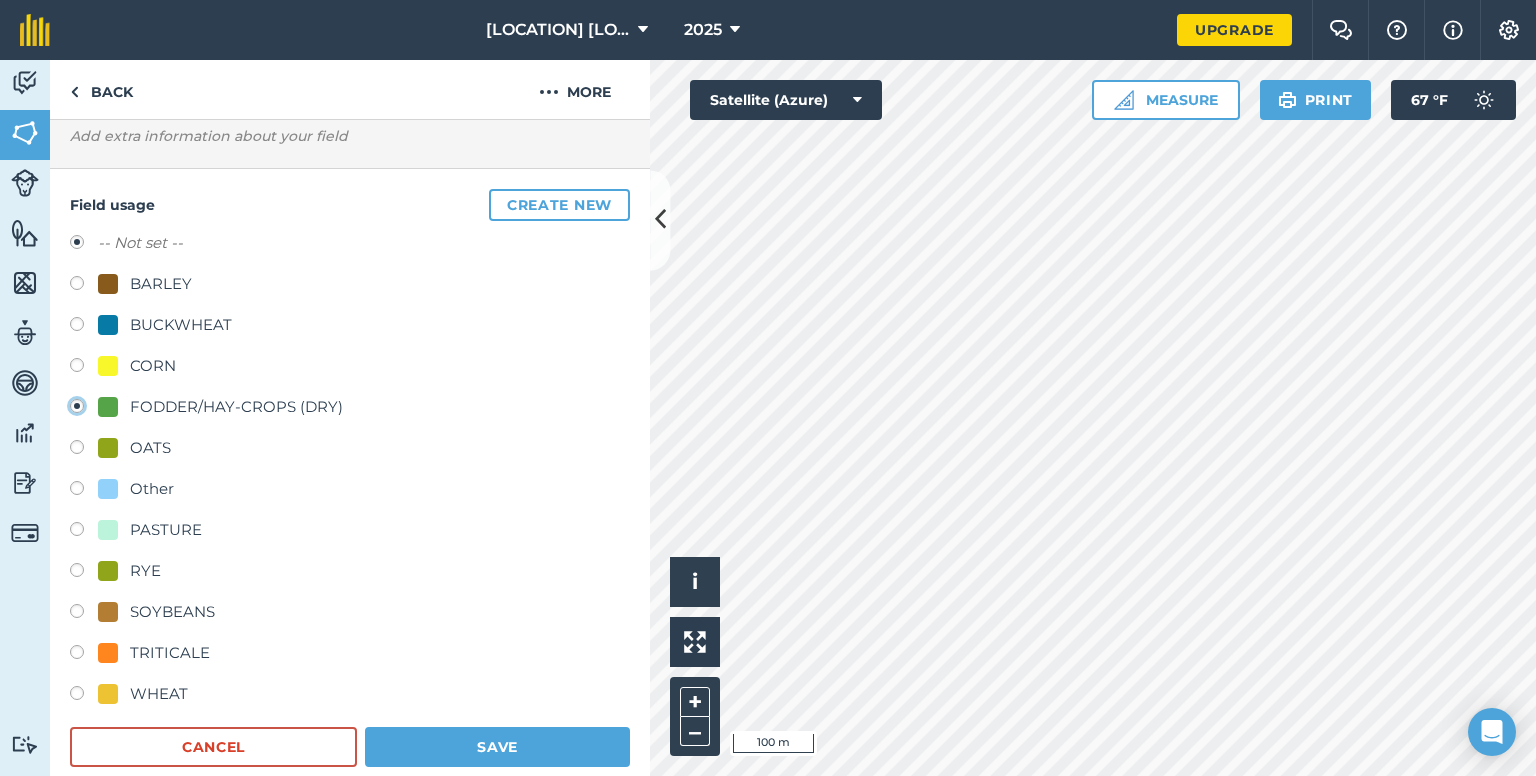 radio on "true" 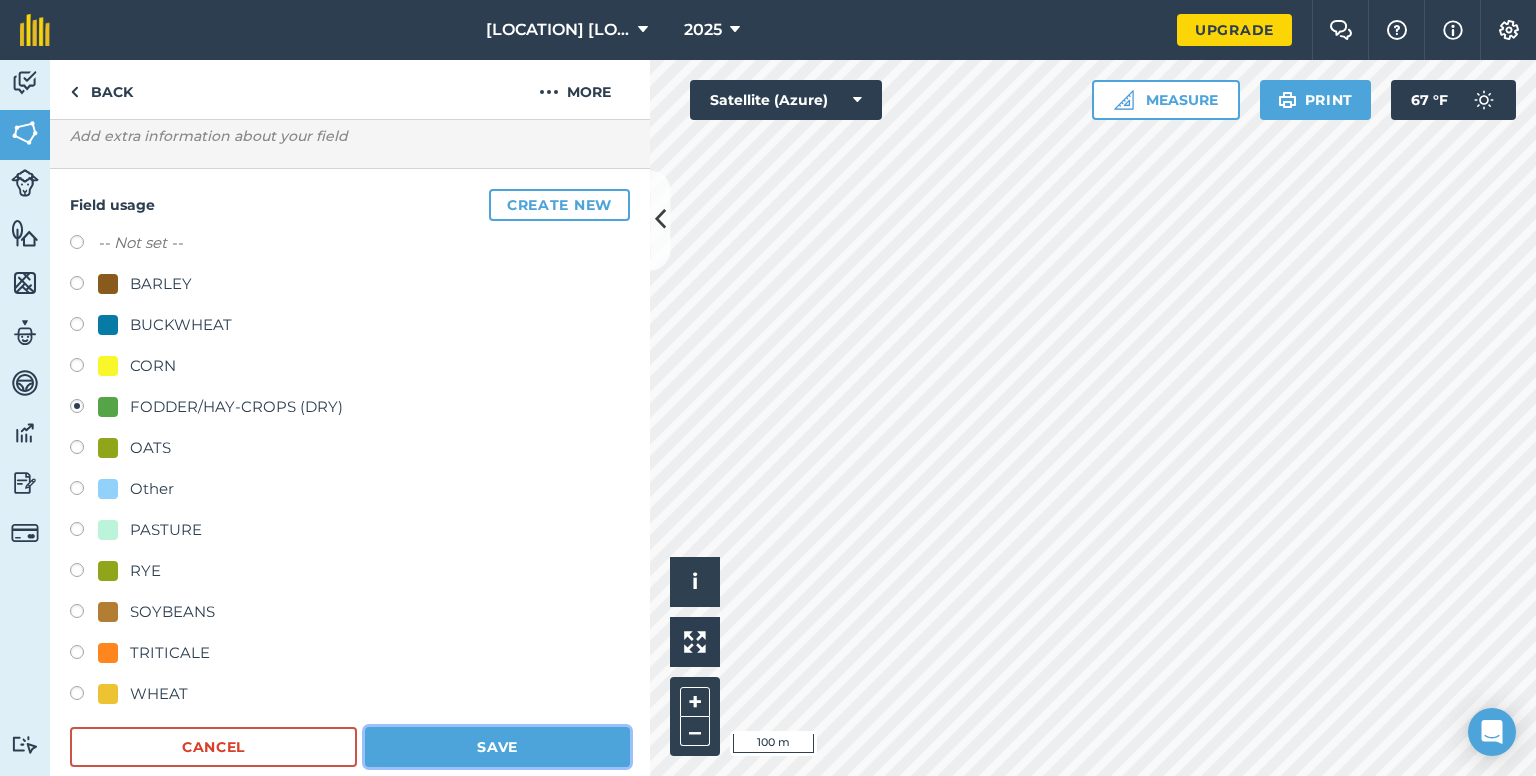 click on "Save" at bounding box center [497, 747] 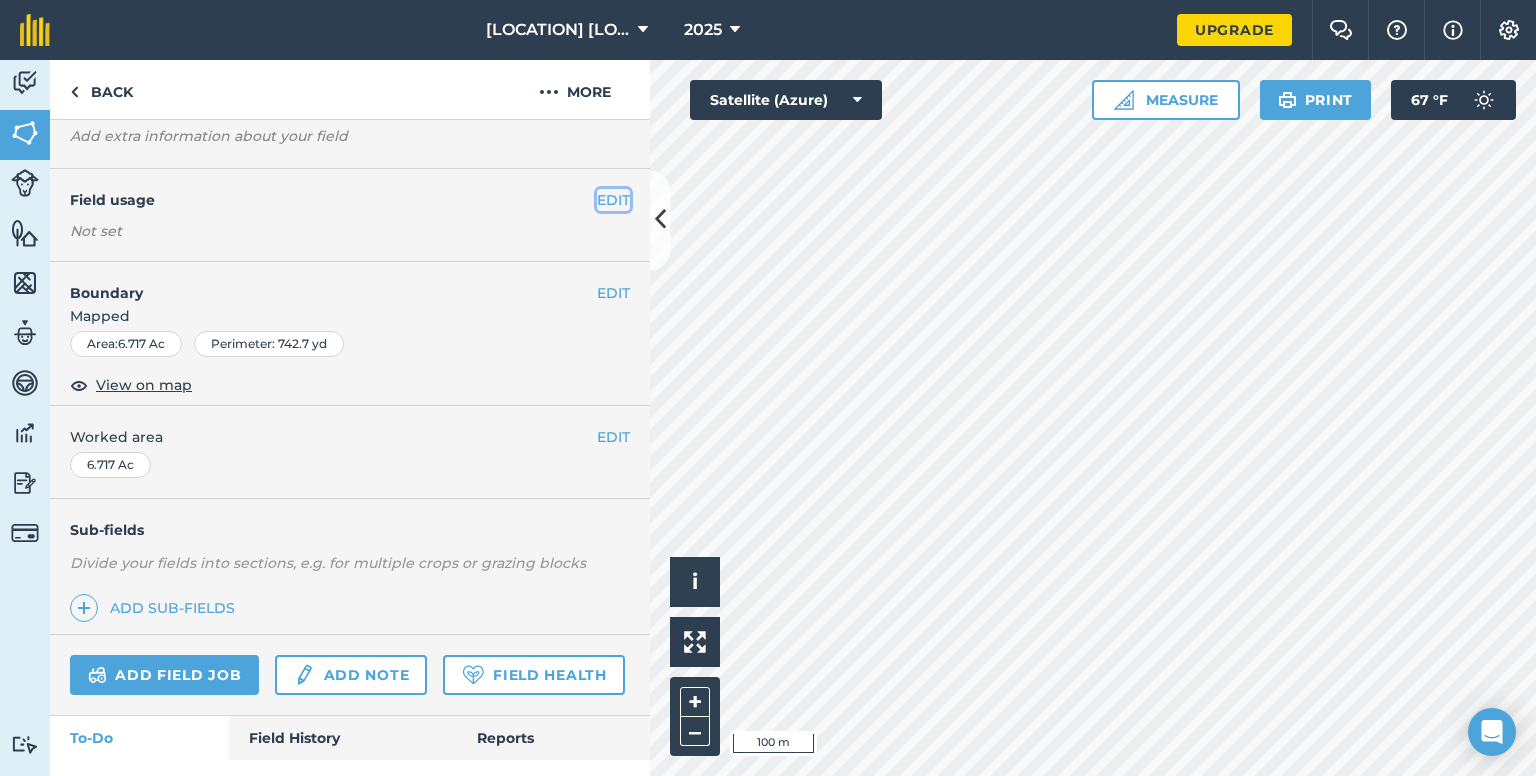 click on "EDIT" at bounding box center (613, 200) 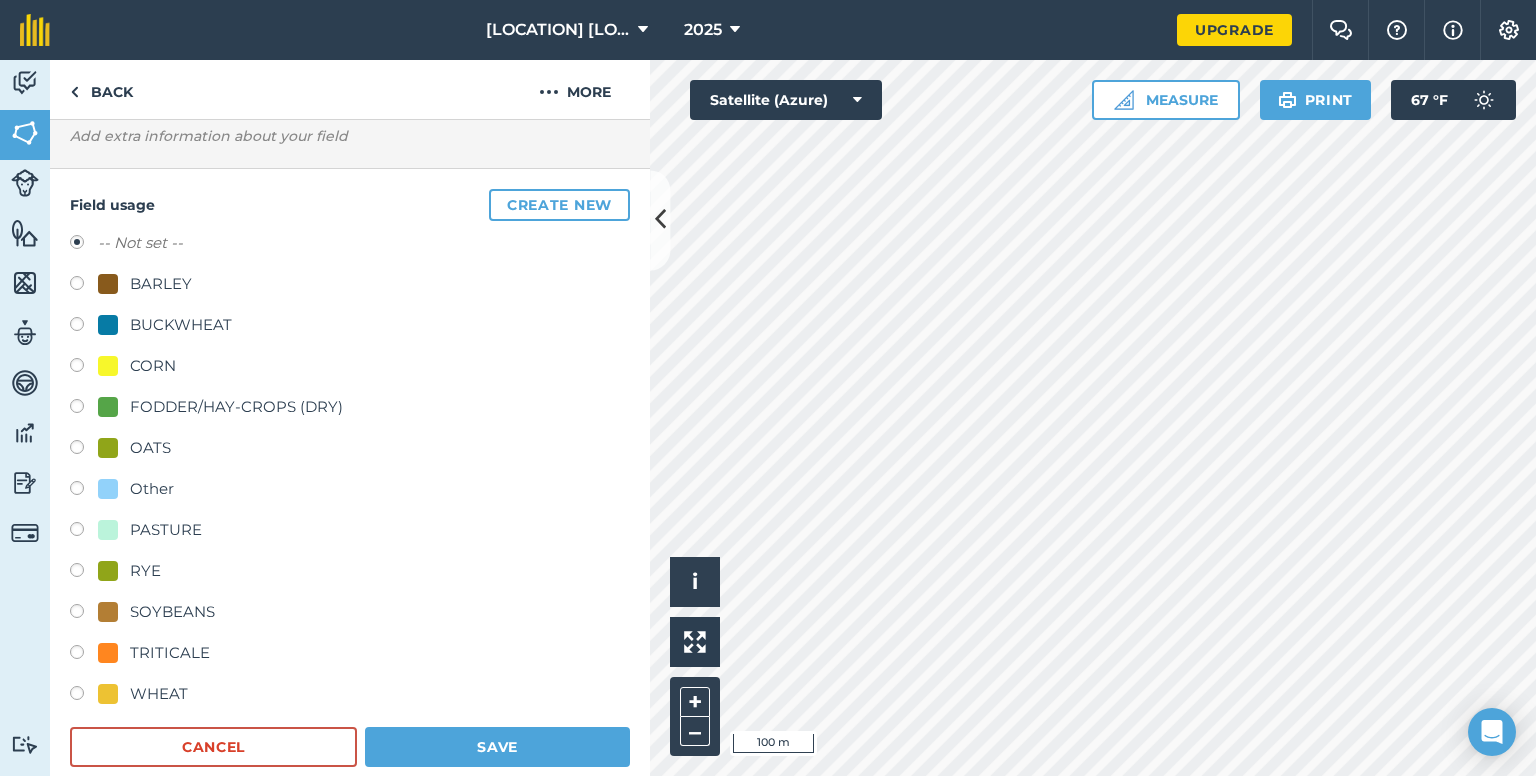 click at bounding box center [84, 409] 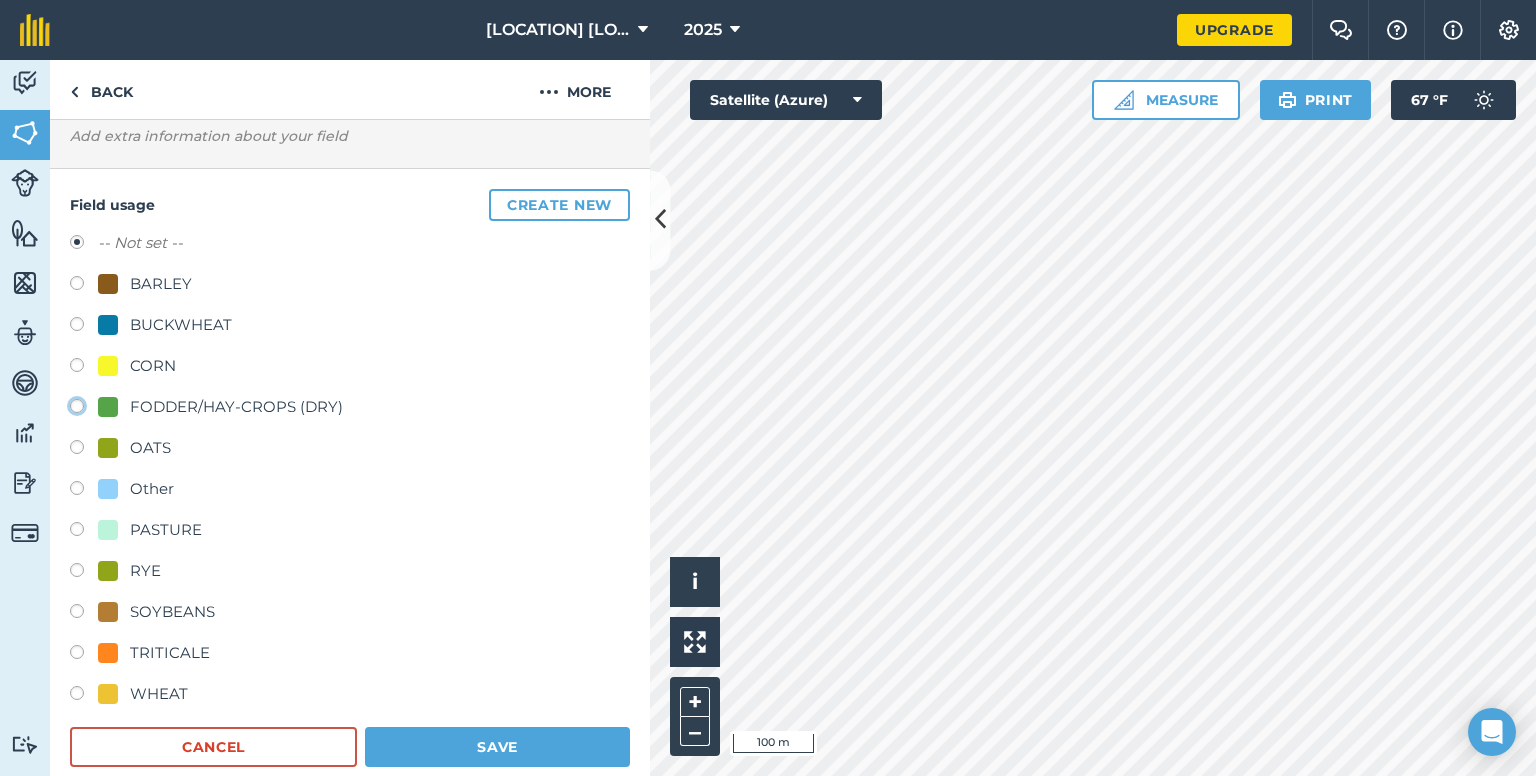 click on "FODDER/HAY-CROPS (DRY)" at bounding box center [-9923, 405] 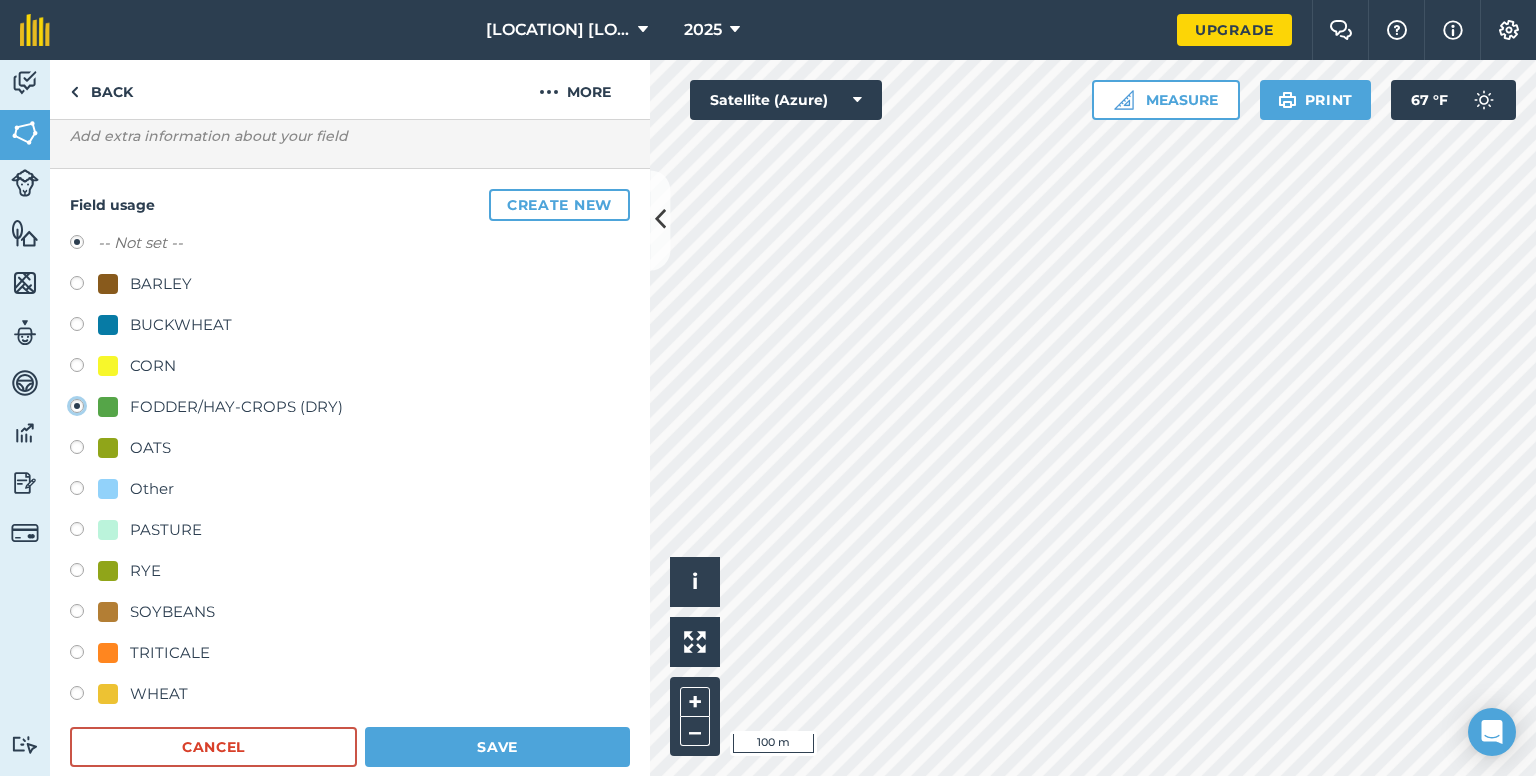 radio on "true" 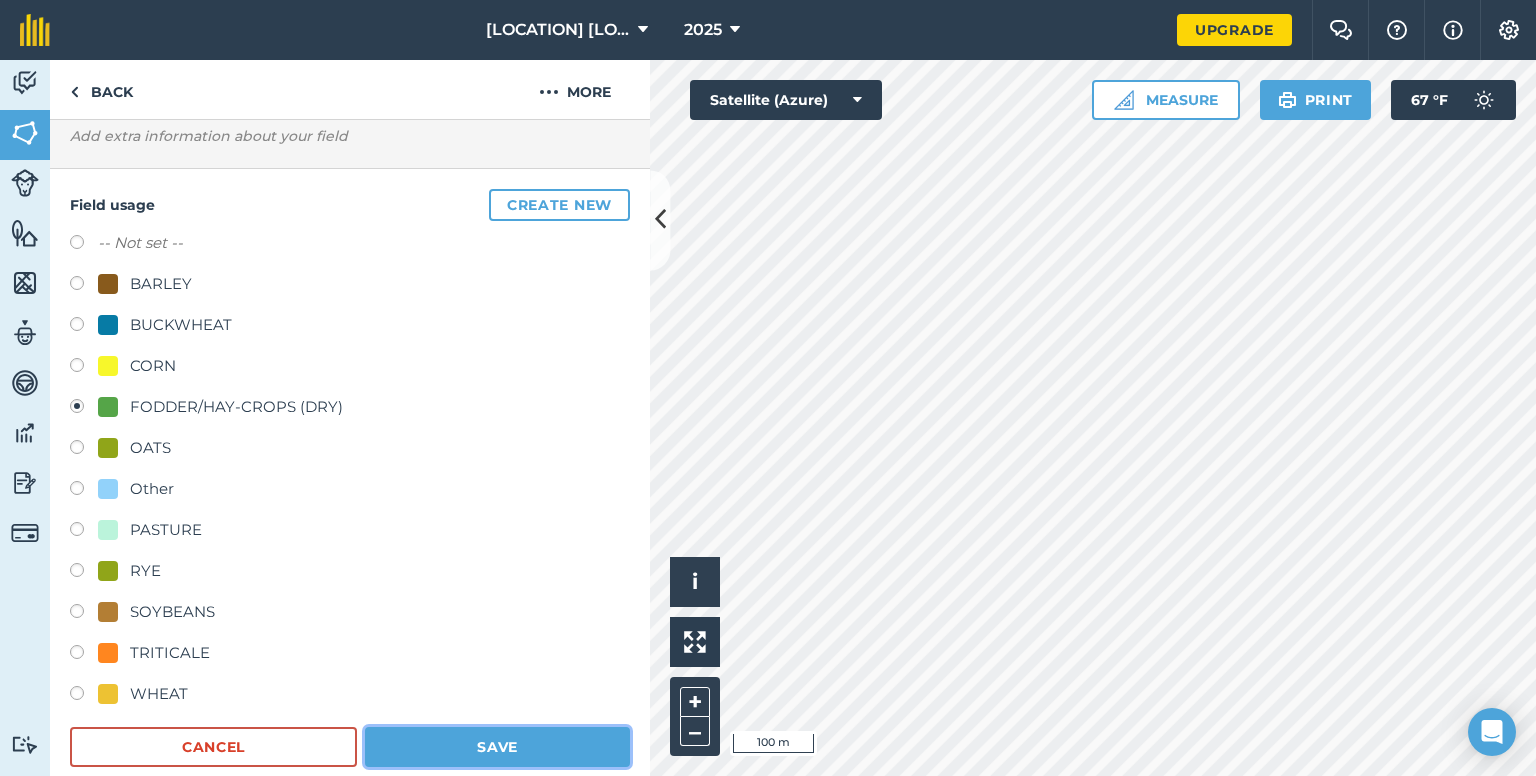 click on "Save" at bounding box center [497, 747] 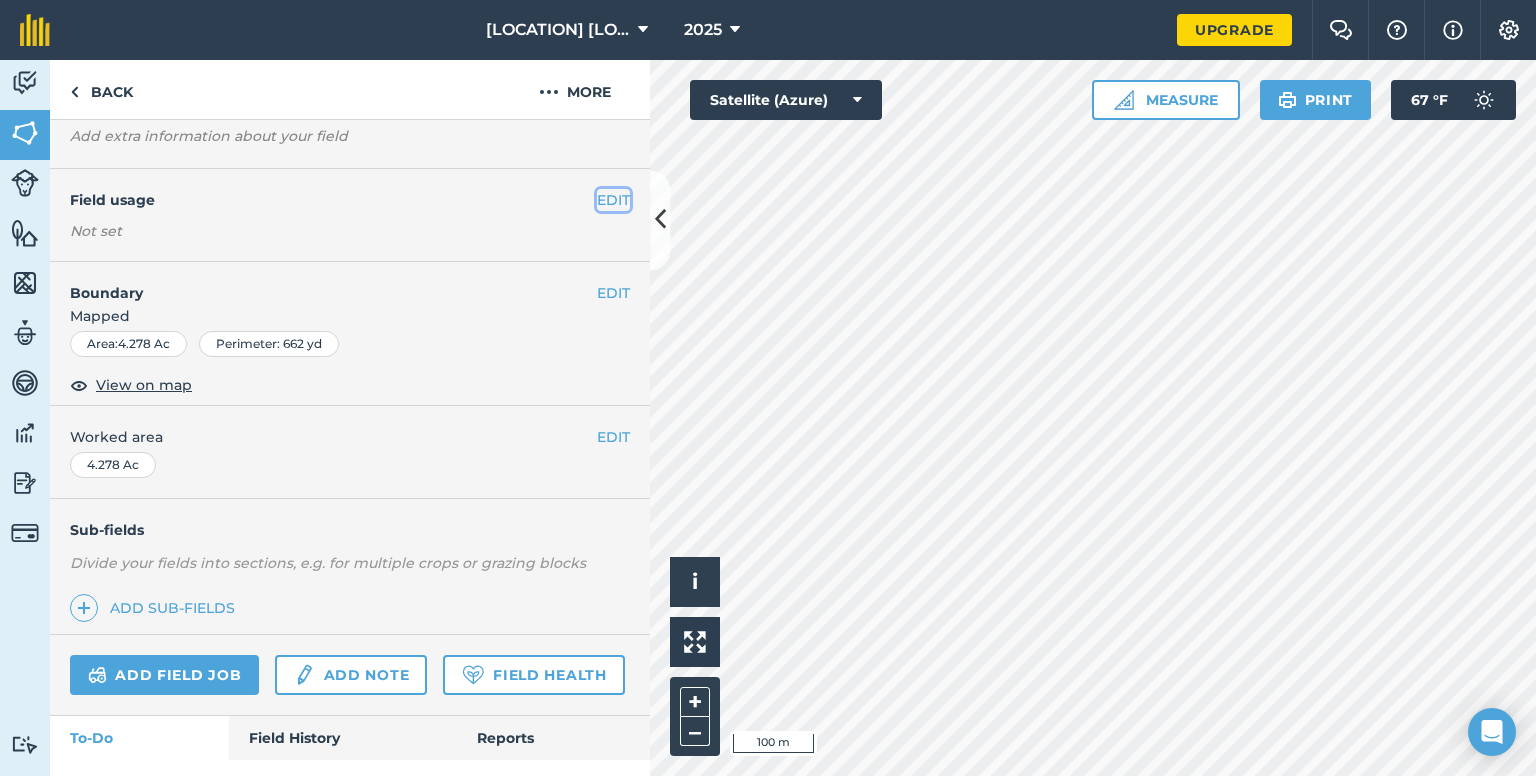 click on "EDIT" at bounding box center (613, 200) 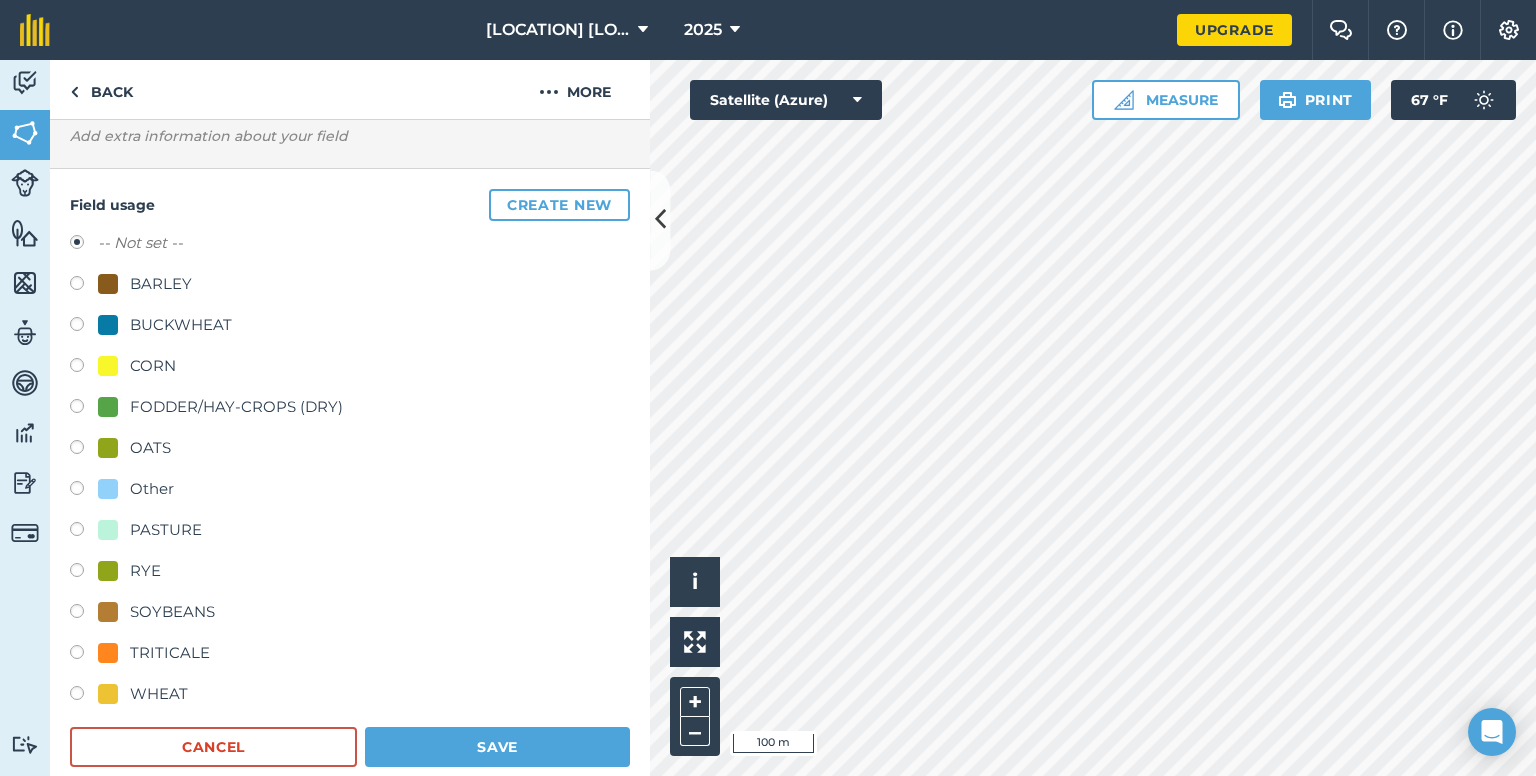 drag, startPoint x: 81, startPoint y: 369, endPoint x: 102, endPoint y: 369, distance: 21 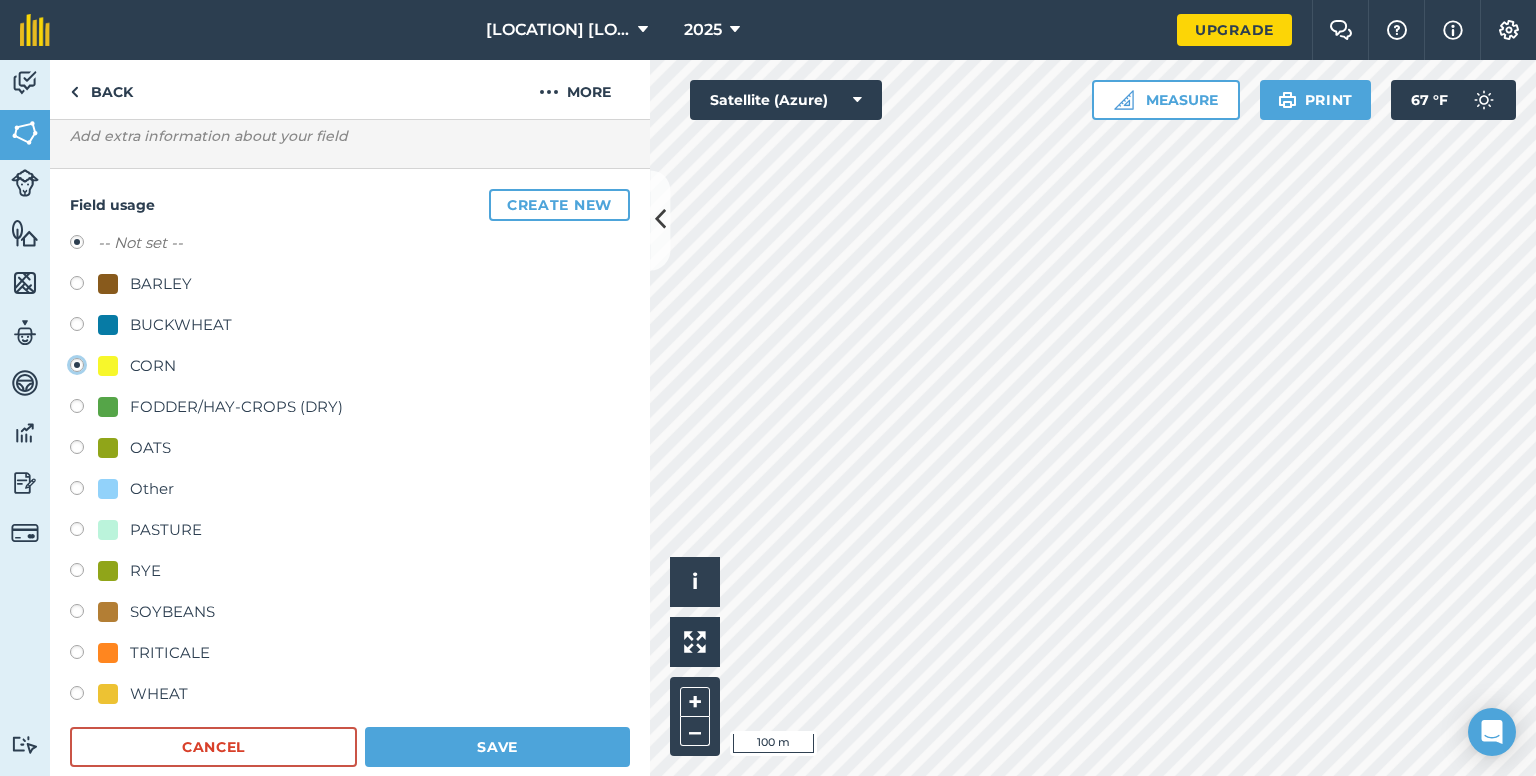 radio on "true" 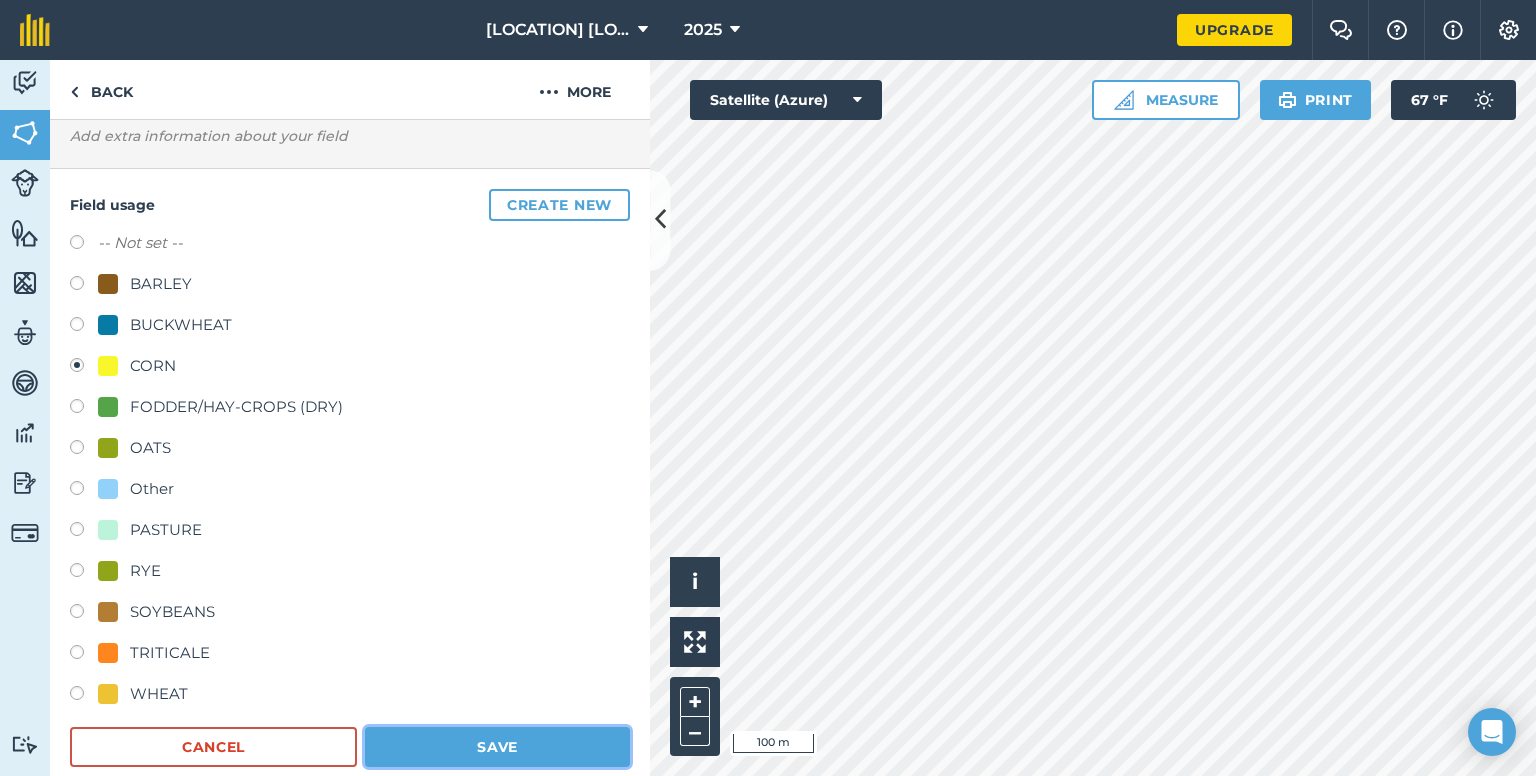 click on "Save" at bounding box center [497, 747] 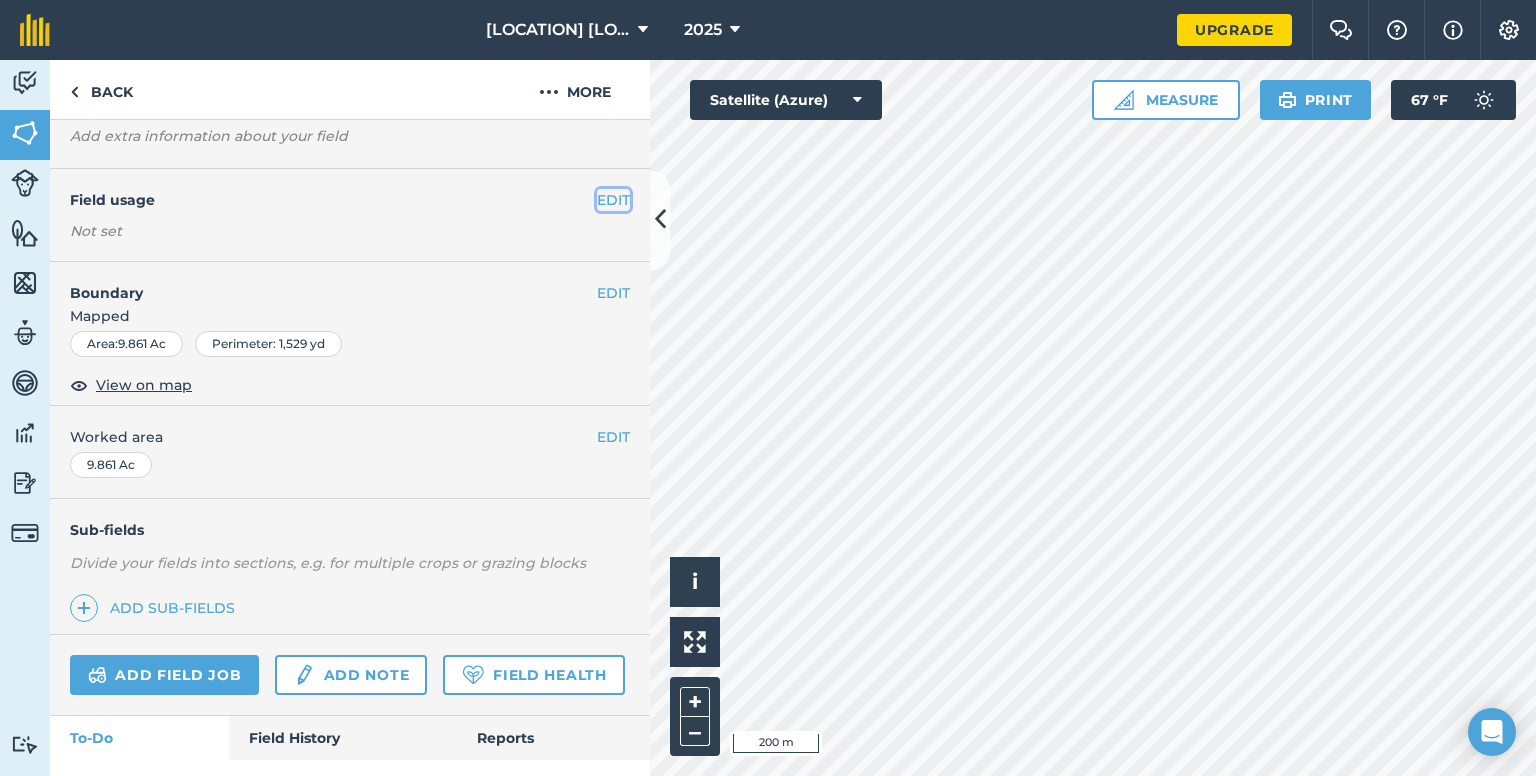 click on "EDIT" at bounding box center (613, 200) 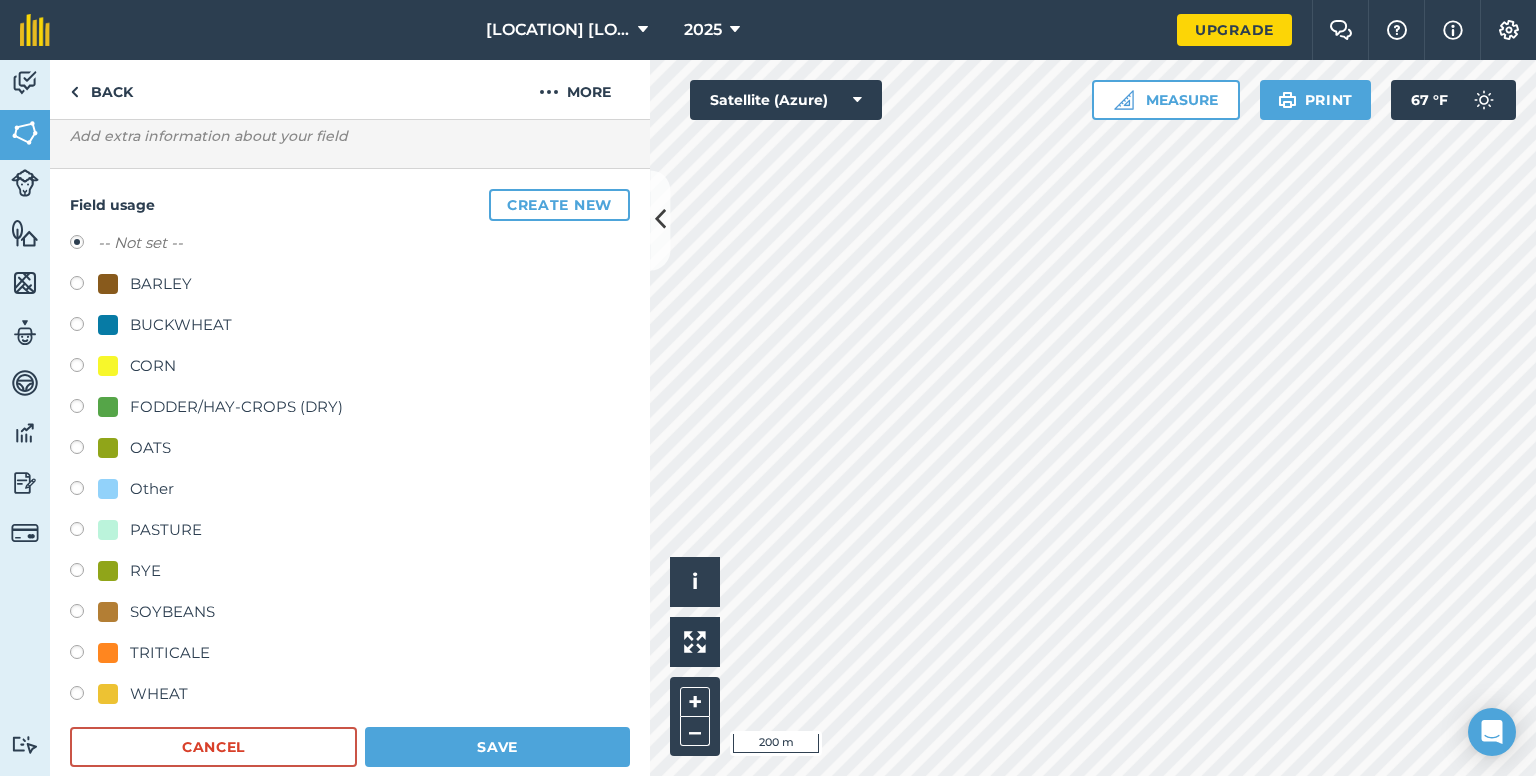 click at bounding box center (84, 409) 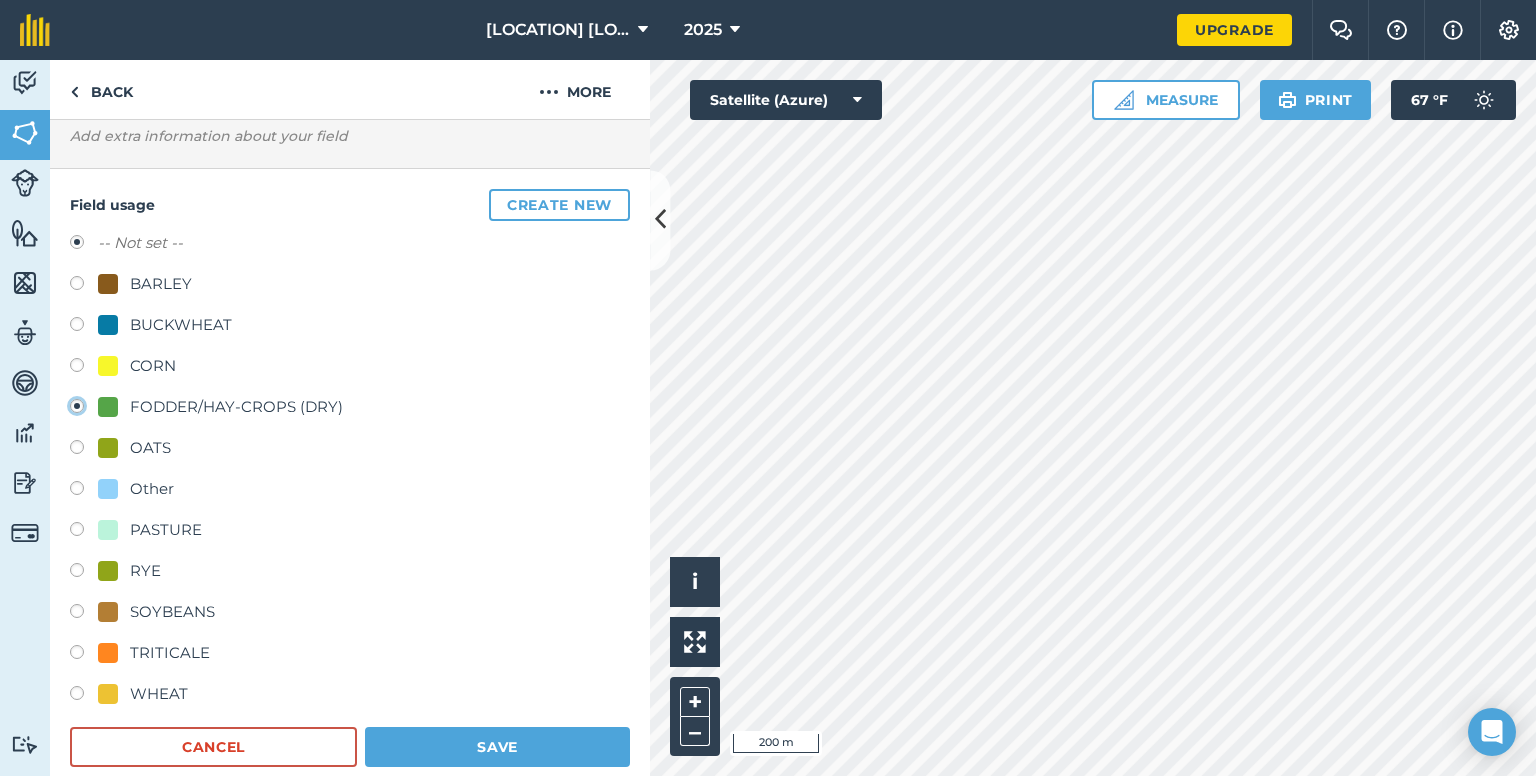 radio on "true" 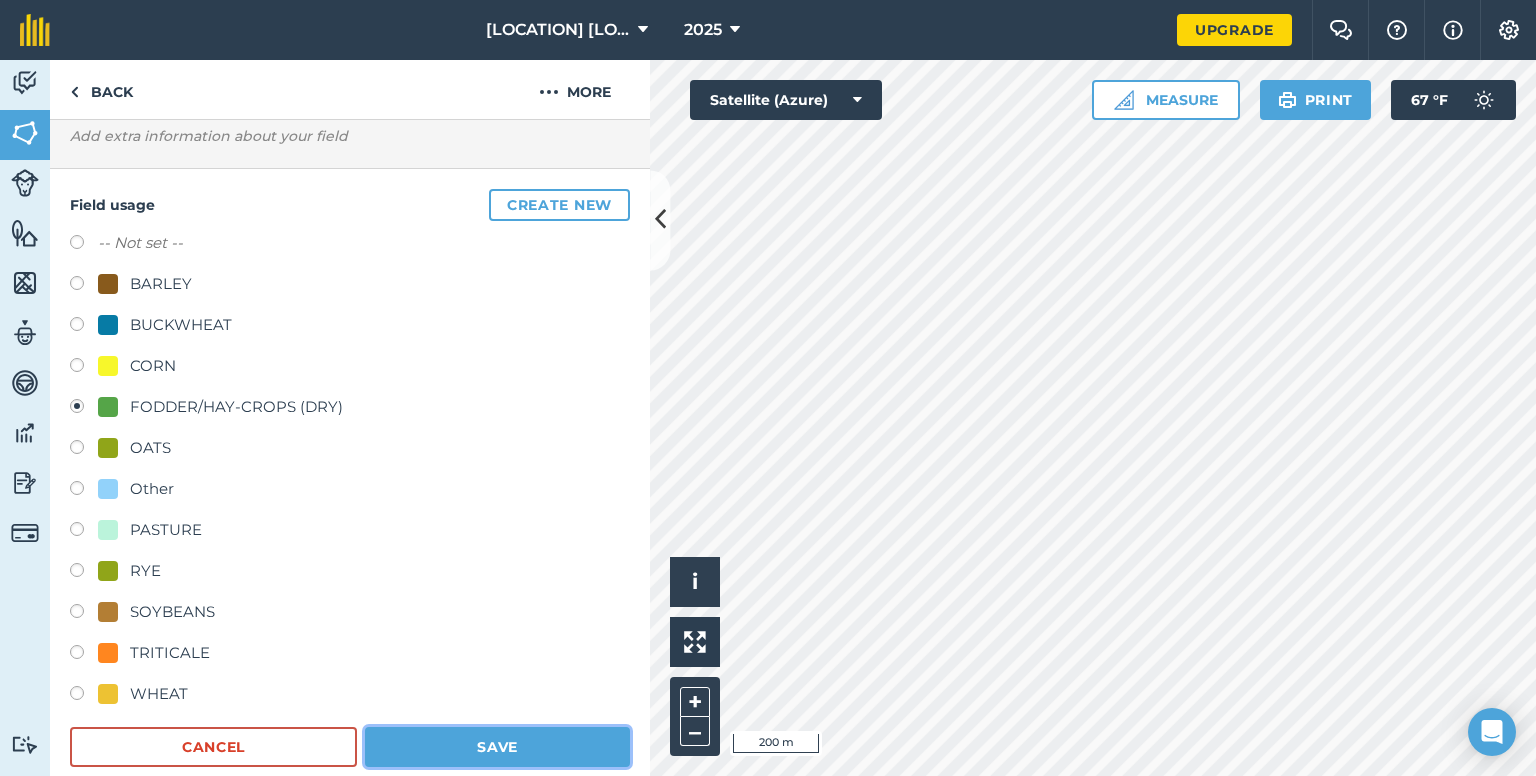 click on "Save" at bounding box center [497, 747] 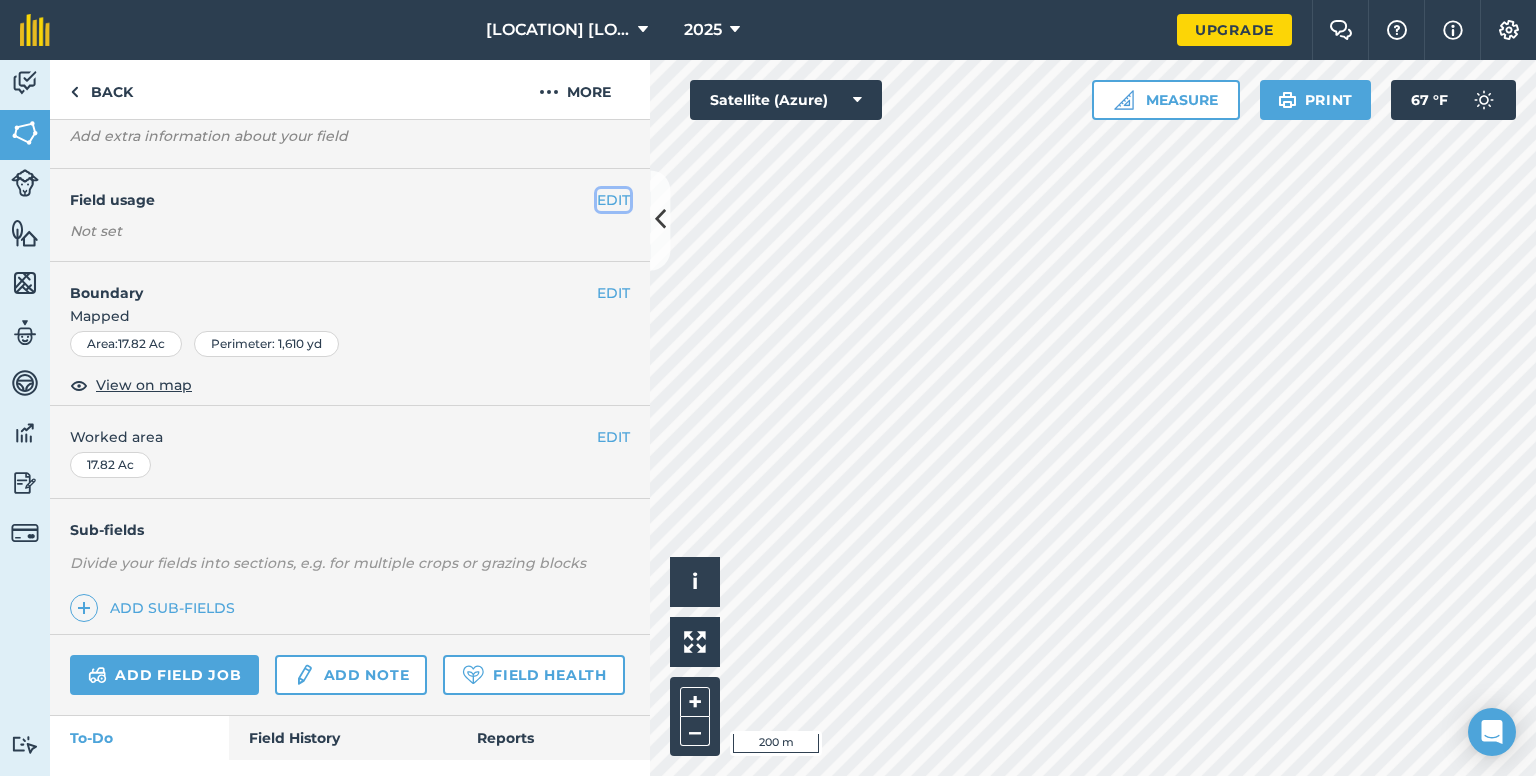 click on "EDIT" at bounding box center (613, 200) 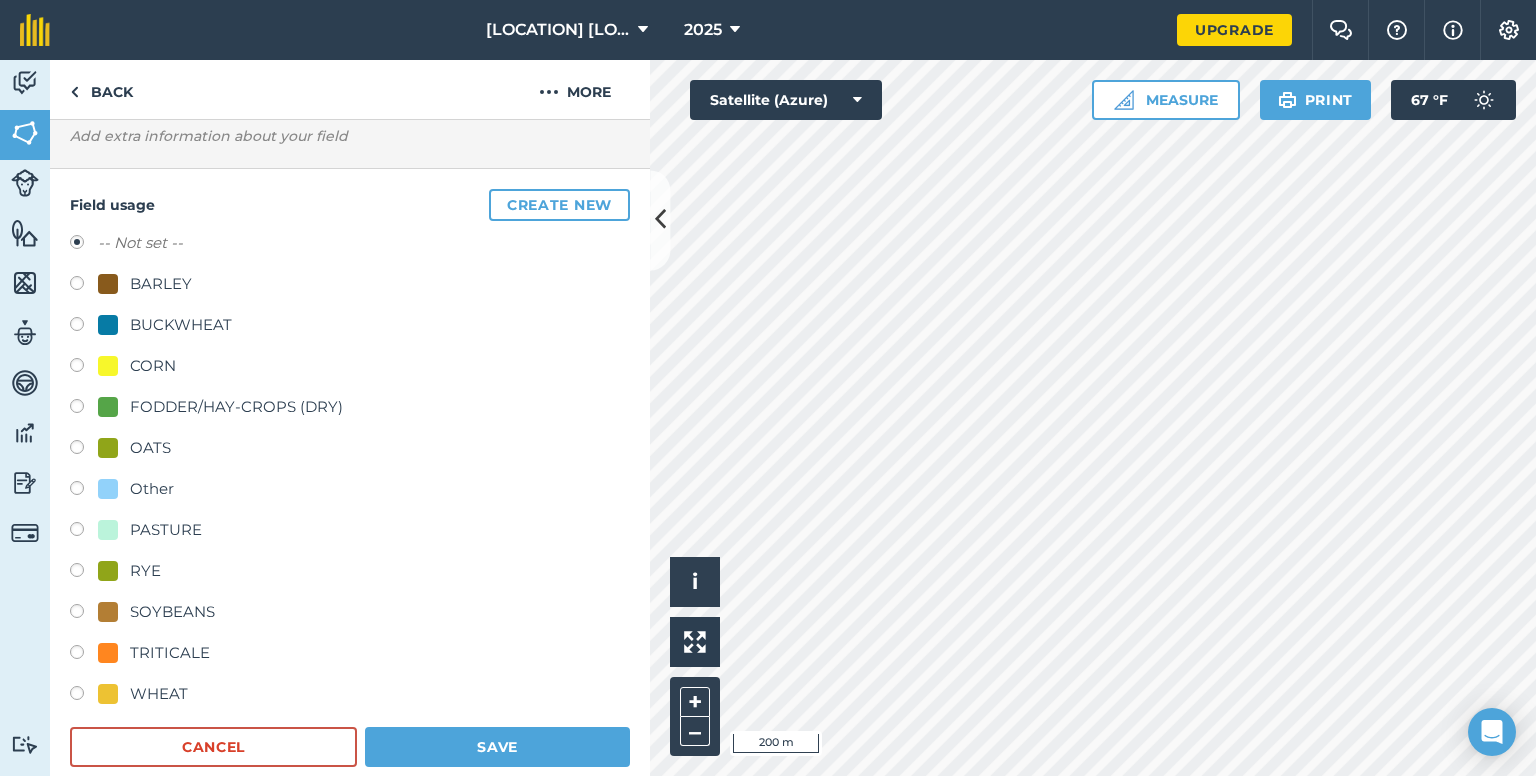 drag, startPoint x: 80, startPoint y: 406, endPoint x: 109, endPoint y: 444, distance: 47.801674 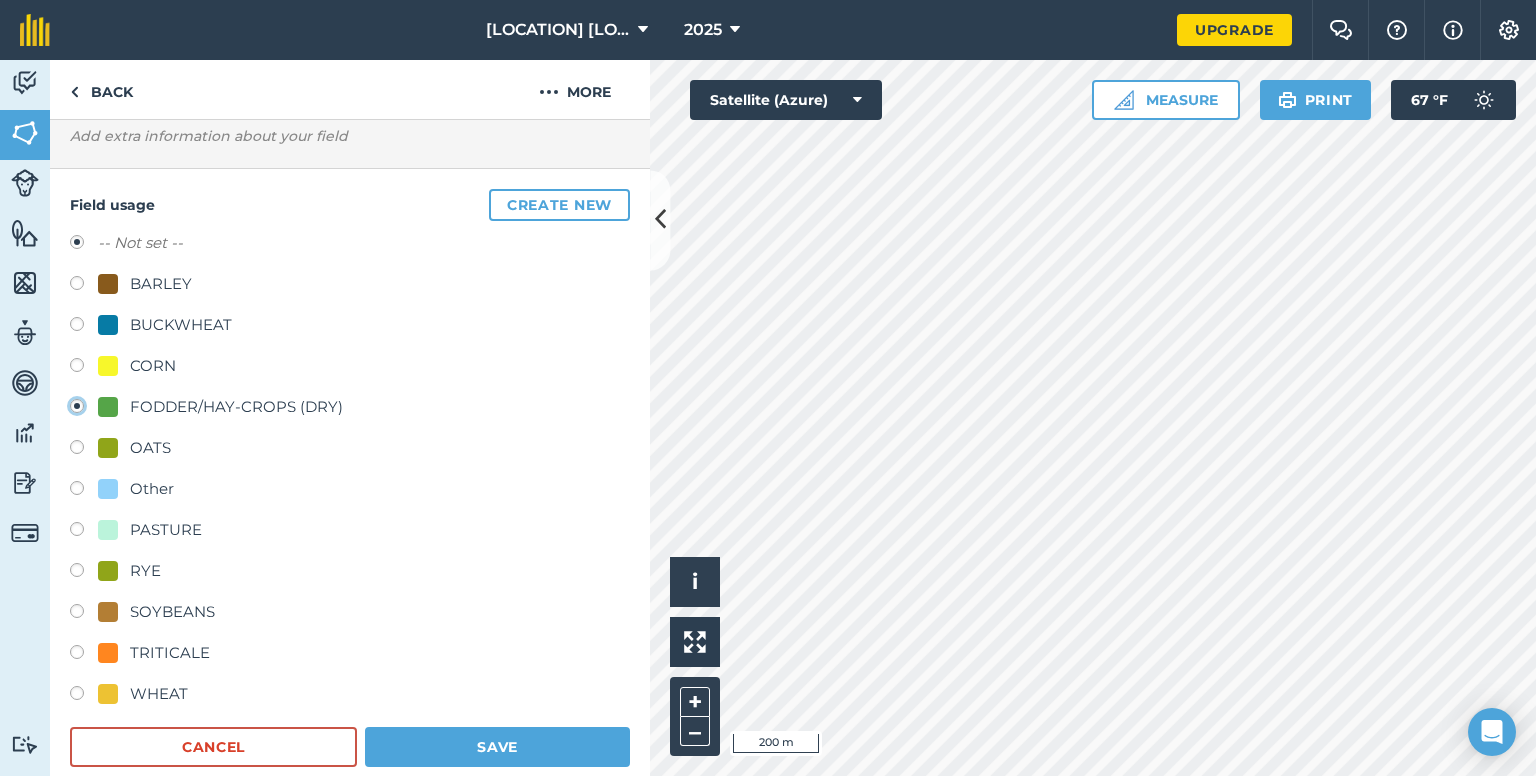 radio on "true" 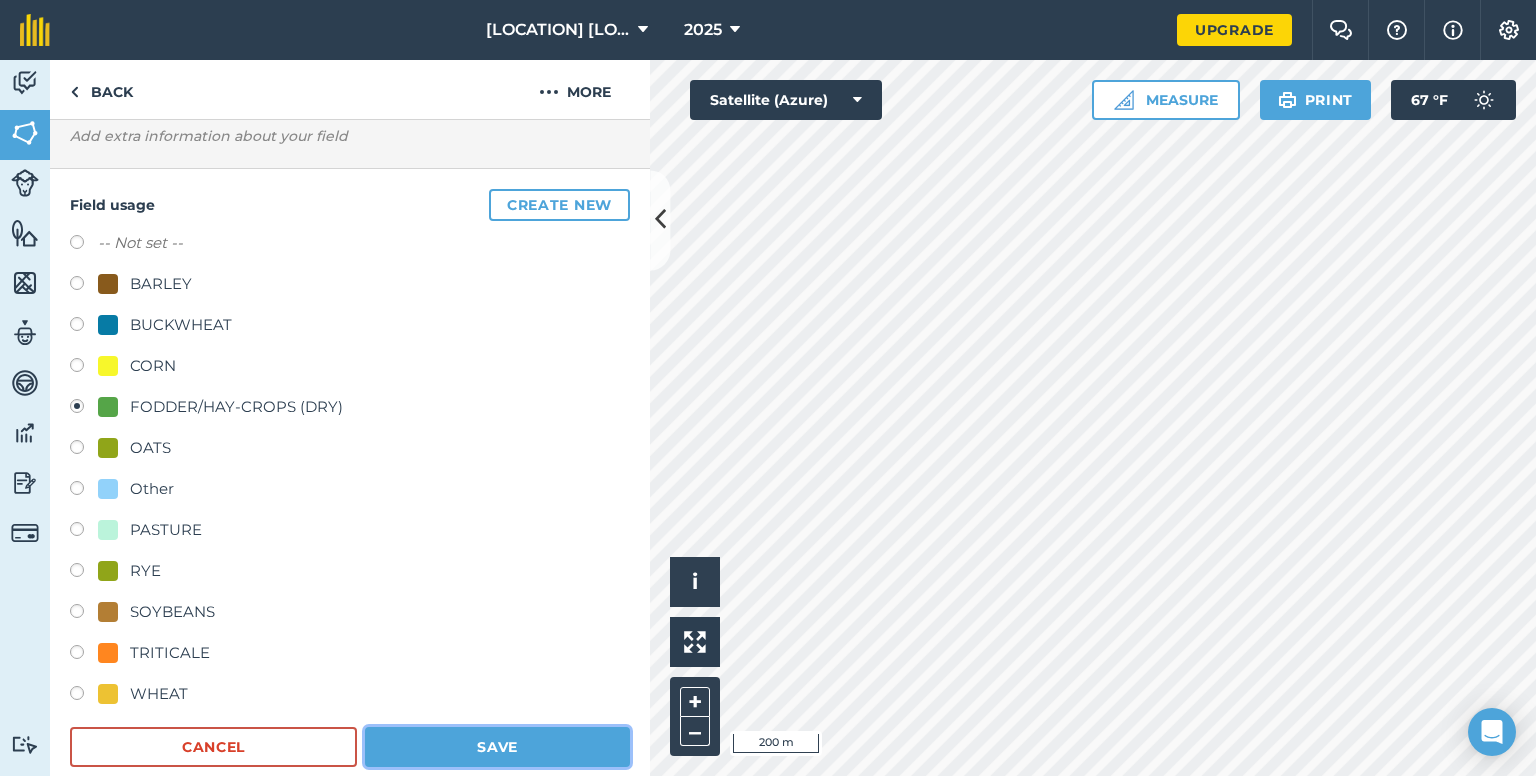 click on "Save" at bounding box center (497, 747) 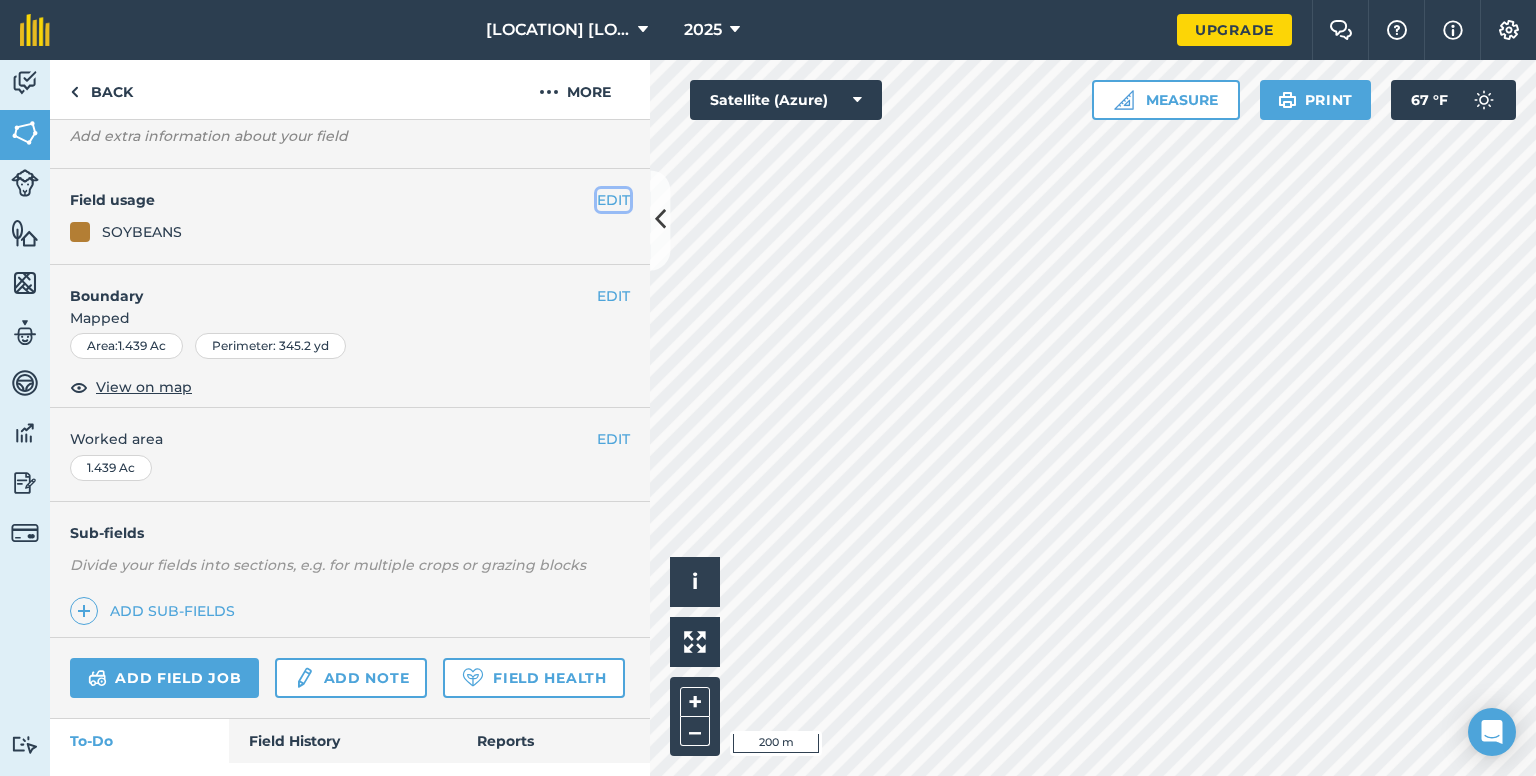 click on "EDIT" at bounding box center [613, 200] 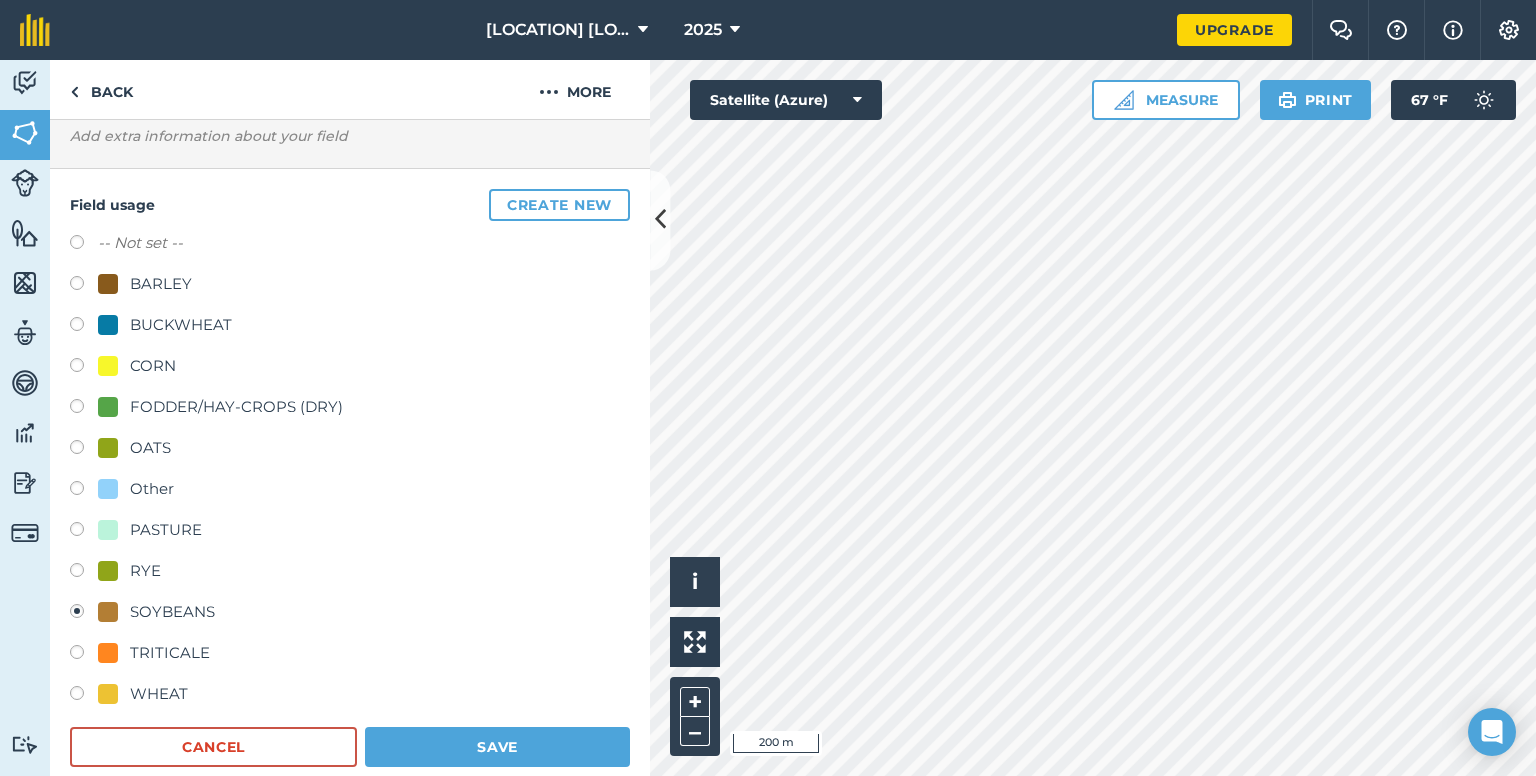drag, startPoint x: 77, startPoint y: 363, endPoint x: 126, endPoint y: 377, distance: 50.96077 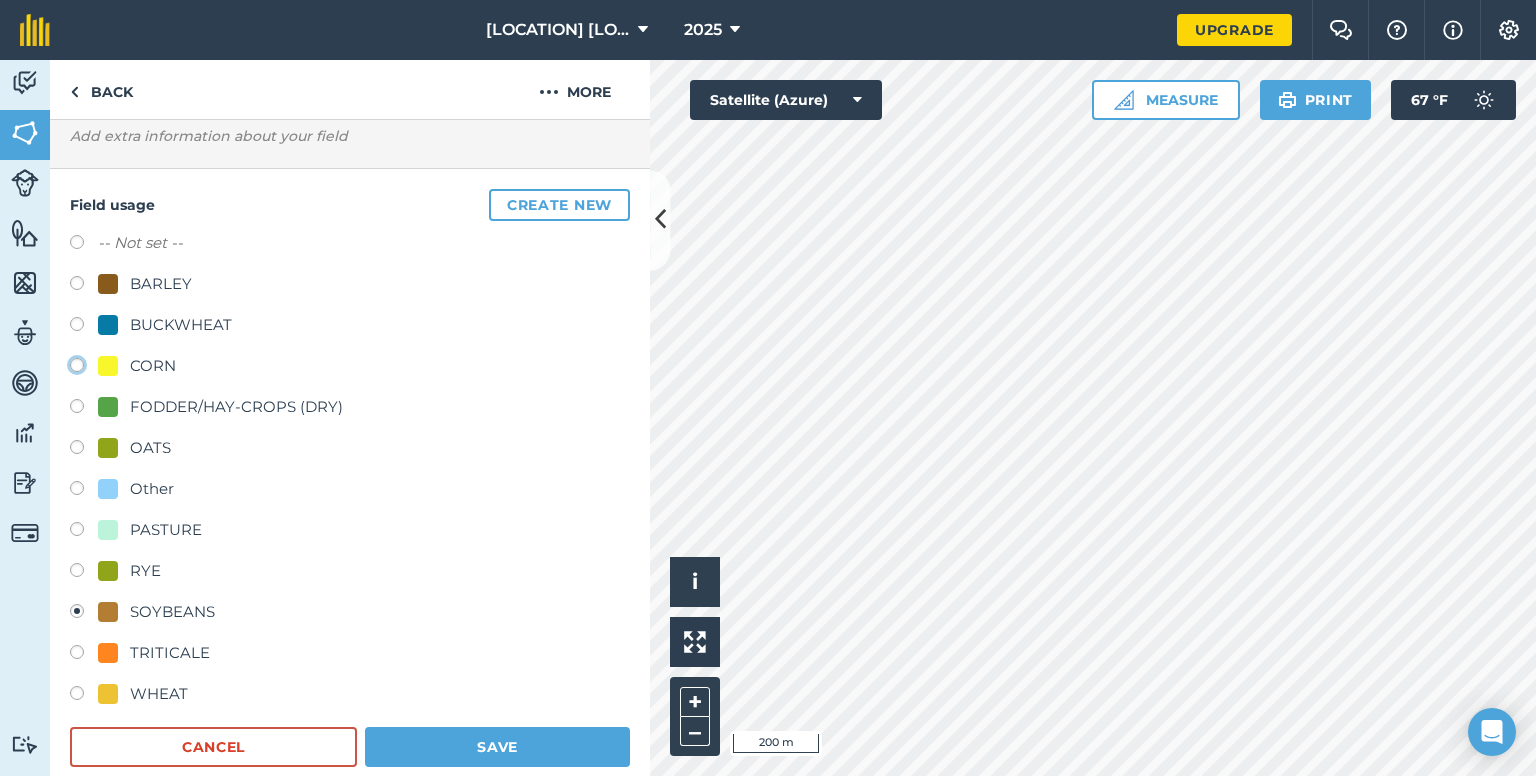 click on "CORN" at bounding box center [-9923, 364] 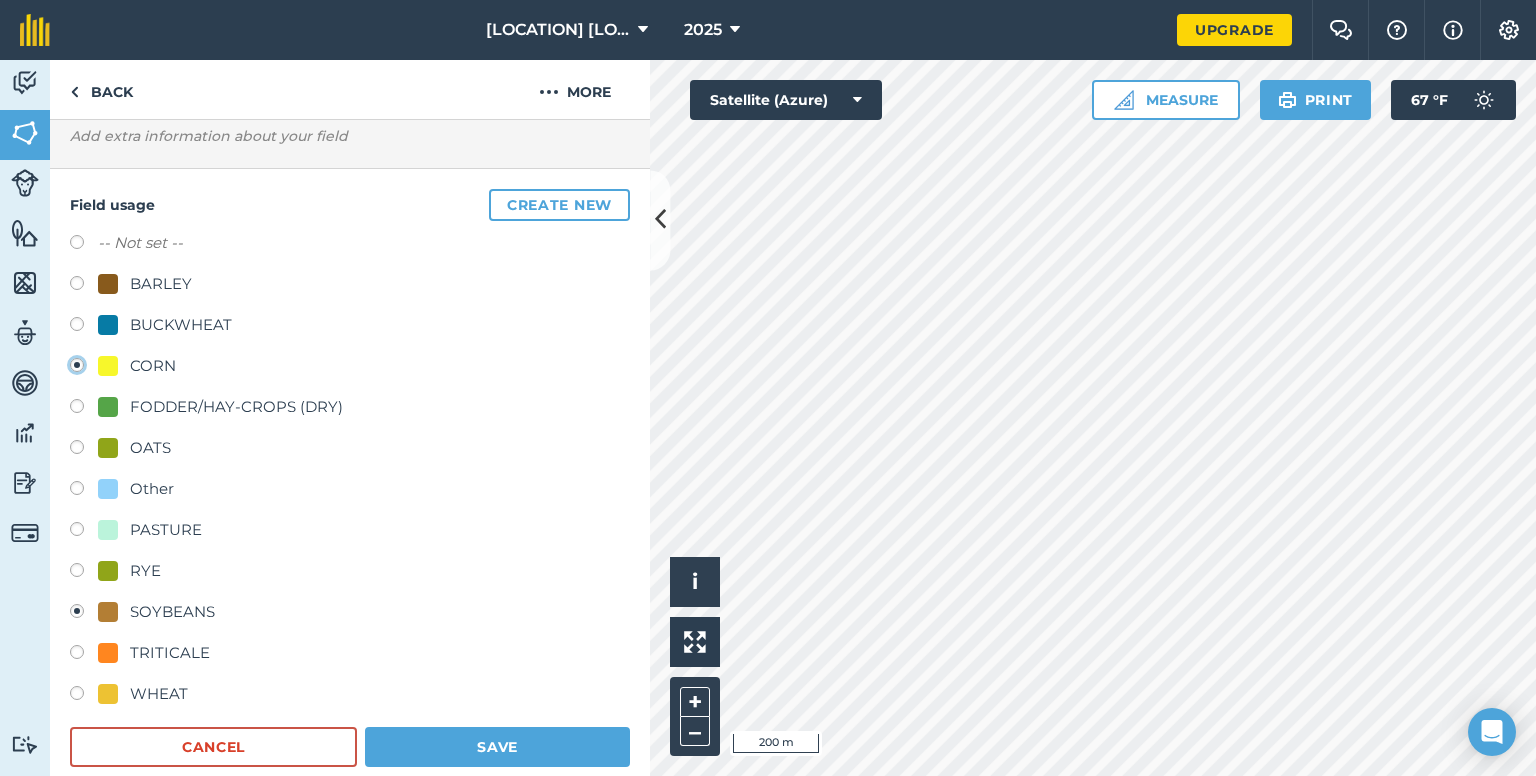 radio on "true" 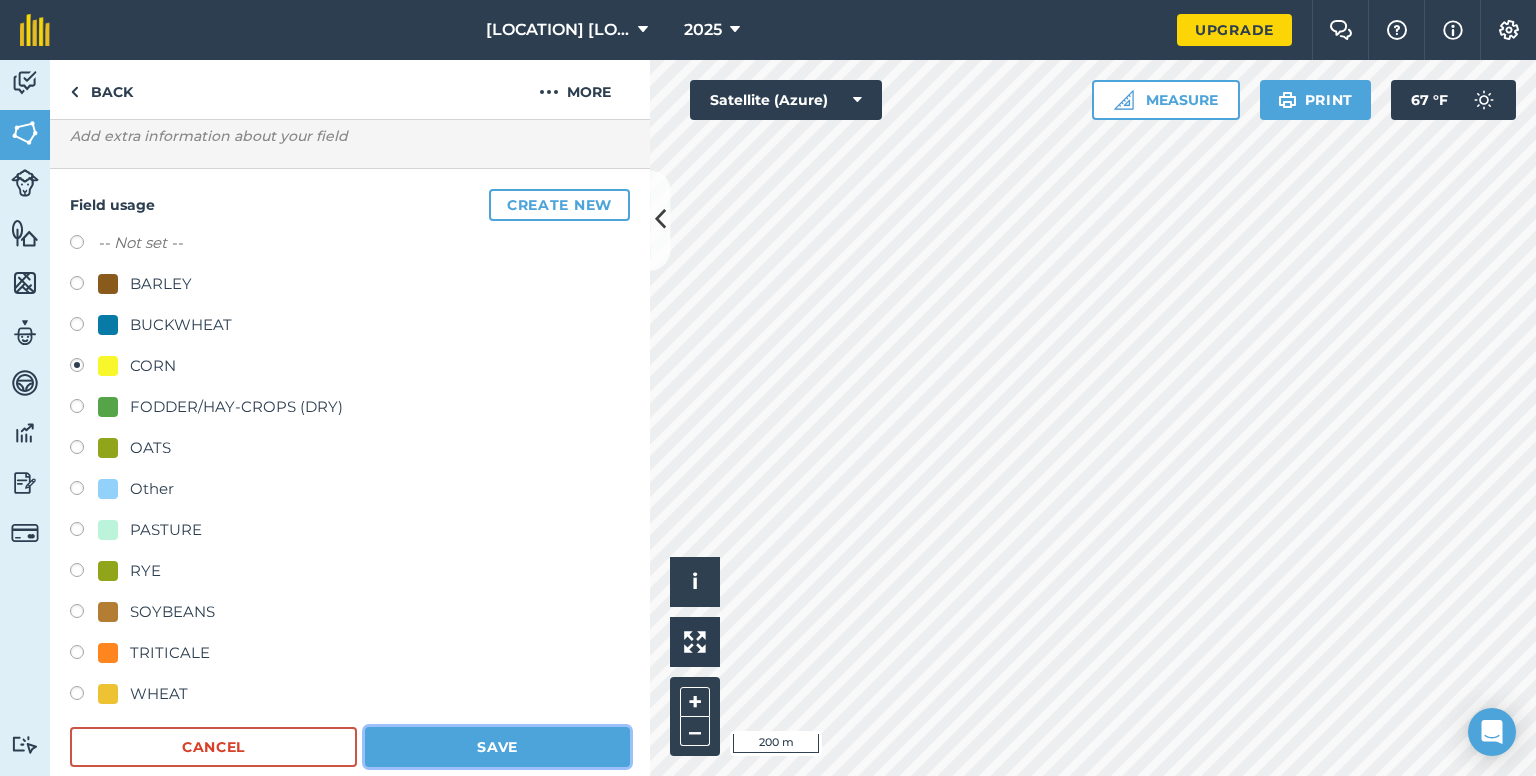click on "Save" at bounding box center (497, 747) 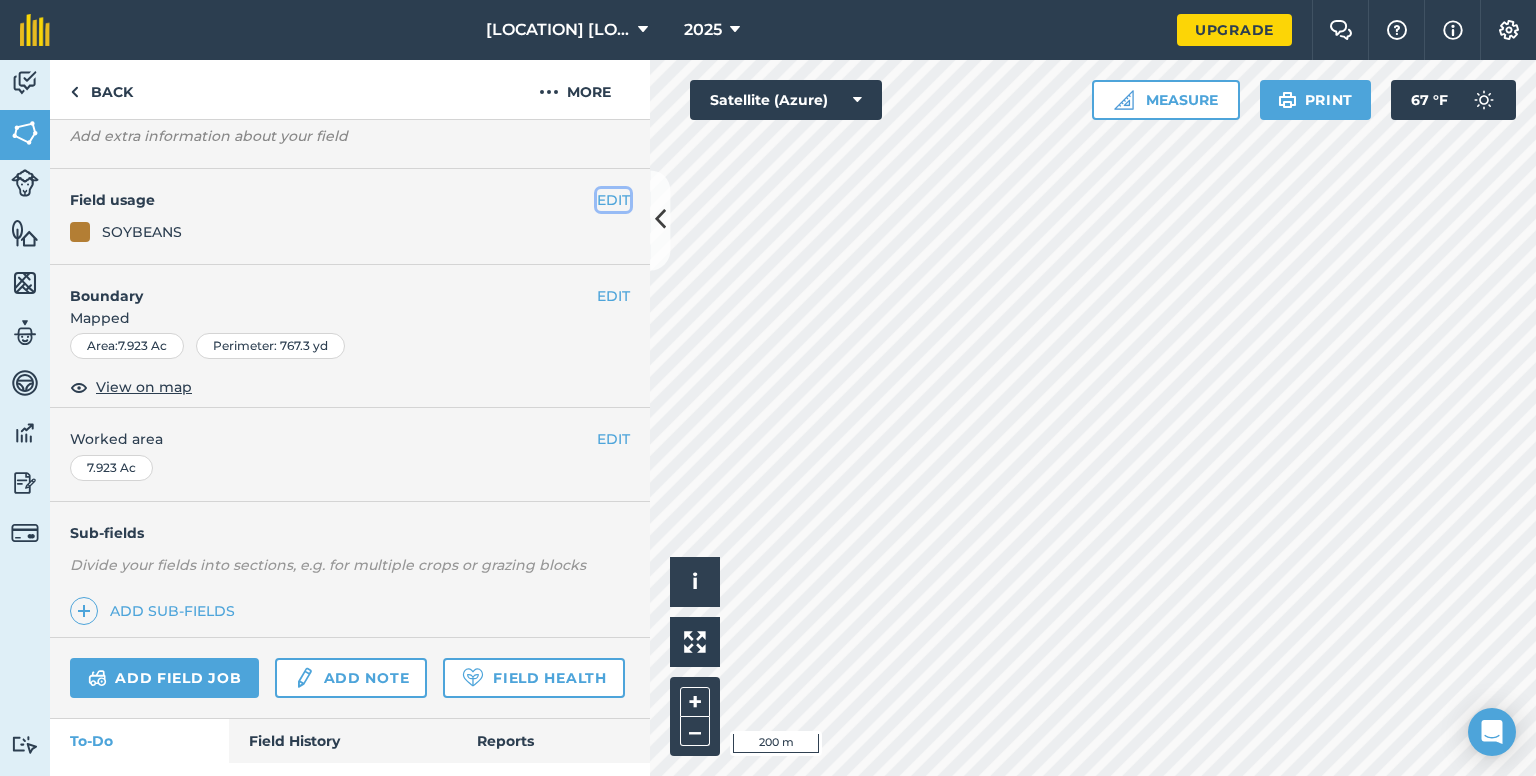 click on "EDIT" at bounding box center [613, 200] 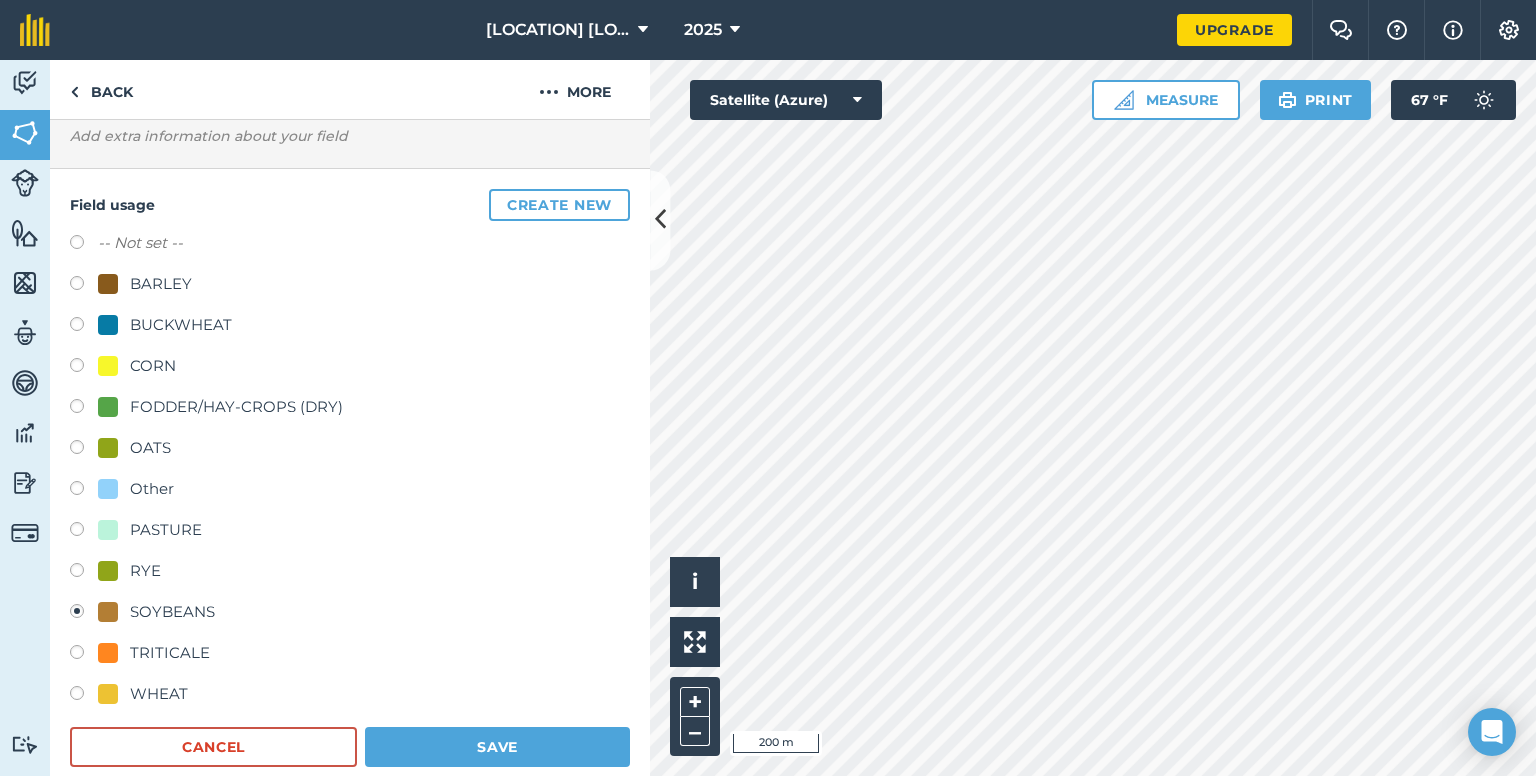 click at bounding box center (84, 245) 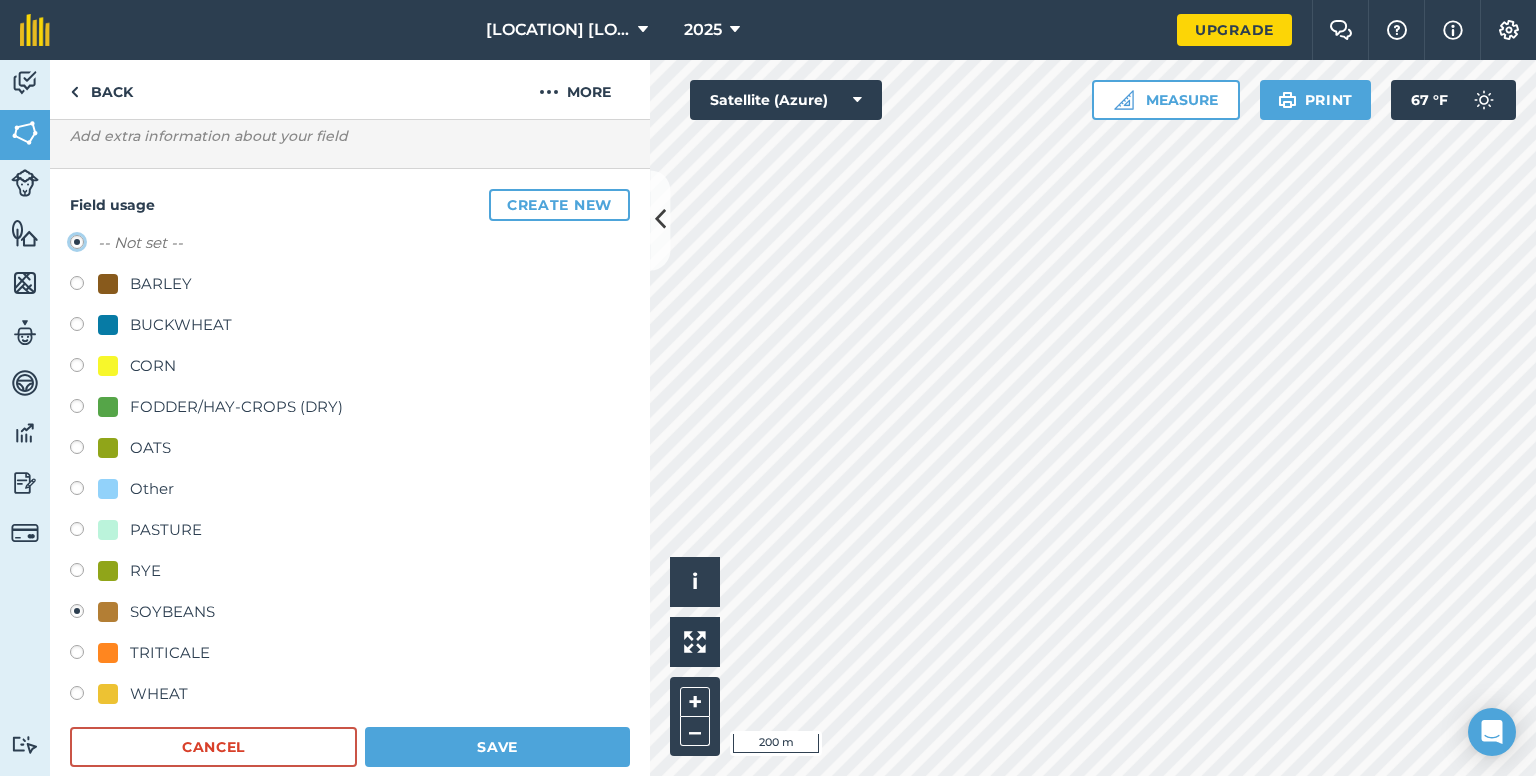 radio on "true" 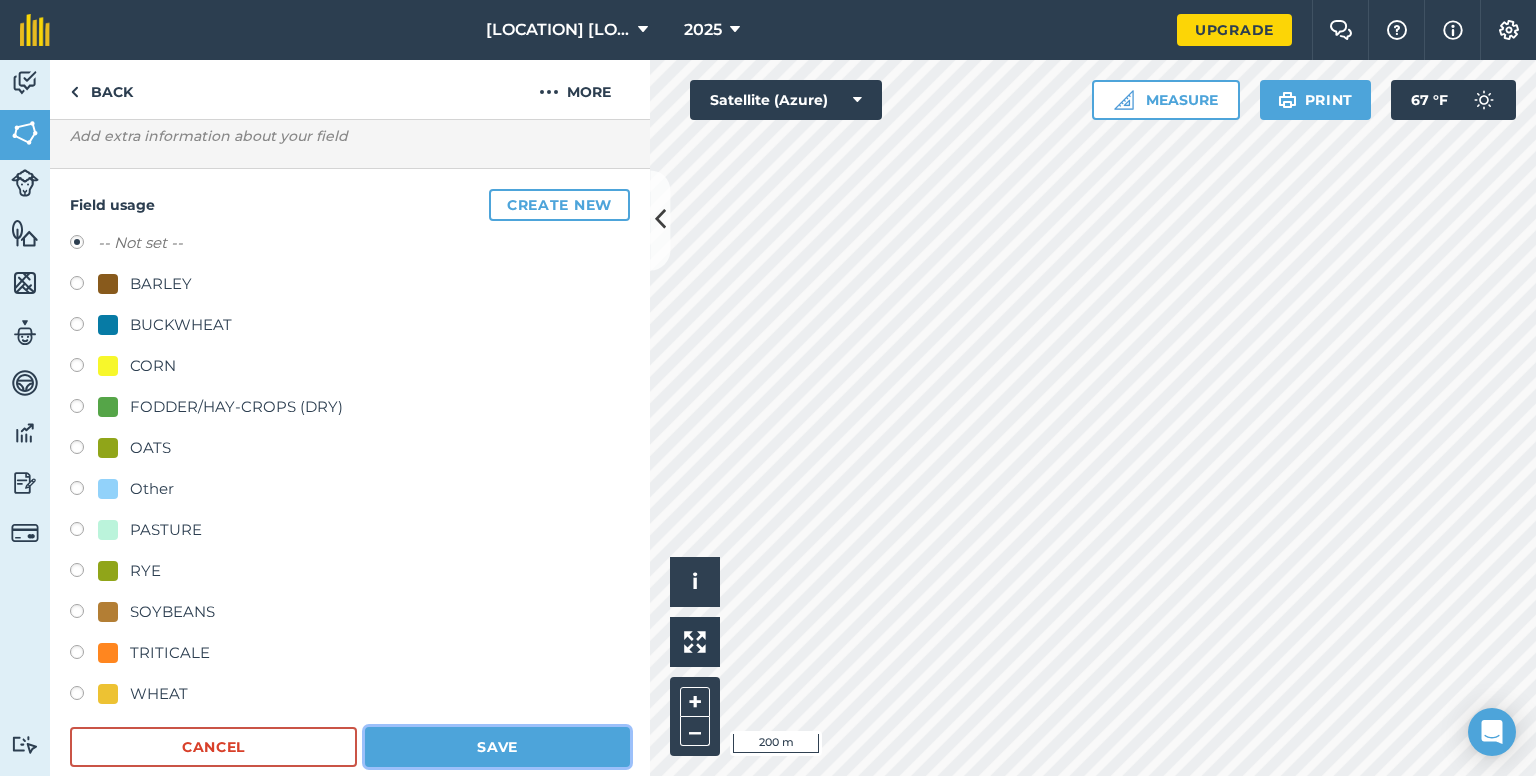 click on "Save" at bounding box center (497, 747) 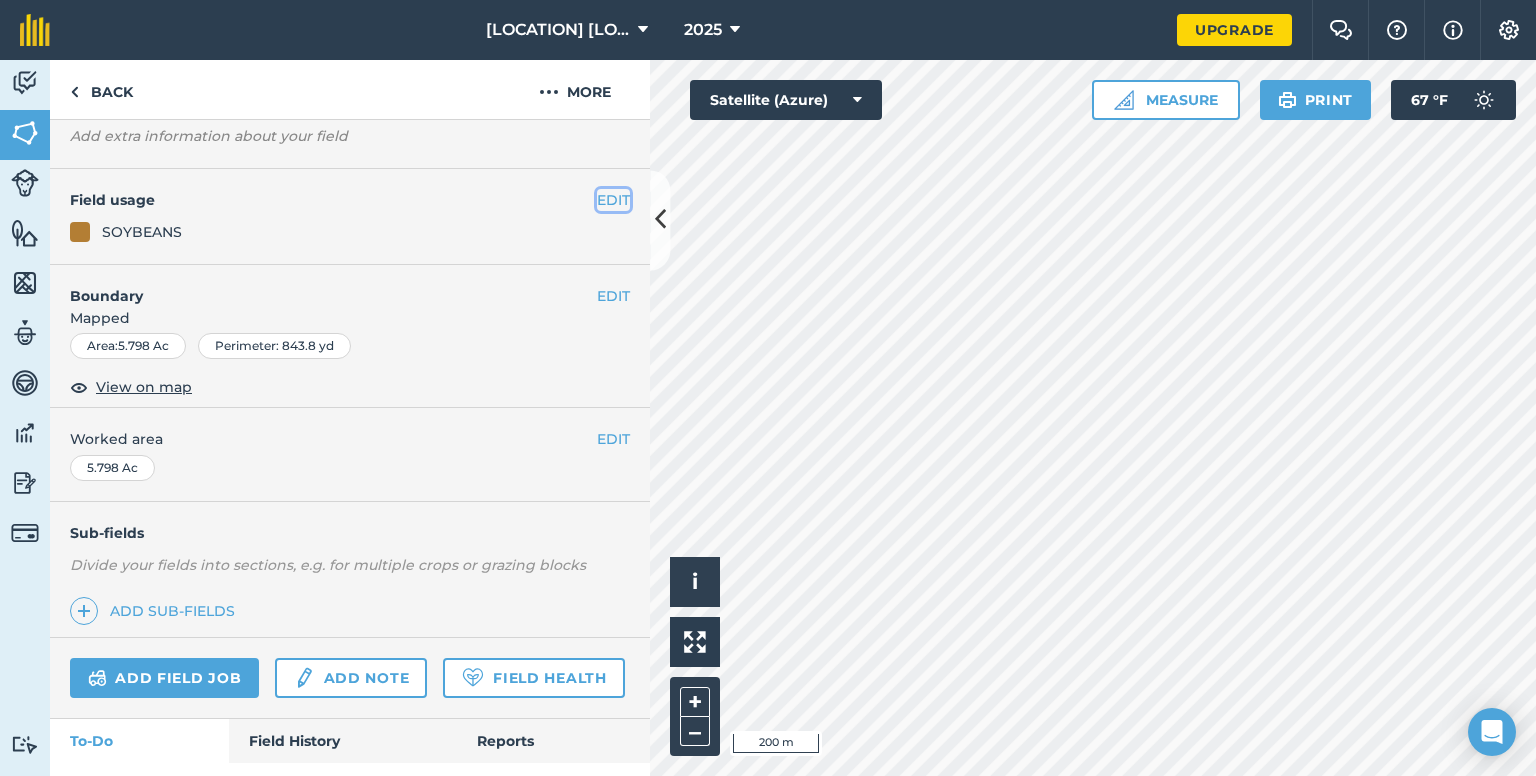 click on "EDIT" at bounding box center (613, 200) 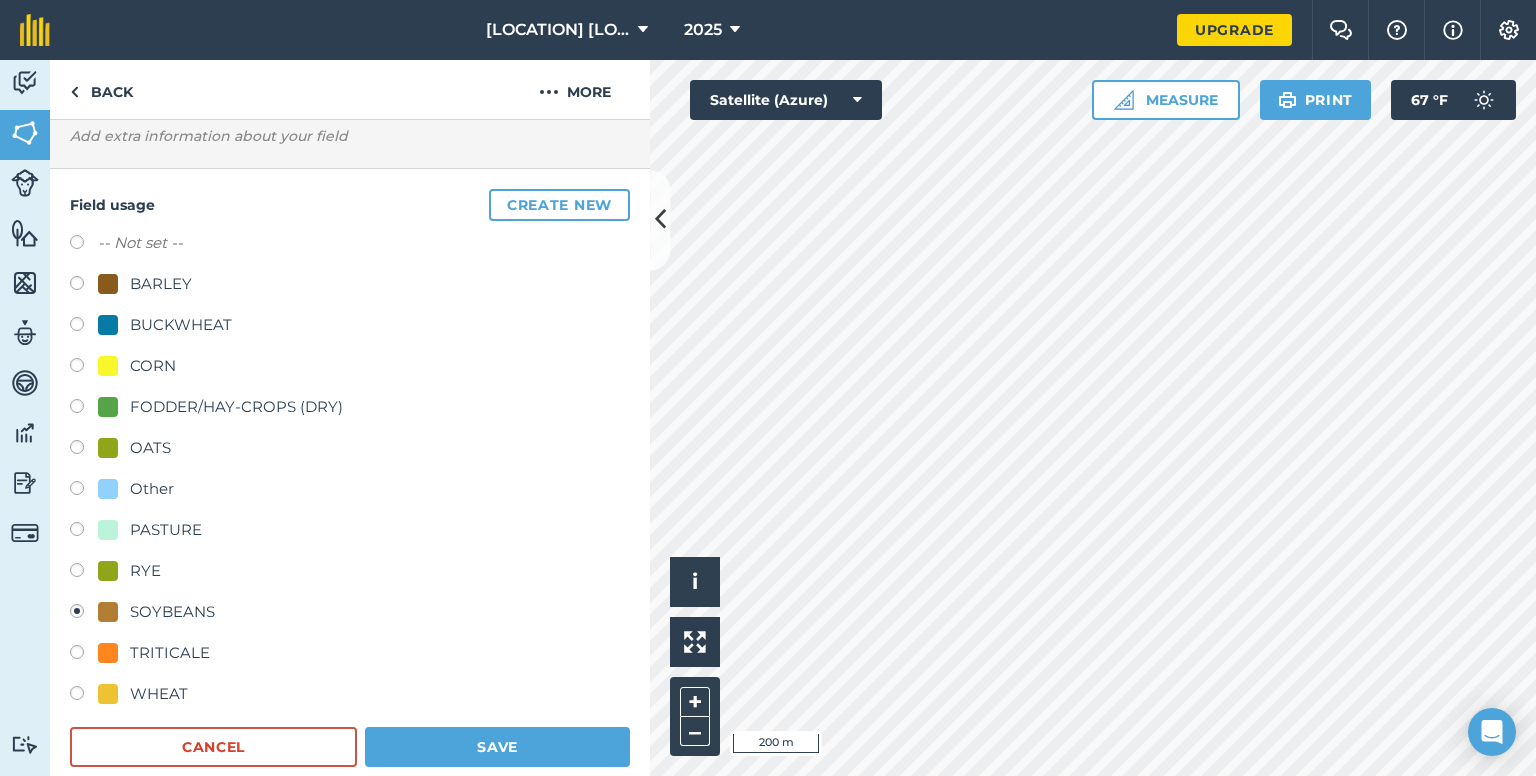 click at bounding box center (84, 245) 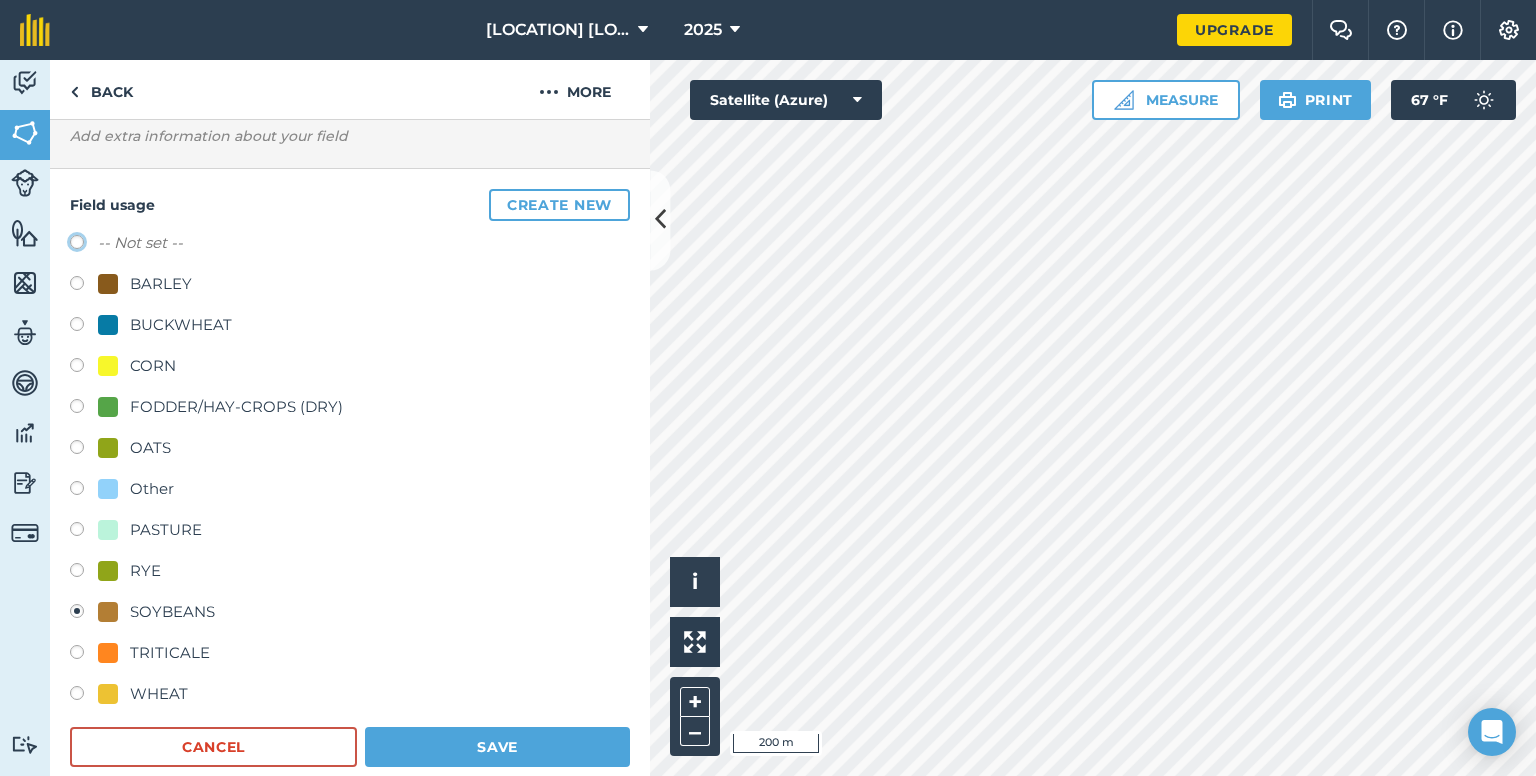 click on "-- Not set --" at bounding box center (-9923, 241) 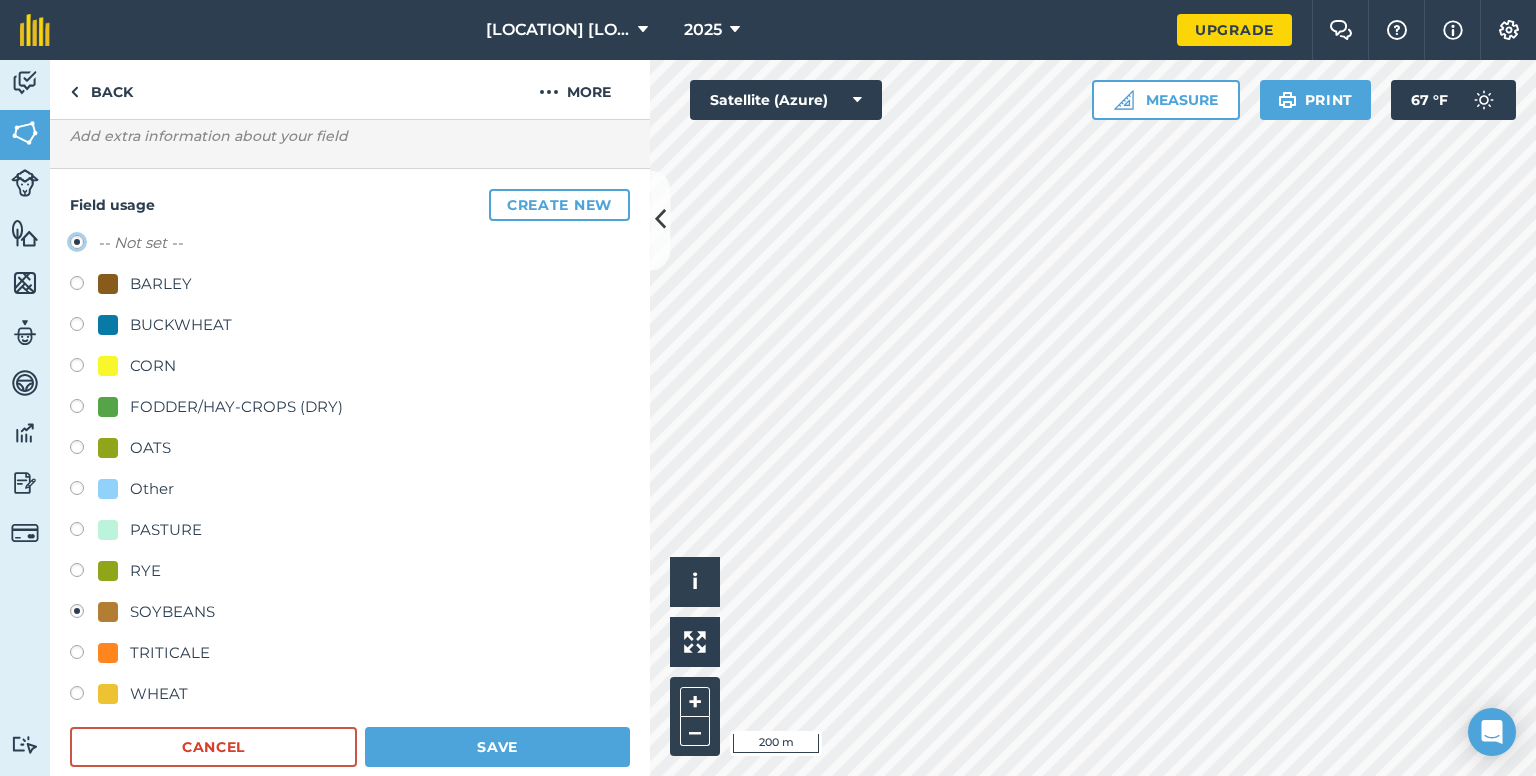 radio on "true" 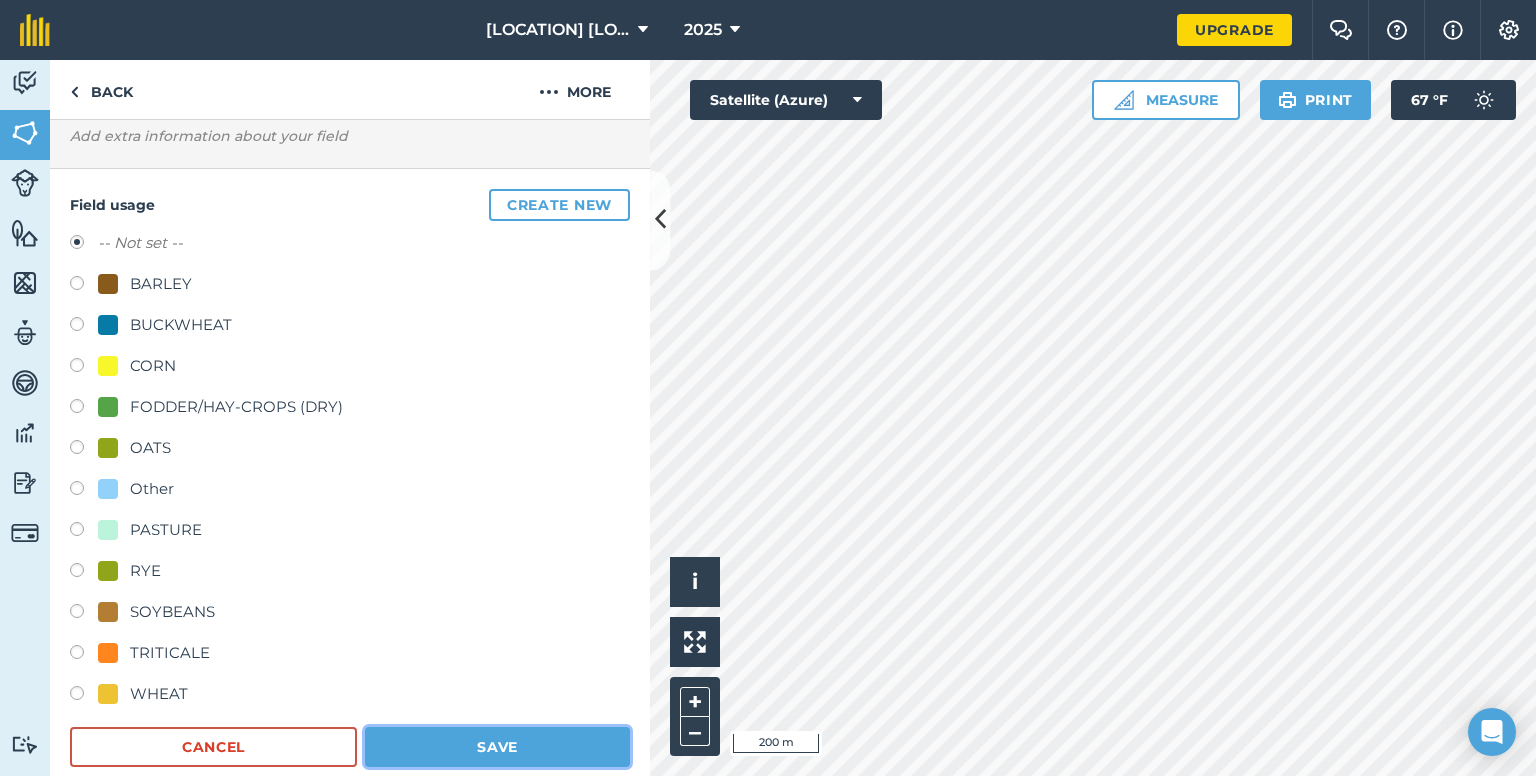 click on "Save" at bounding box center [497, 747] 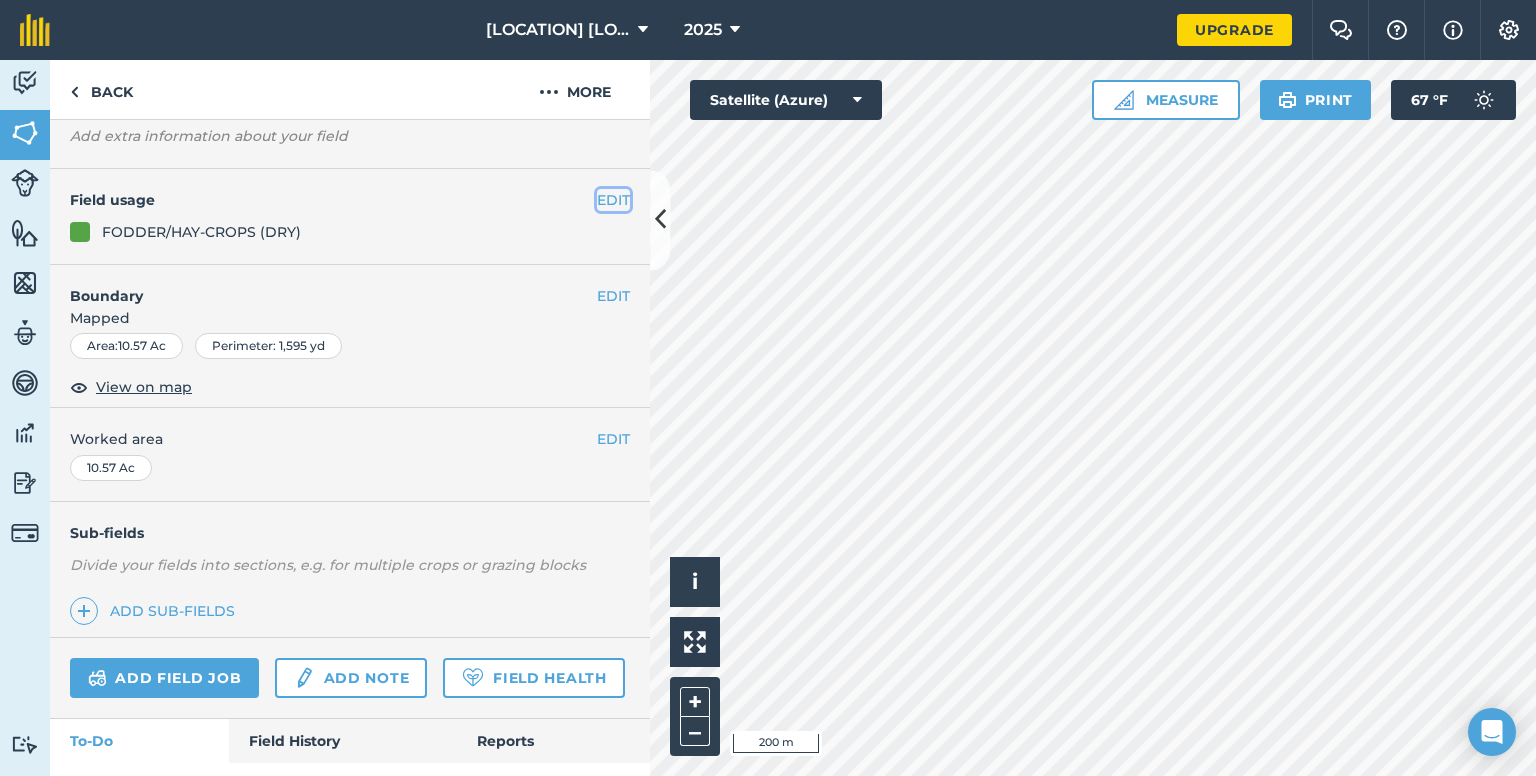 click on "EDIT" at bounding box center (613, 200) 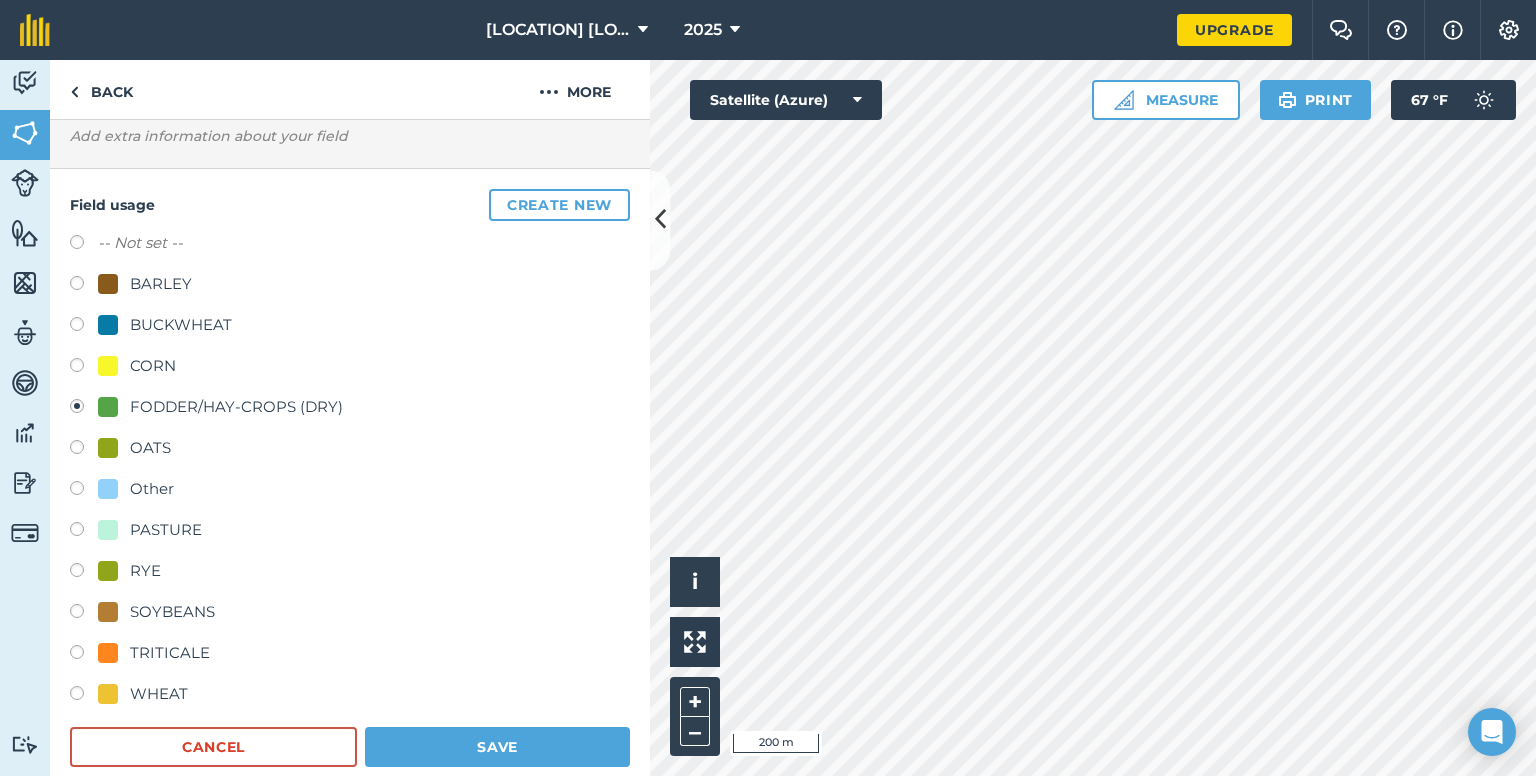 click at bounding box center [84, 245] 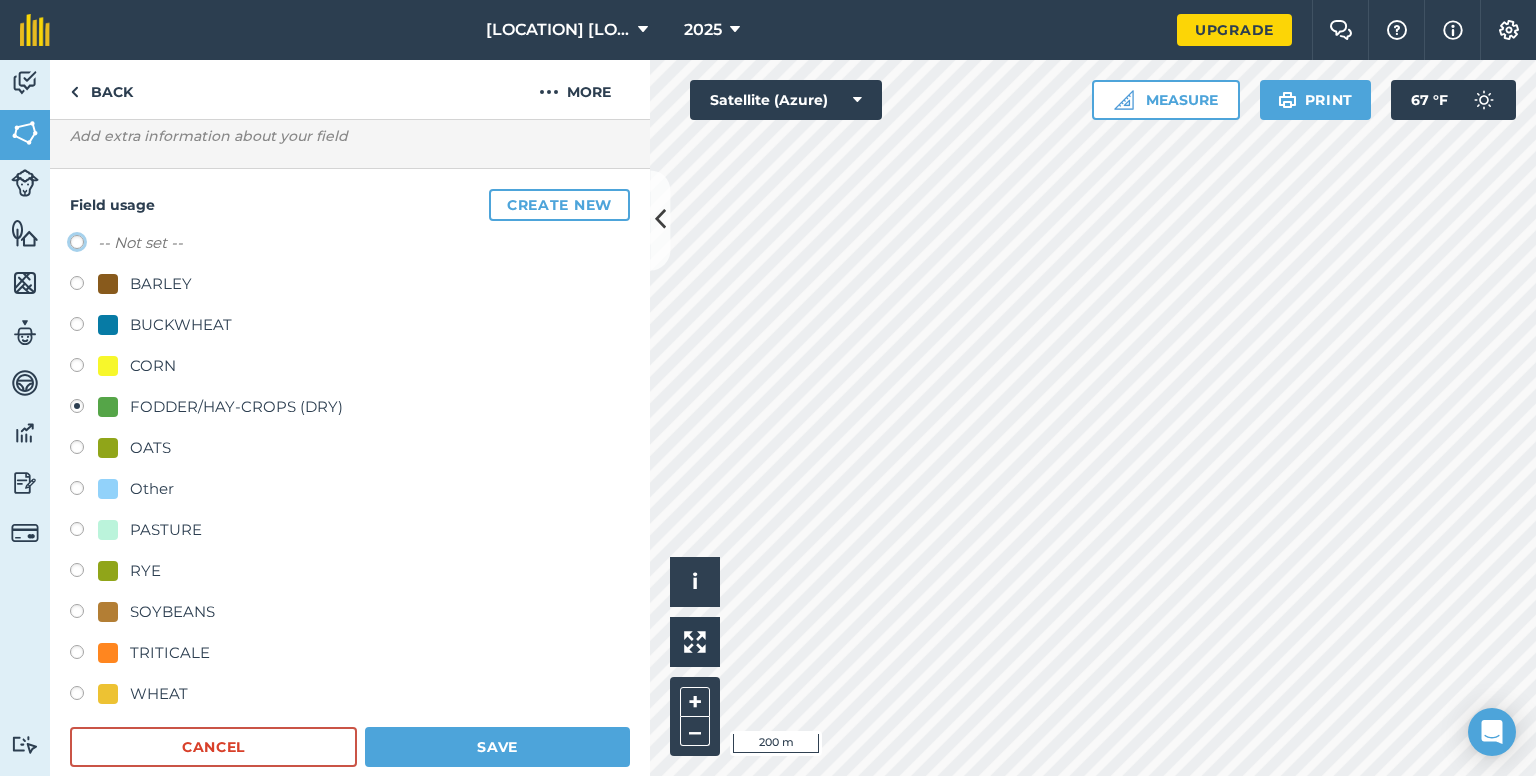 click on "-- Not set --" at bounding box center [-9923, 241] 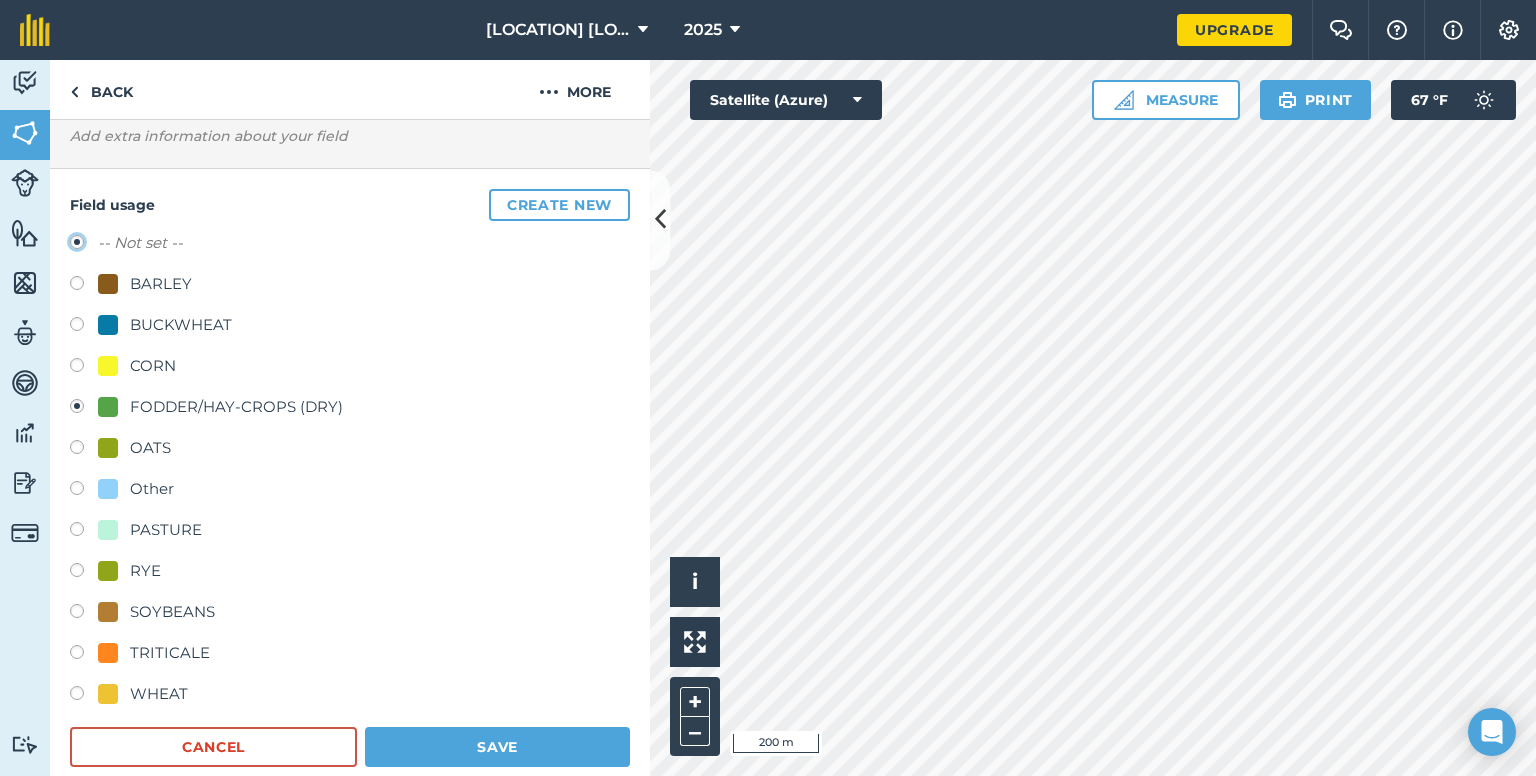 radio on "true" 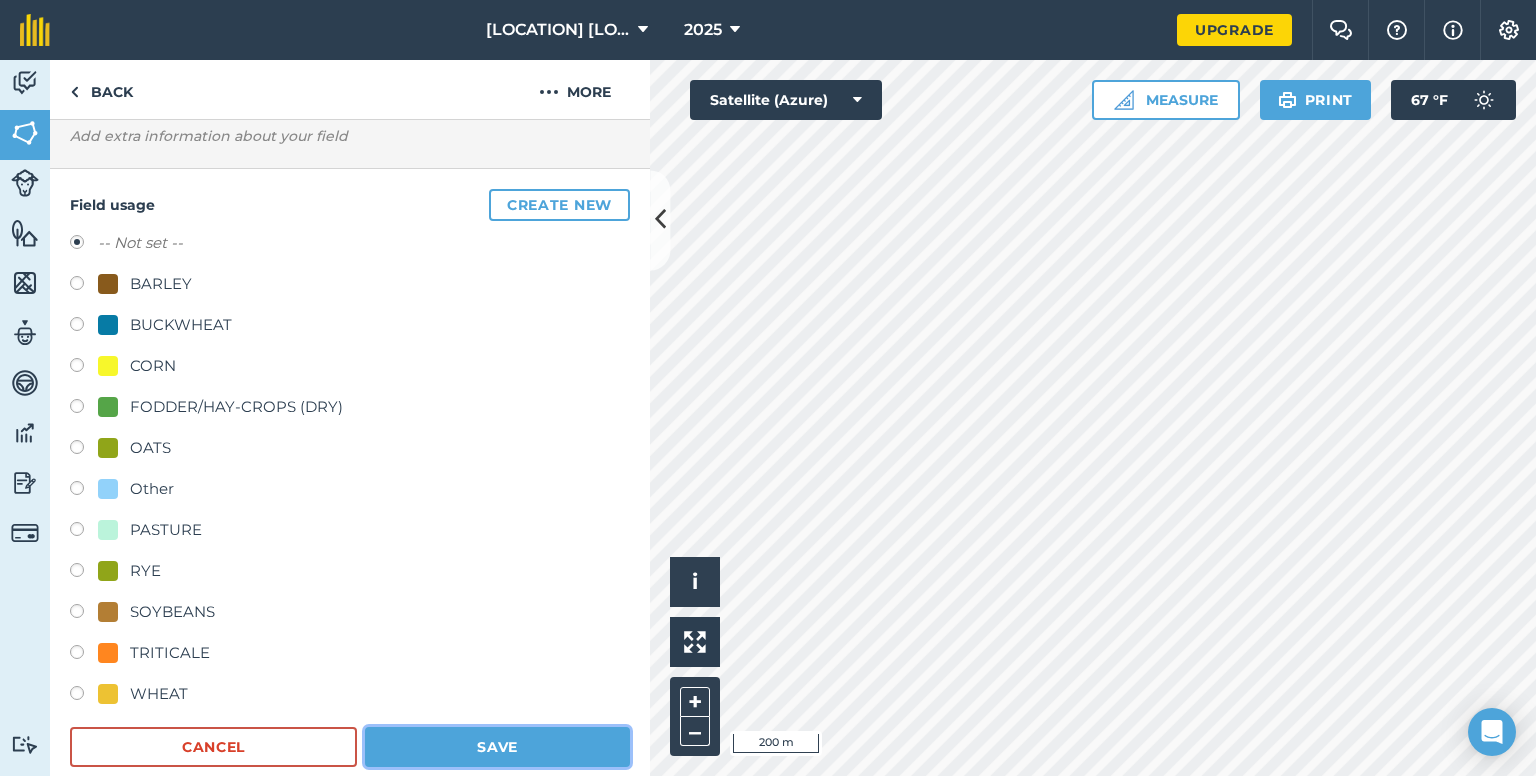 click on "Save" at bounding box center [497, 747] 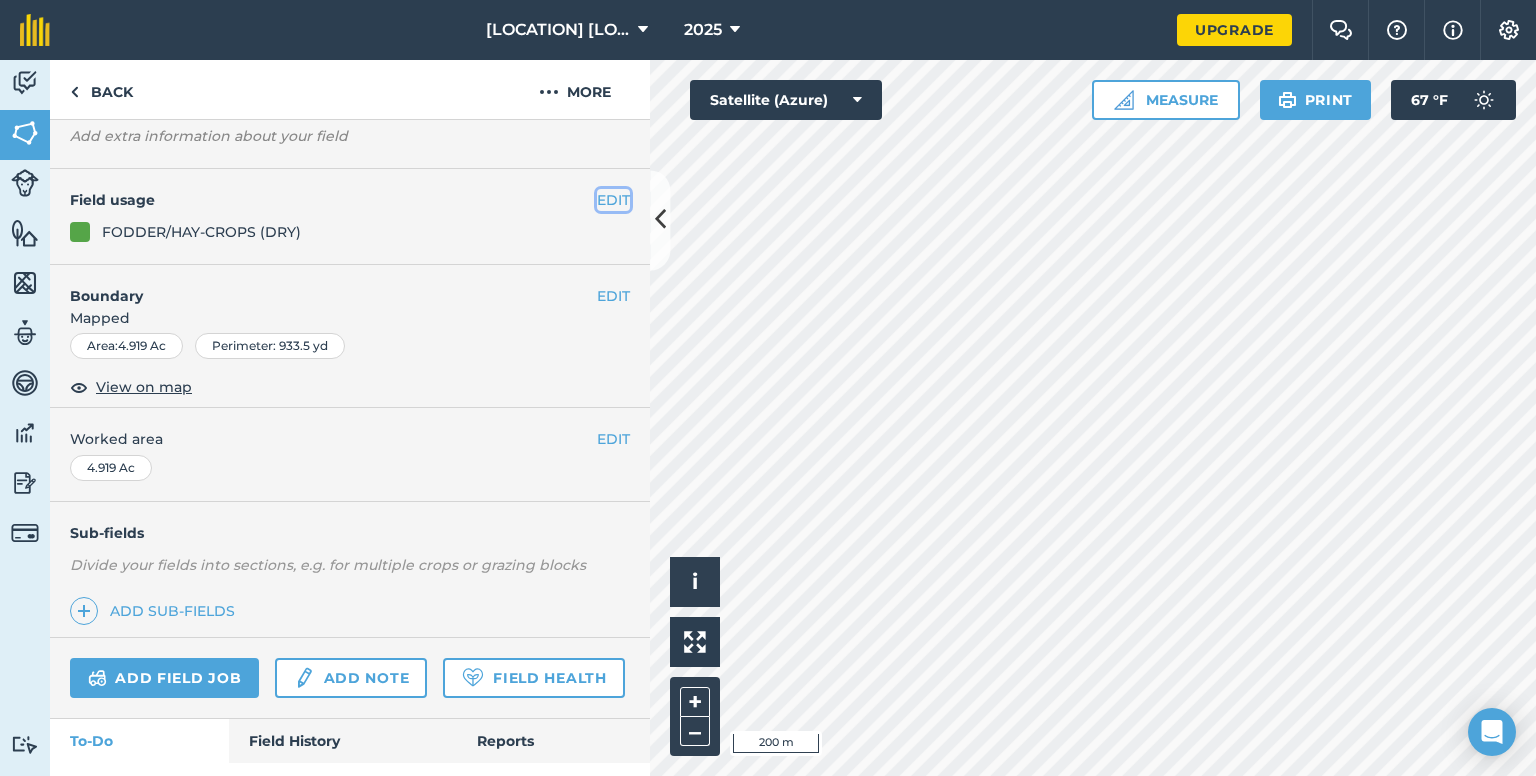click on "EDIT" at bounding box center (613, 200) 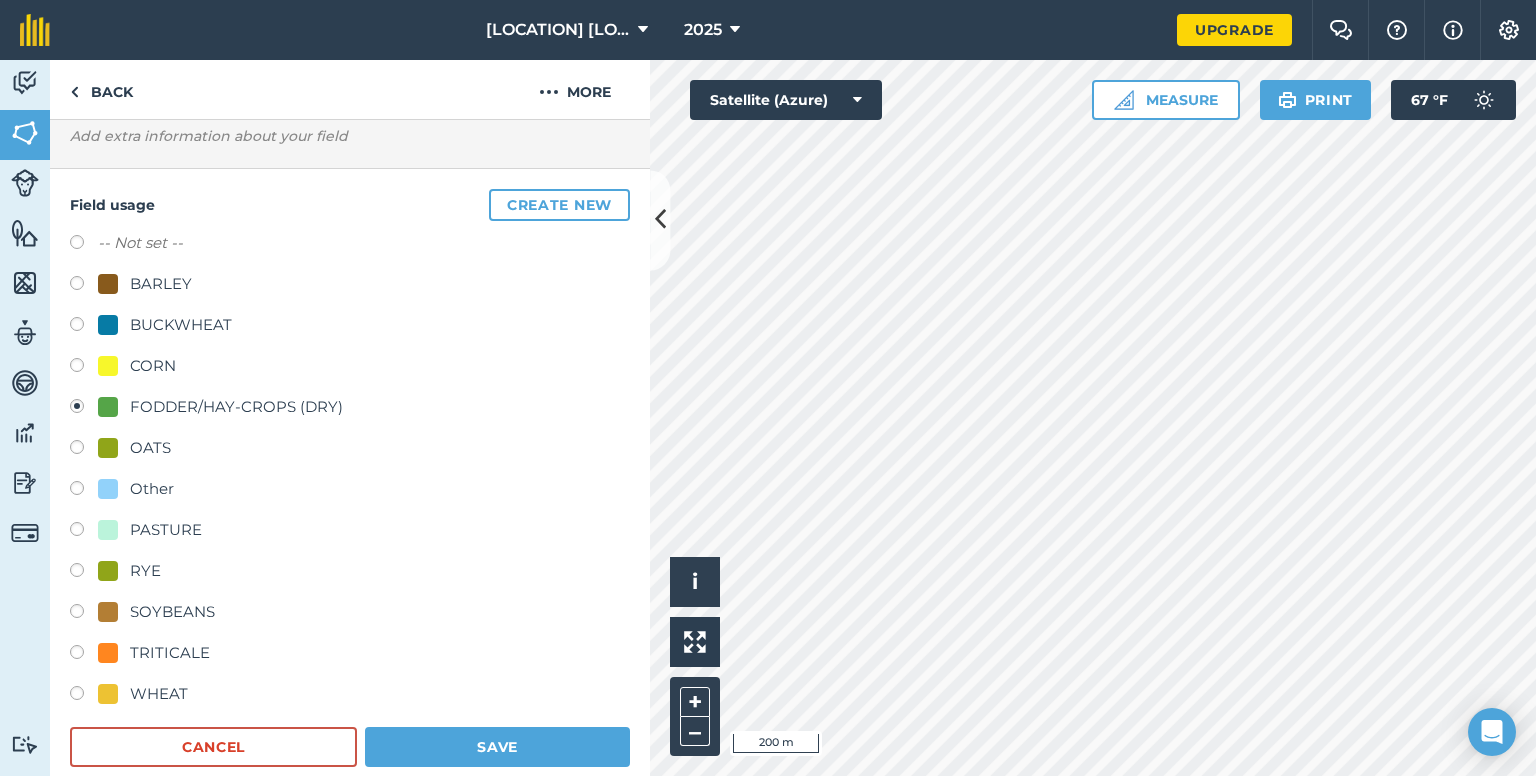 click on "[LOCATION] usage Create new -- Not set -- [CROP] [CROP] [CROP] [CROP] [CROP] Other [LOCATION] [CROP] [CROP] [CROP] [CROP] Cancel Save" at bounding box center (350, 478) 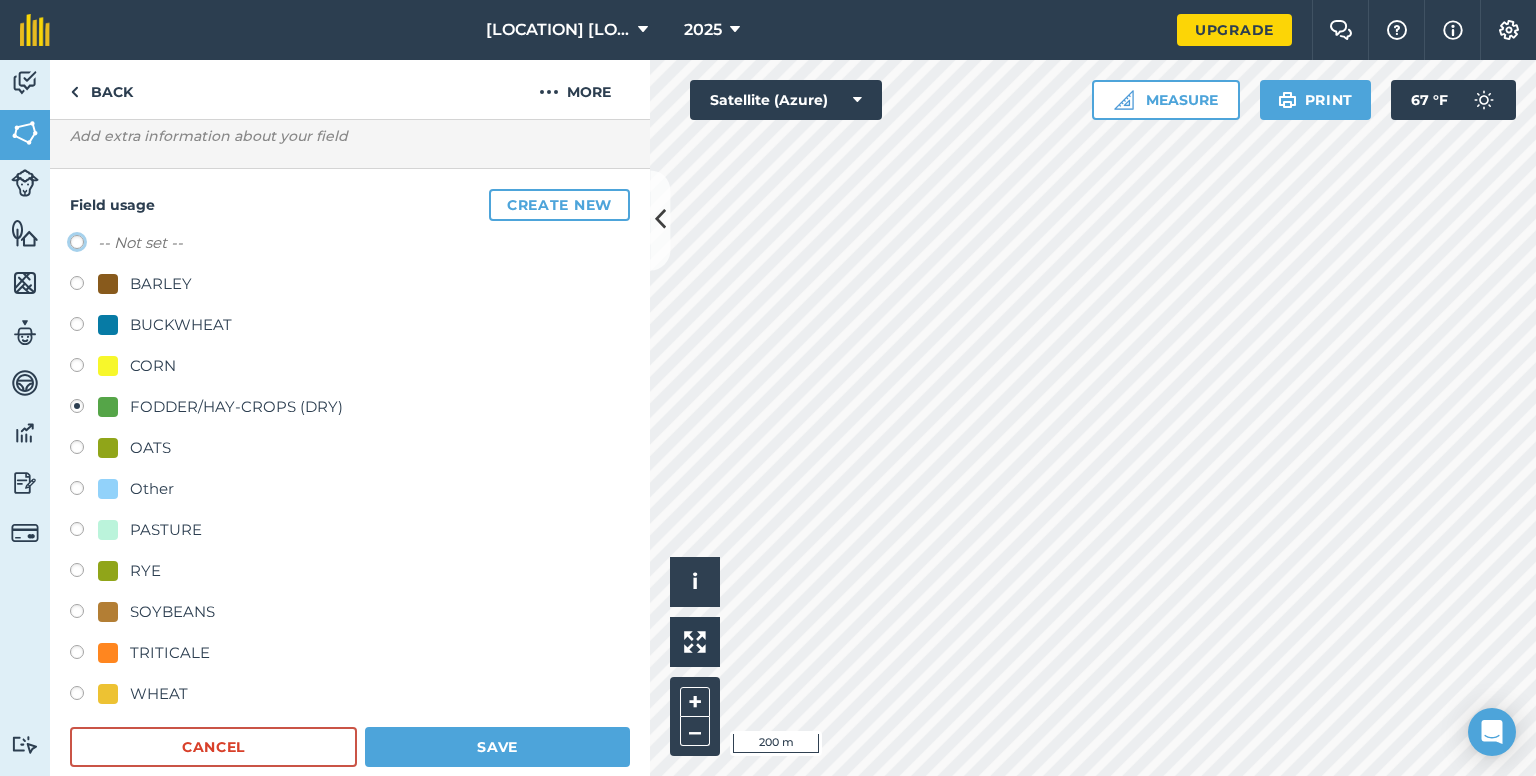 click on "-- Not set --" at bounding box center (-9923, 241) 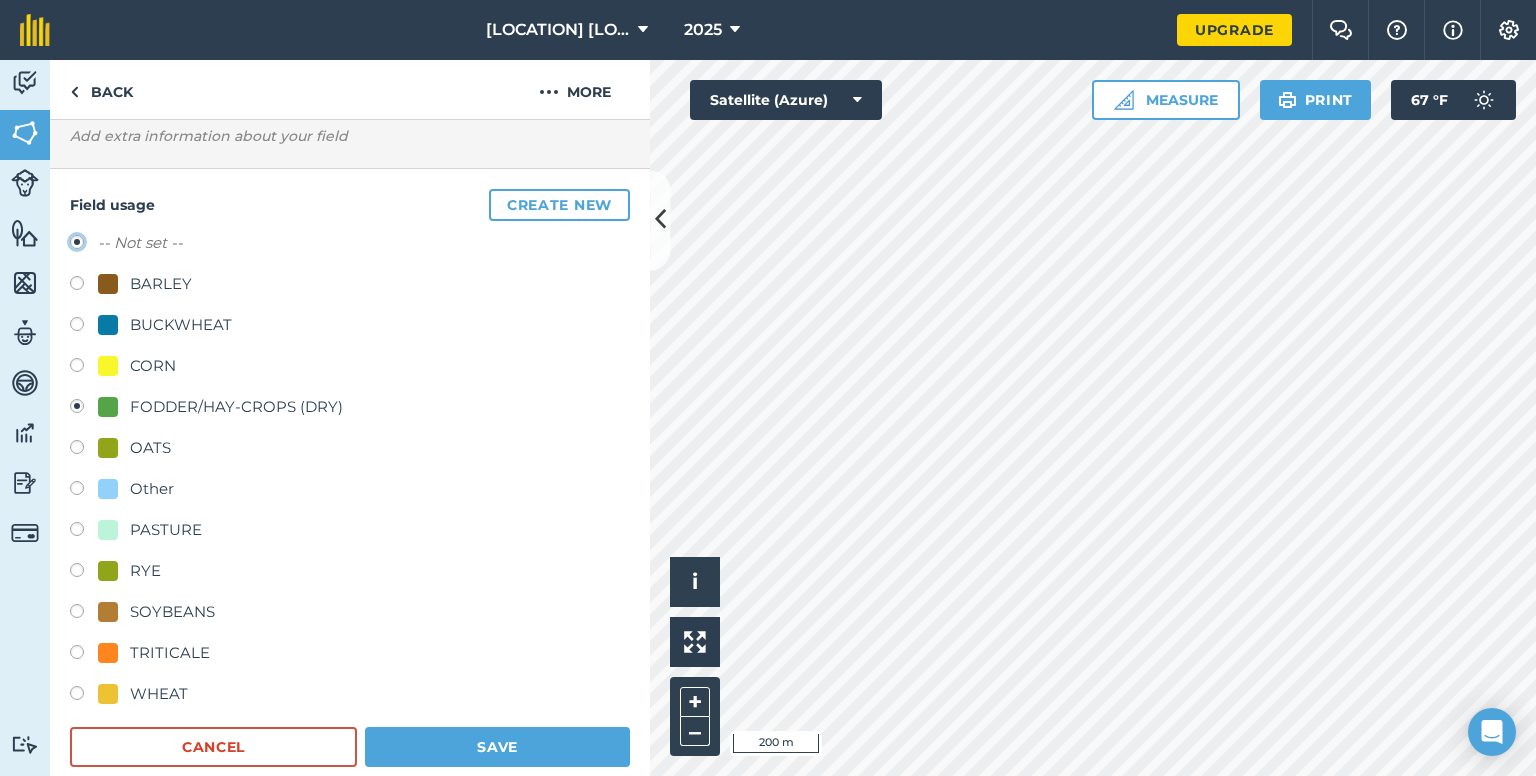 radio on "true" 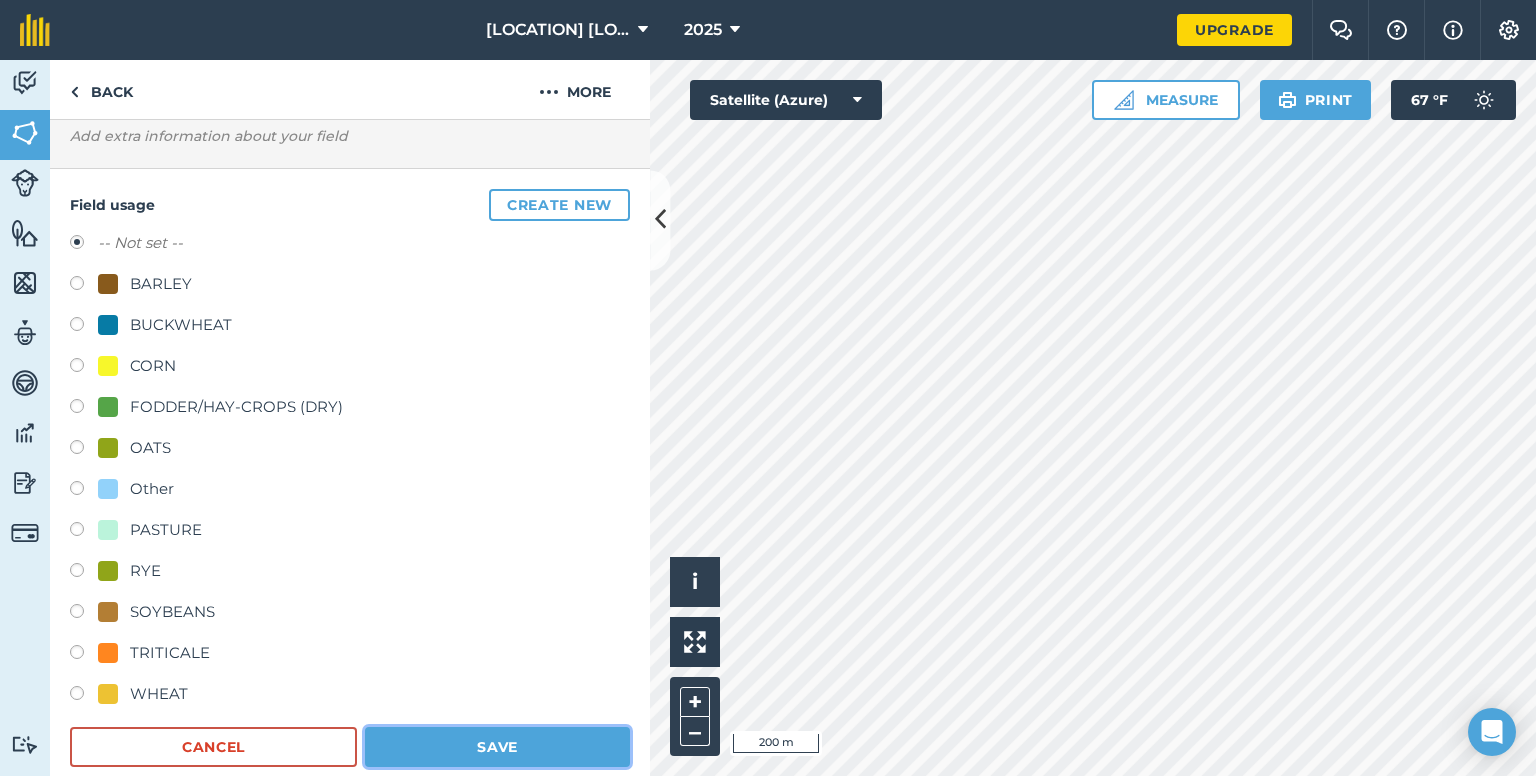 click on "Save" at bounding box center (497, 747) 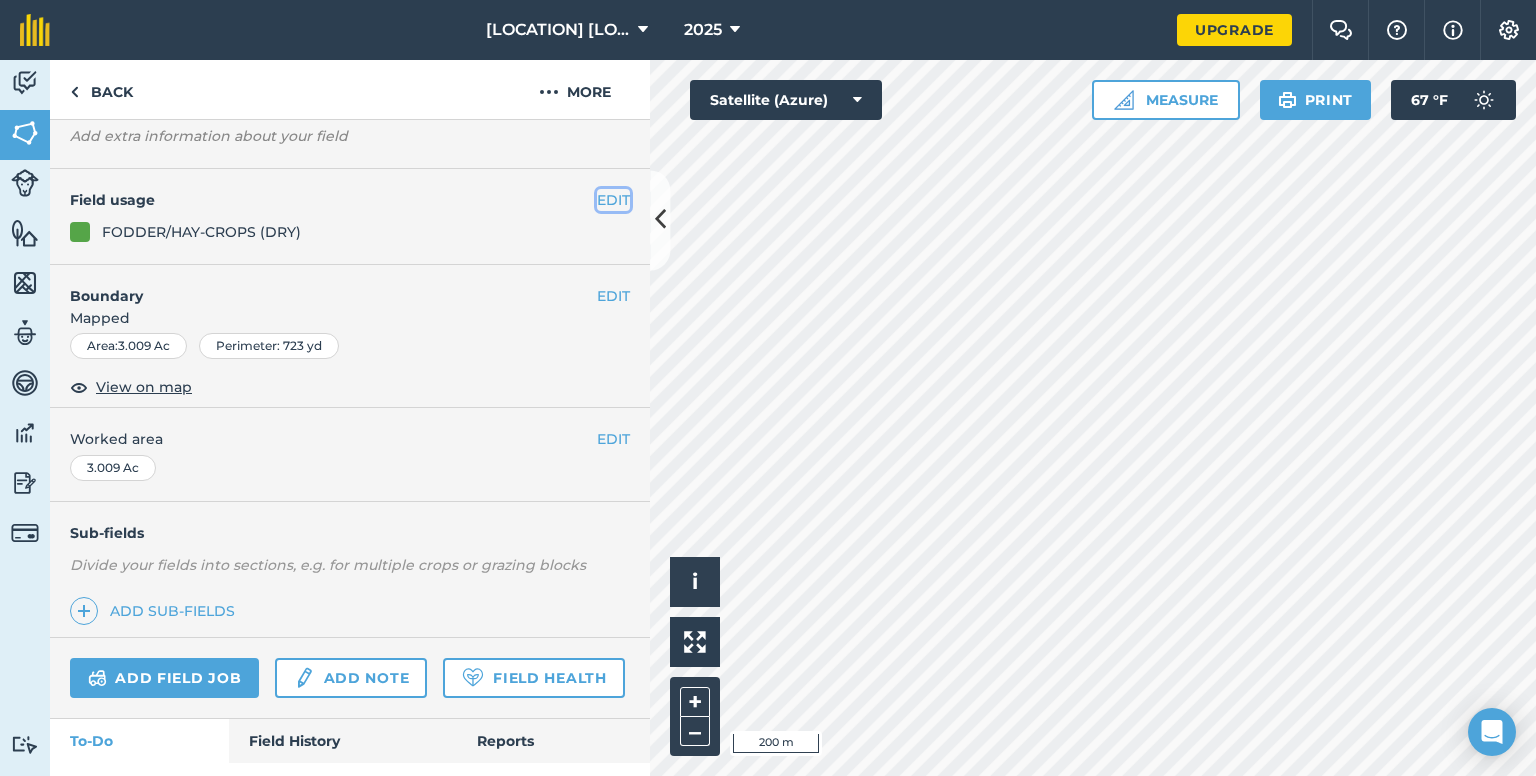 click on "EDIT" at bounding box center [613, 200] 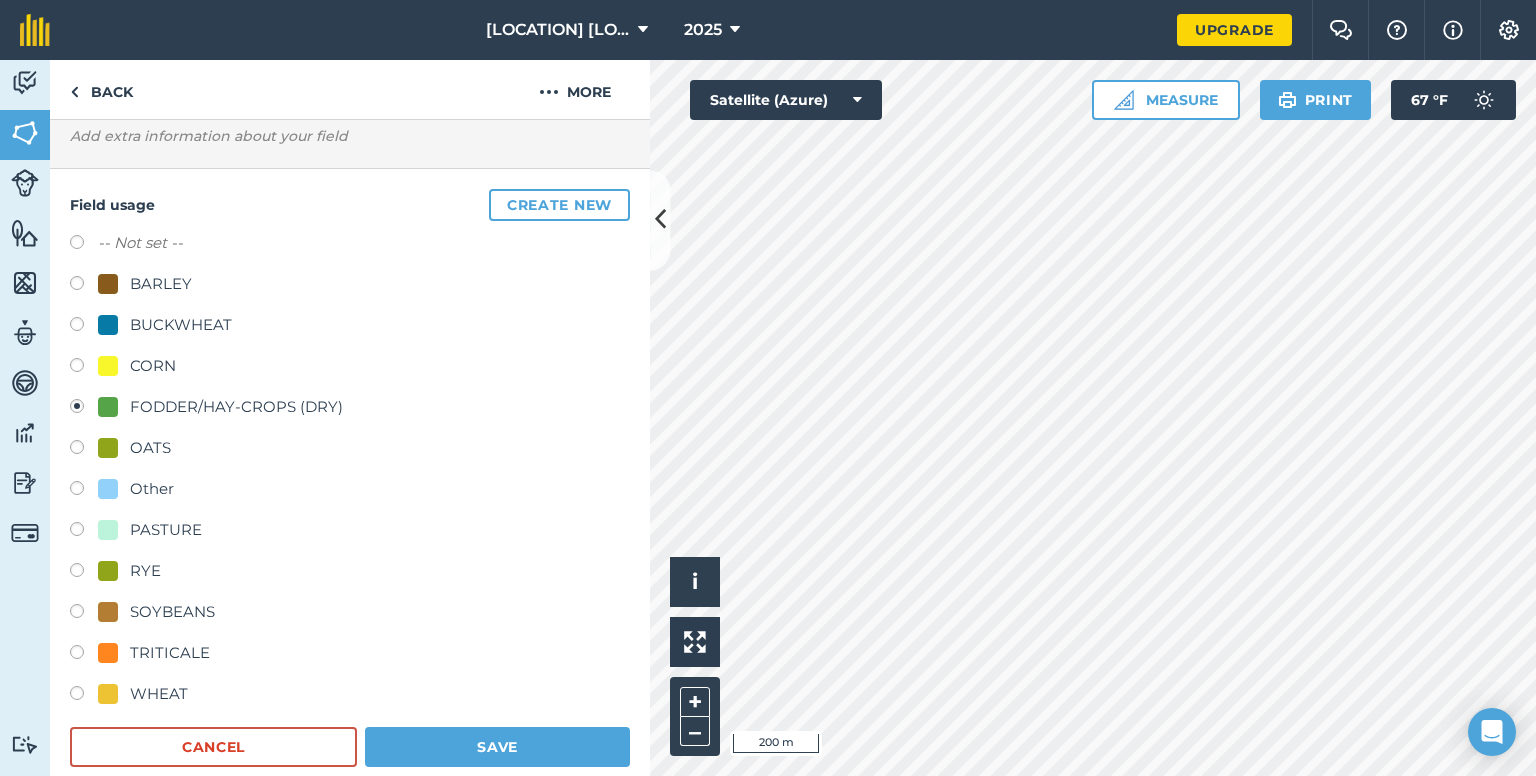 drag, startPoint x: 76, startPoint y: 237, endPoint x: 90, endPoint y: 239, distance: 14.142136 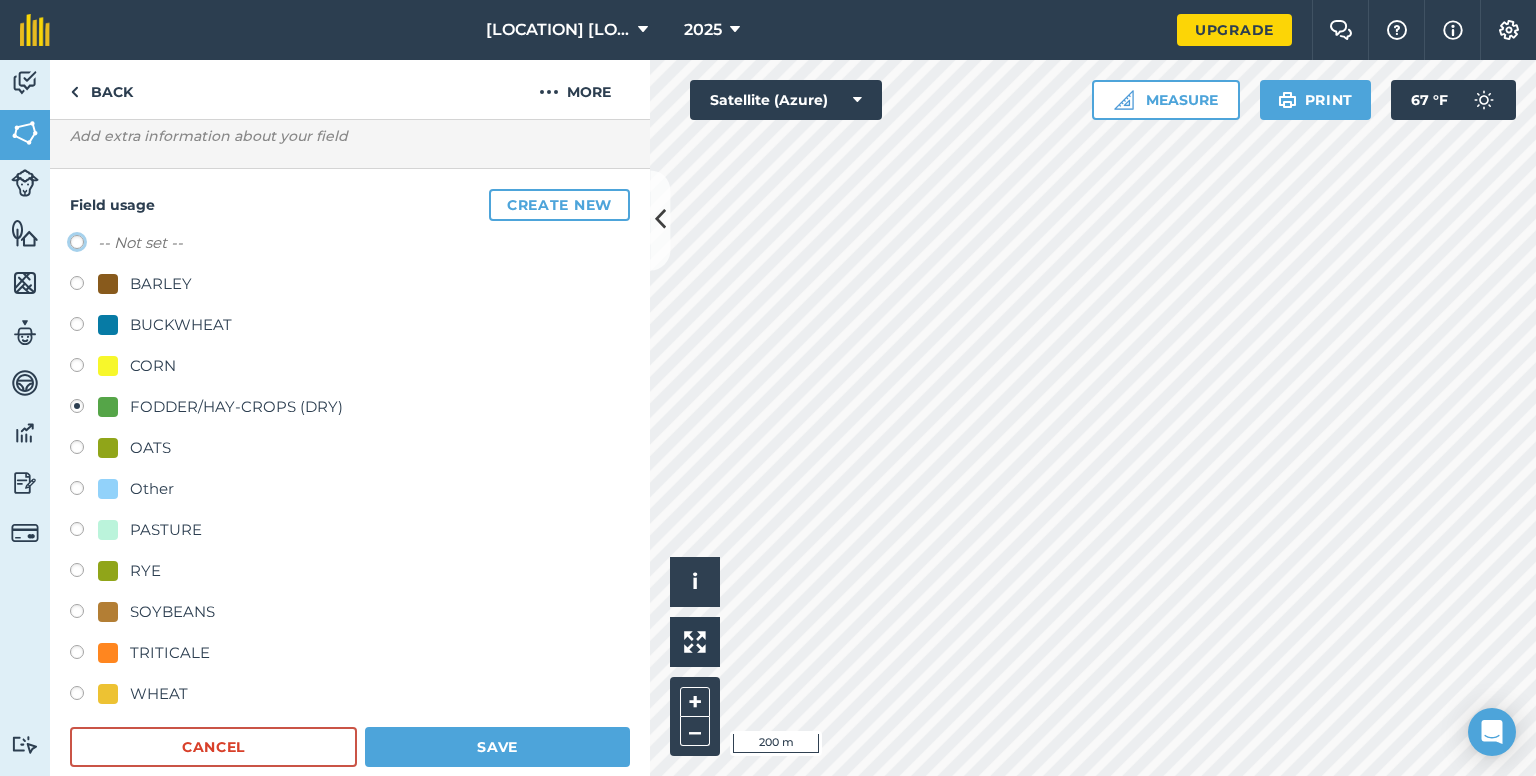 click on "-- Not set --" at bounding box center [-9923, 241] 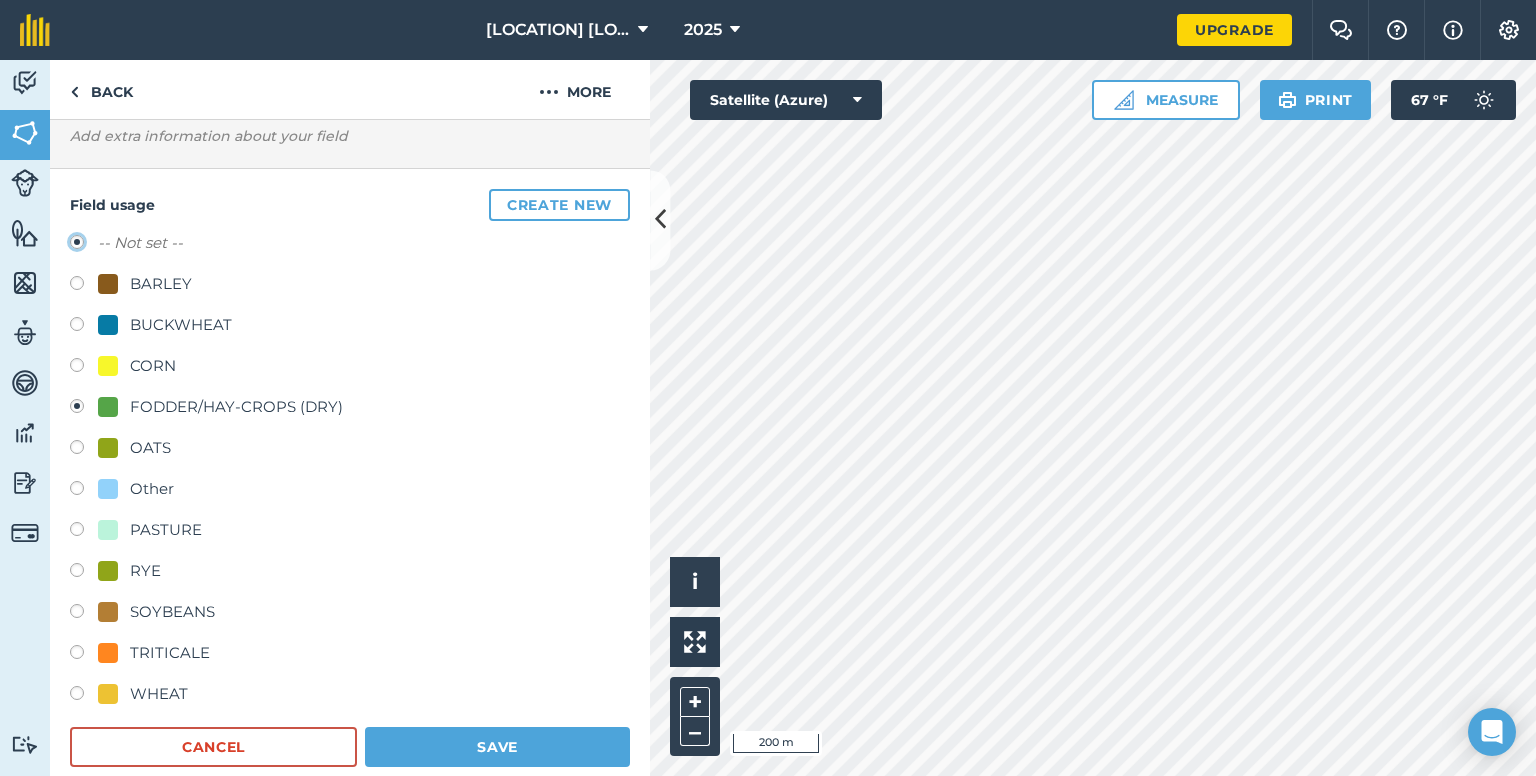 radio on "true" 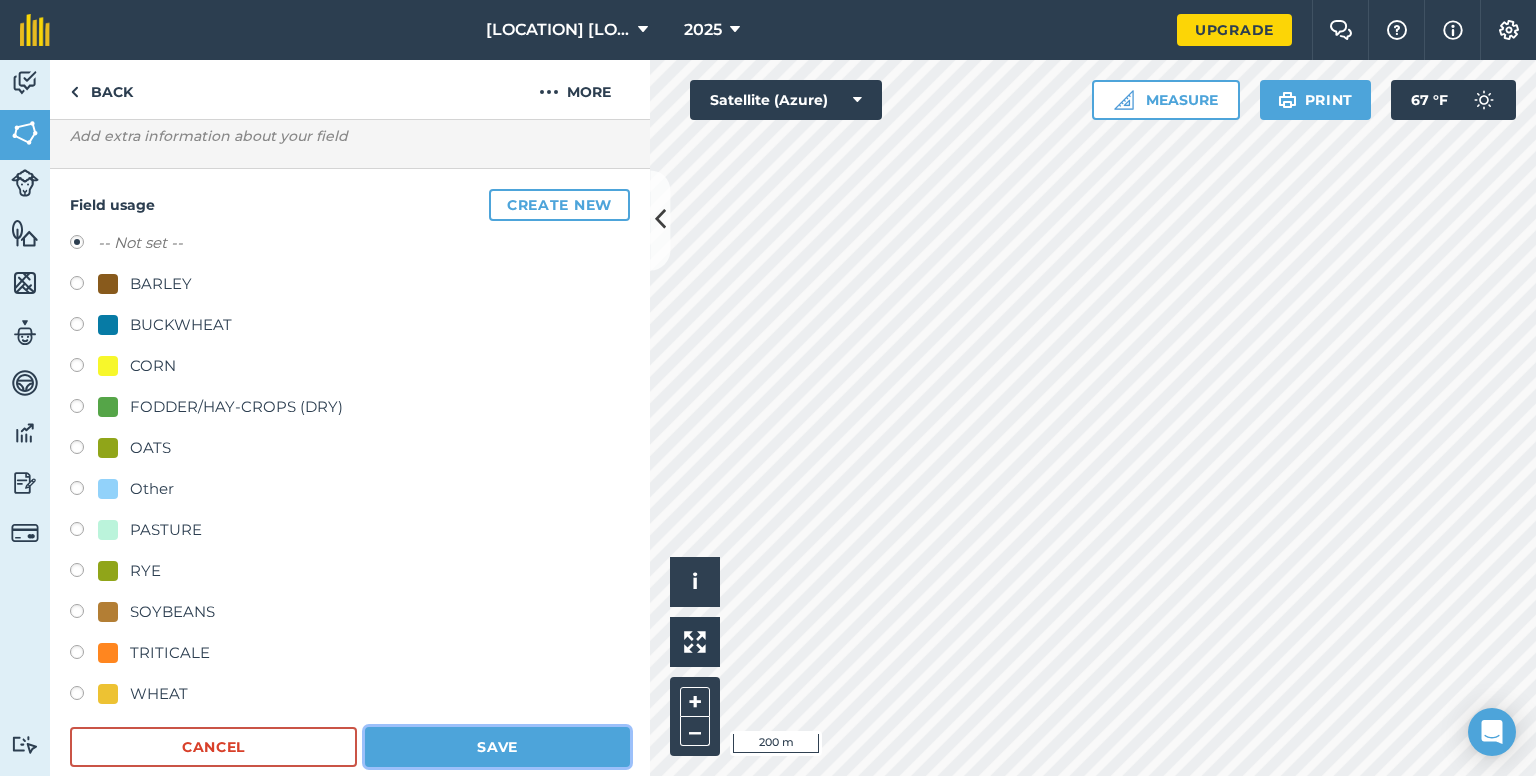 click on "Save" at bounding box center [497, 747] 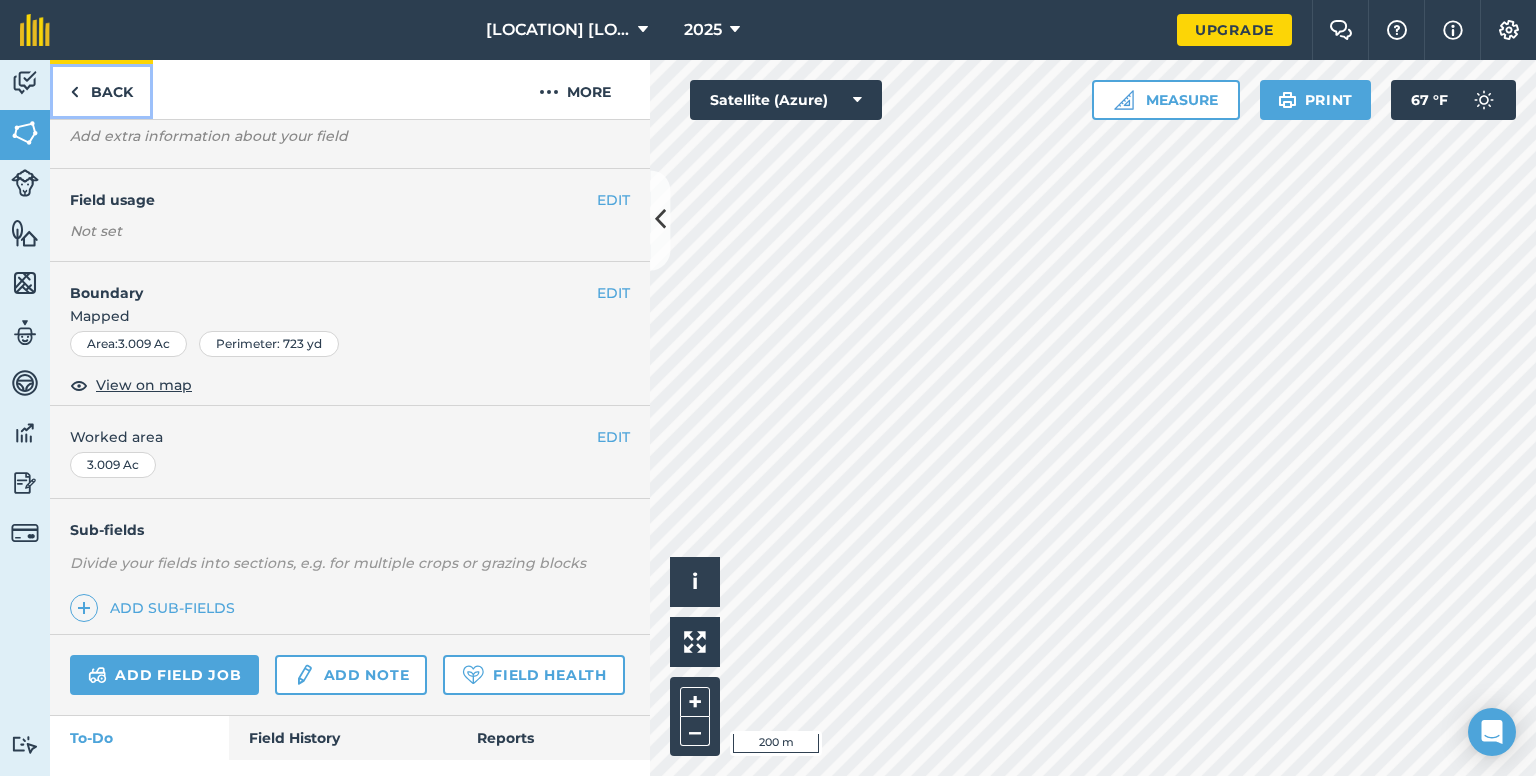 click on "Back" at bounding box center (101, 89) 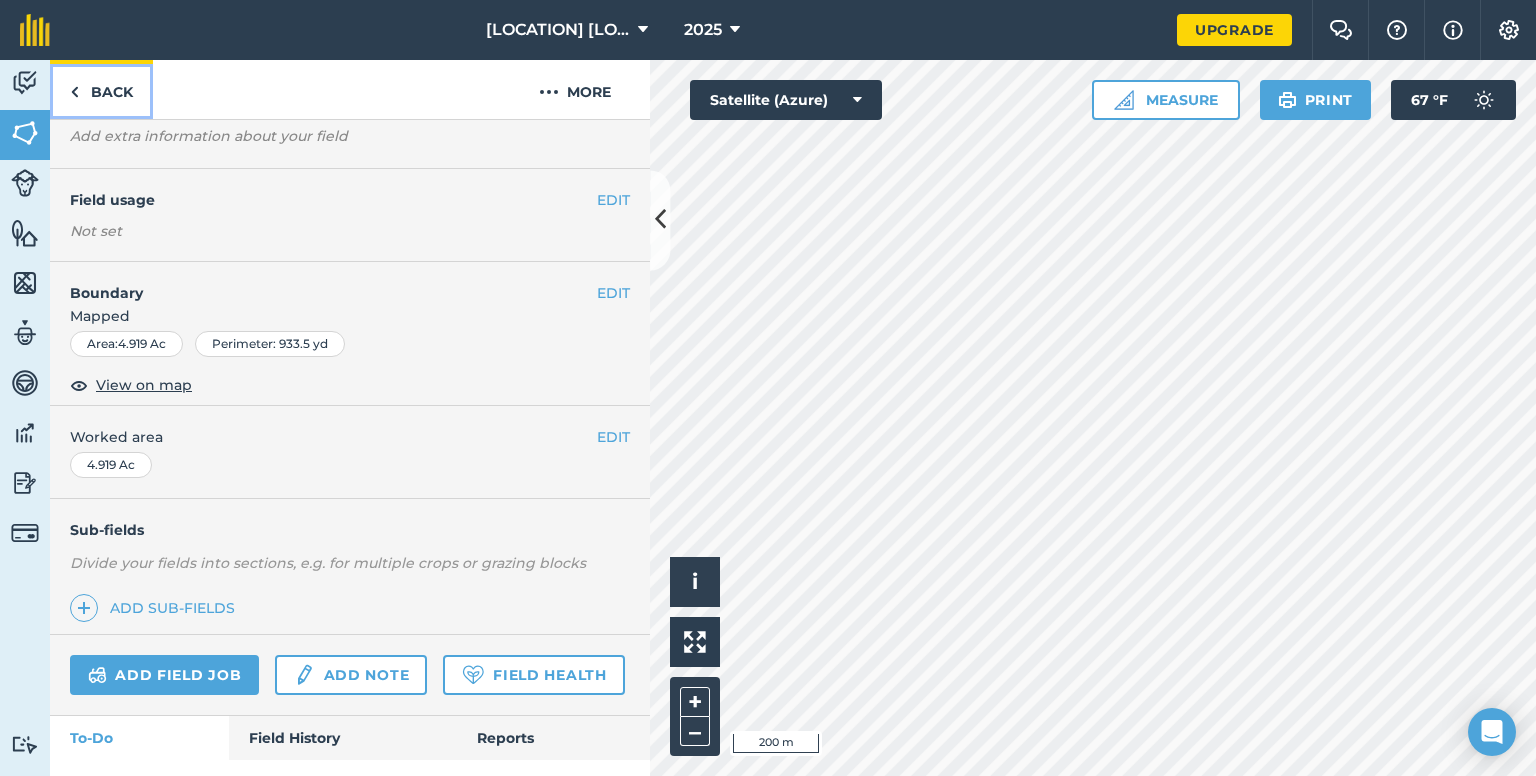 click on "Back" at bounding box center (101, 89) 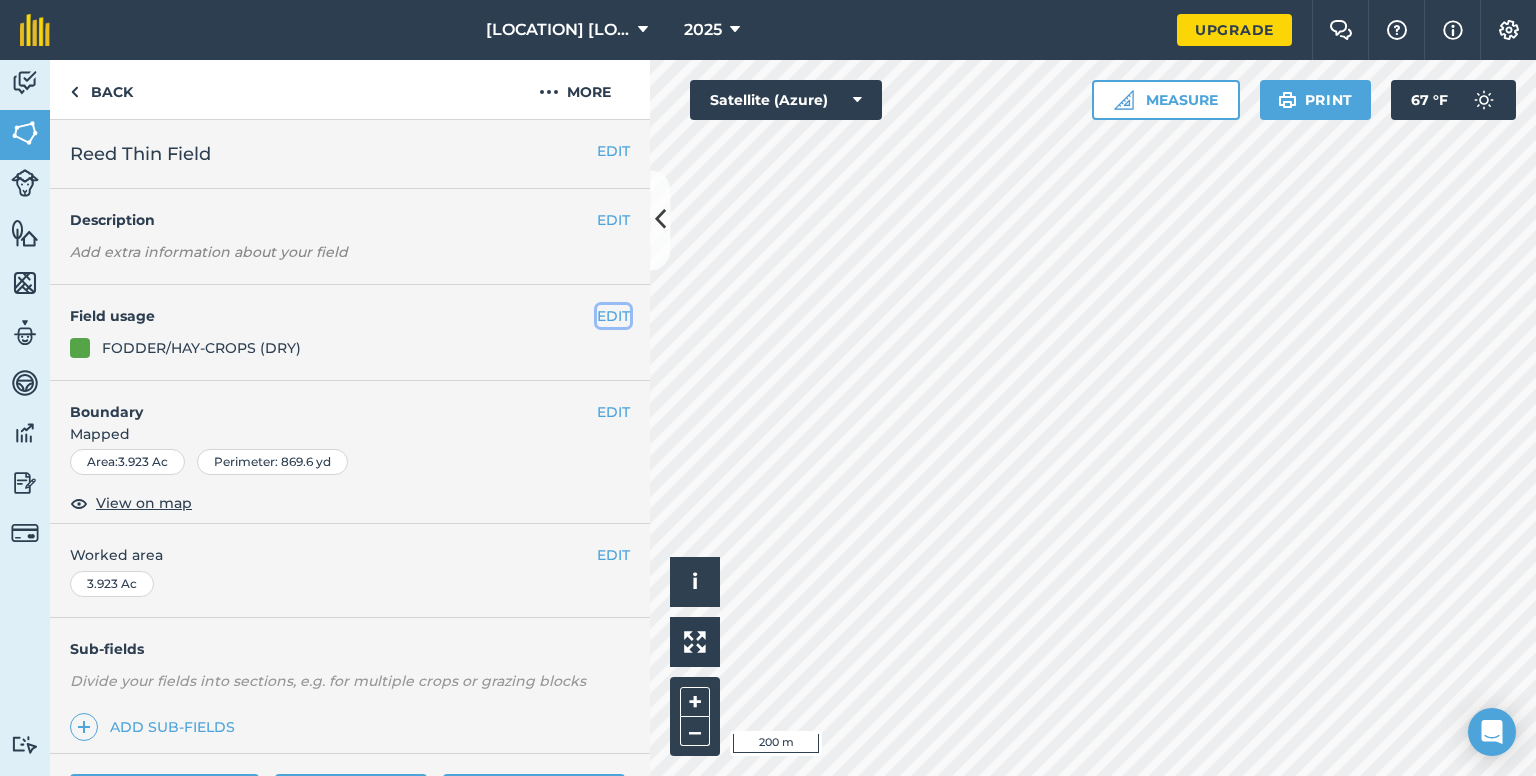 click on "EDIT" at bounding box center (613, 316) 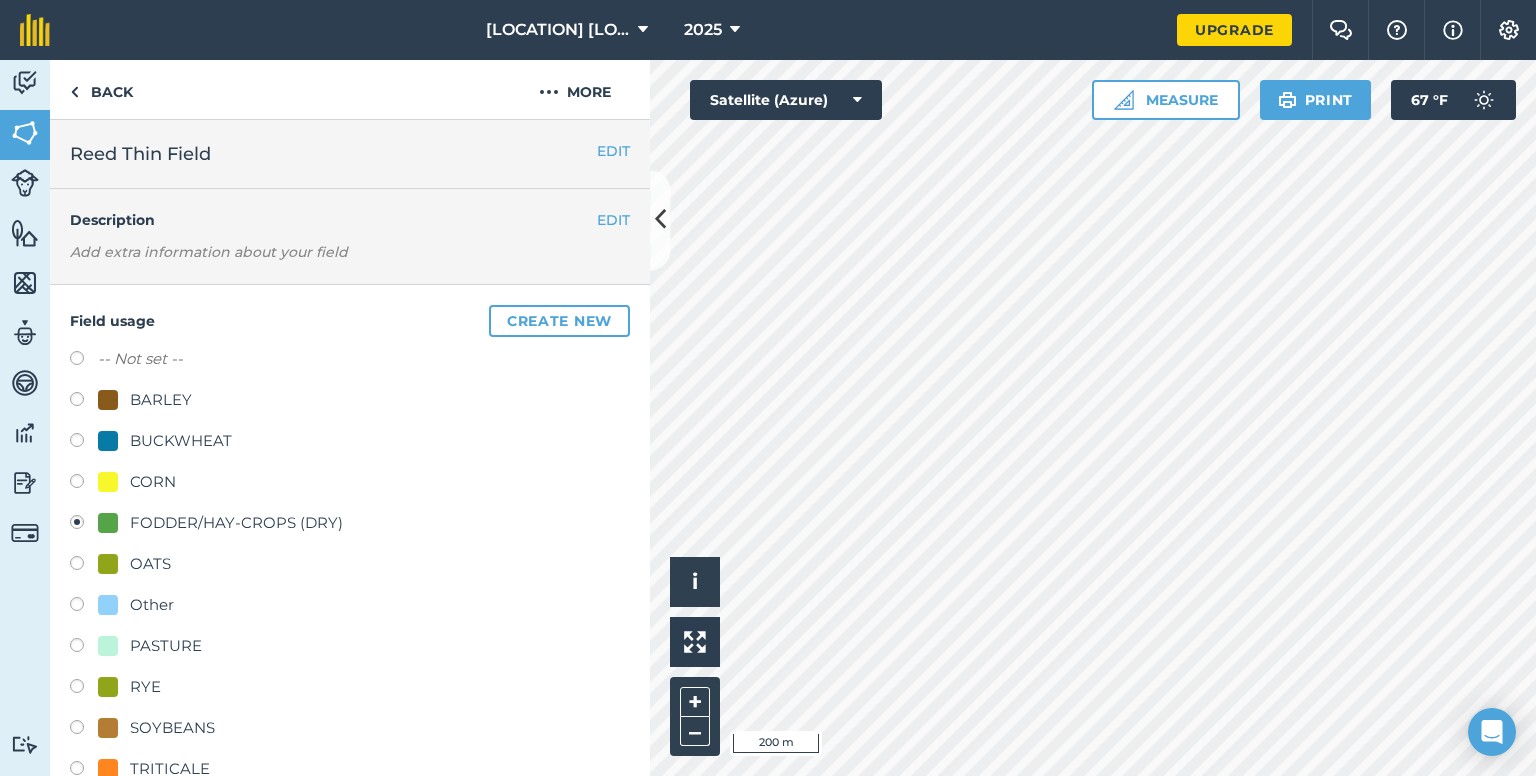 click at bounding box center [84, 361] 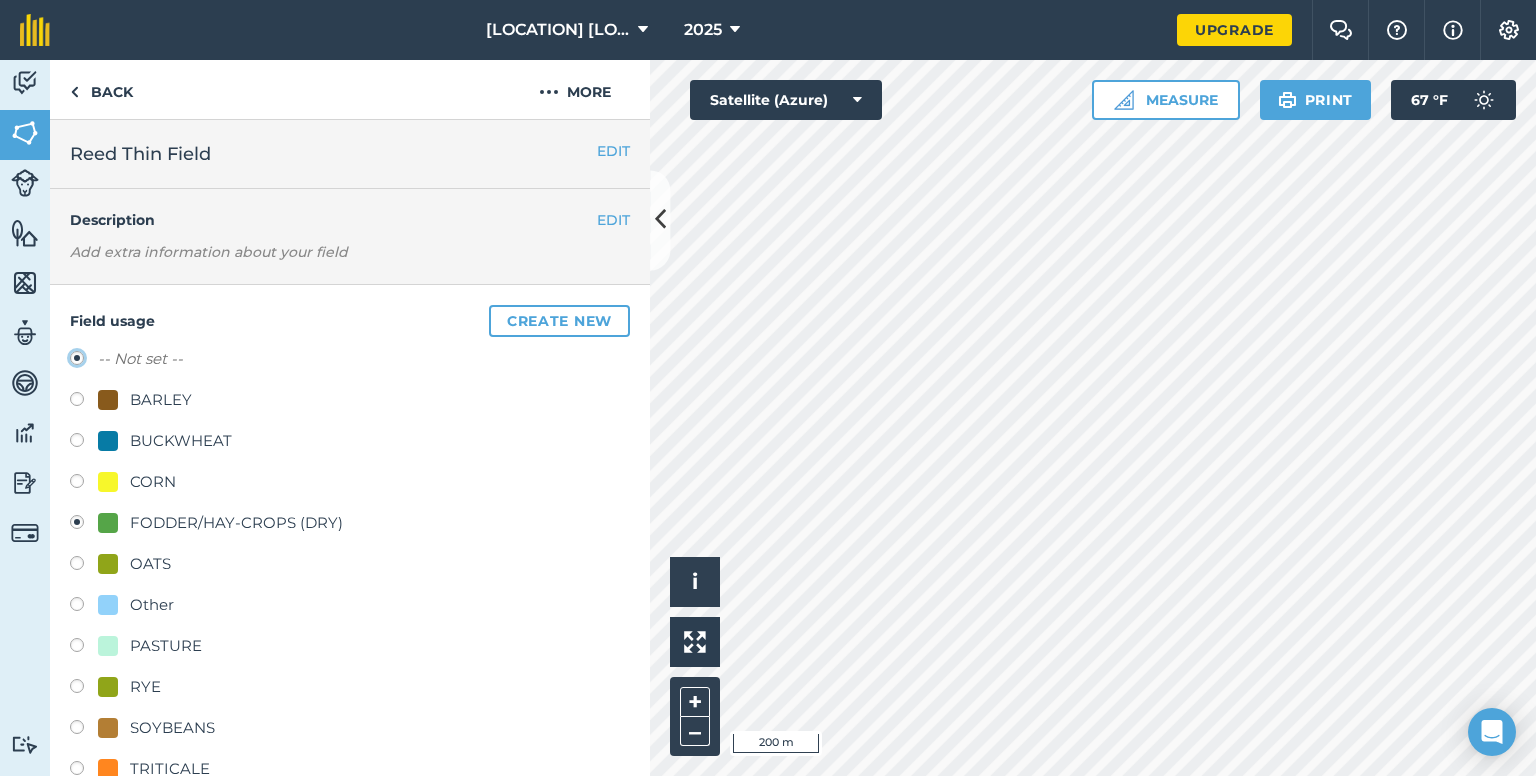 radio on "true" 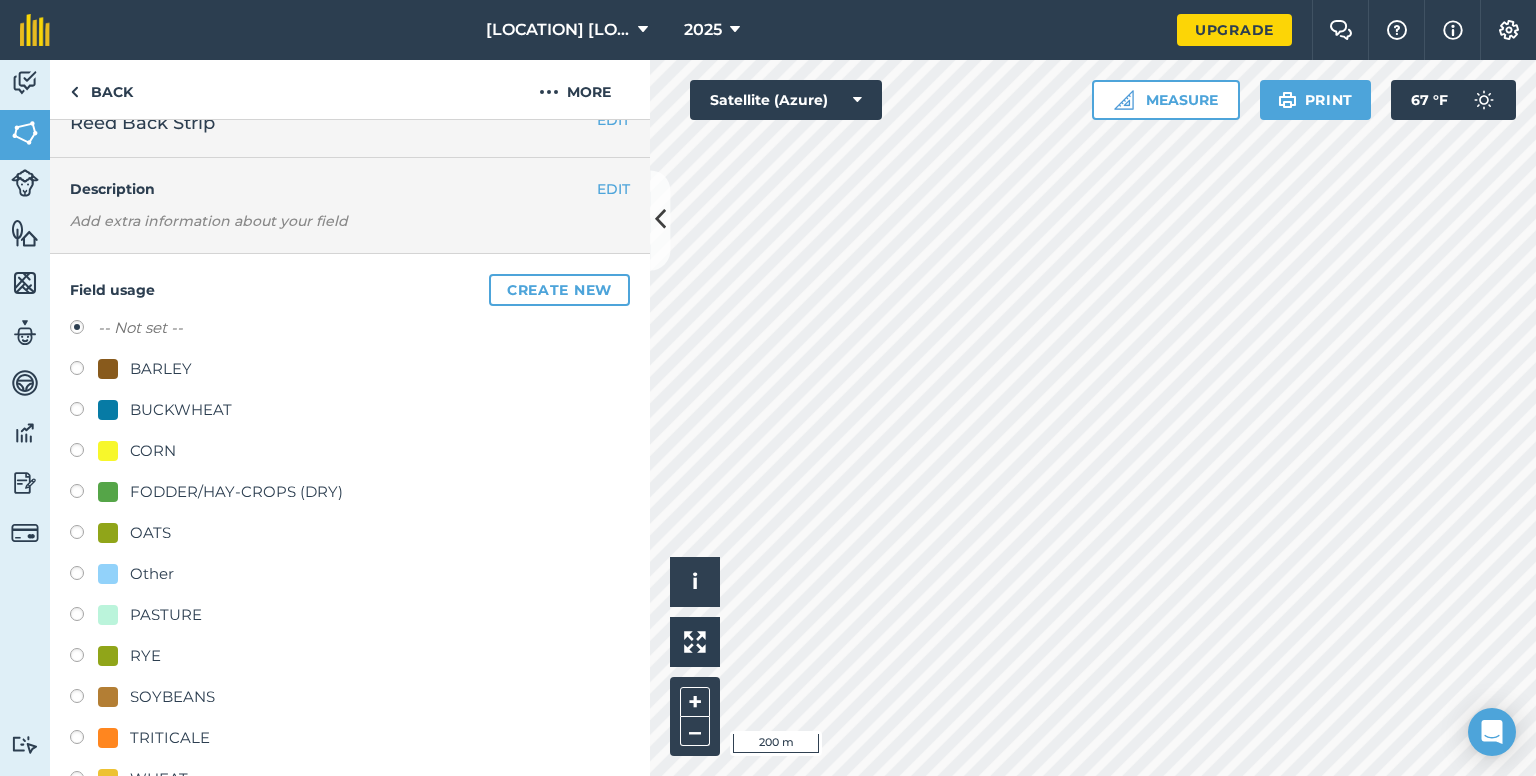 scroll, scrollTop: 0, scrollLeft: 0, axis: both 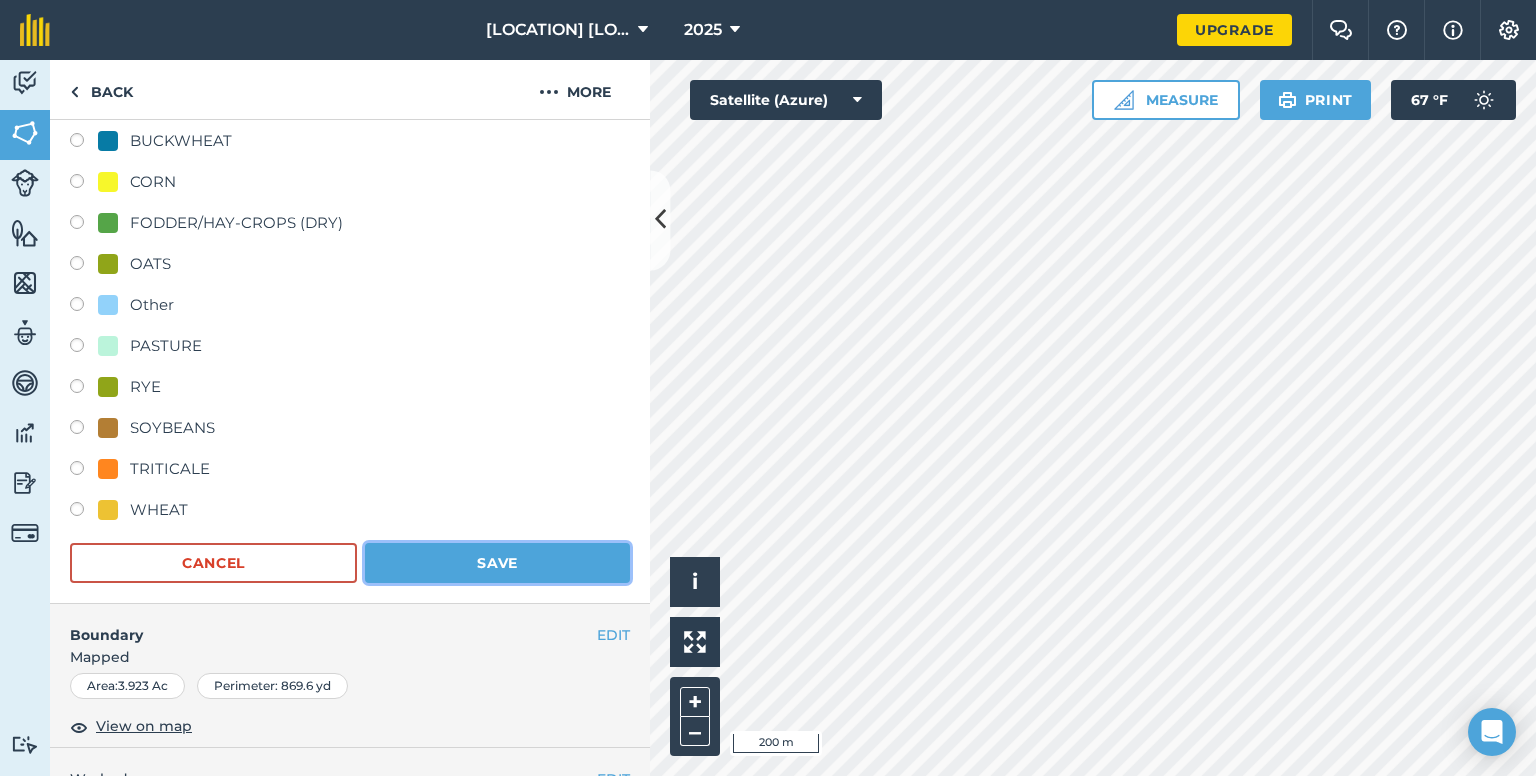 click on "Save" at bounding box center [497, 563] 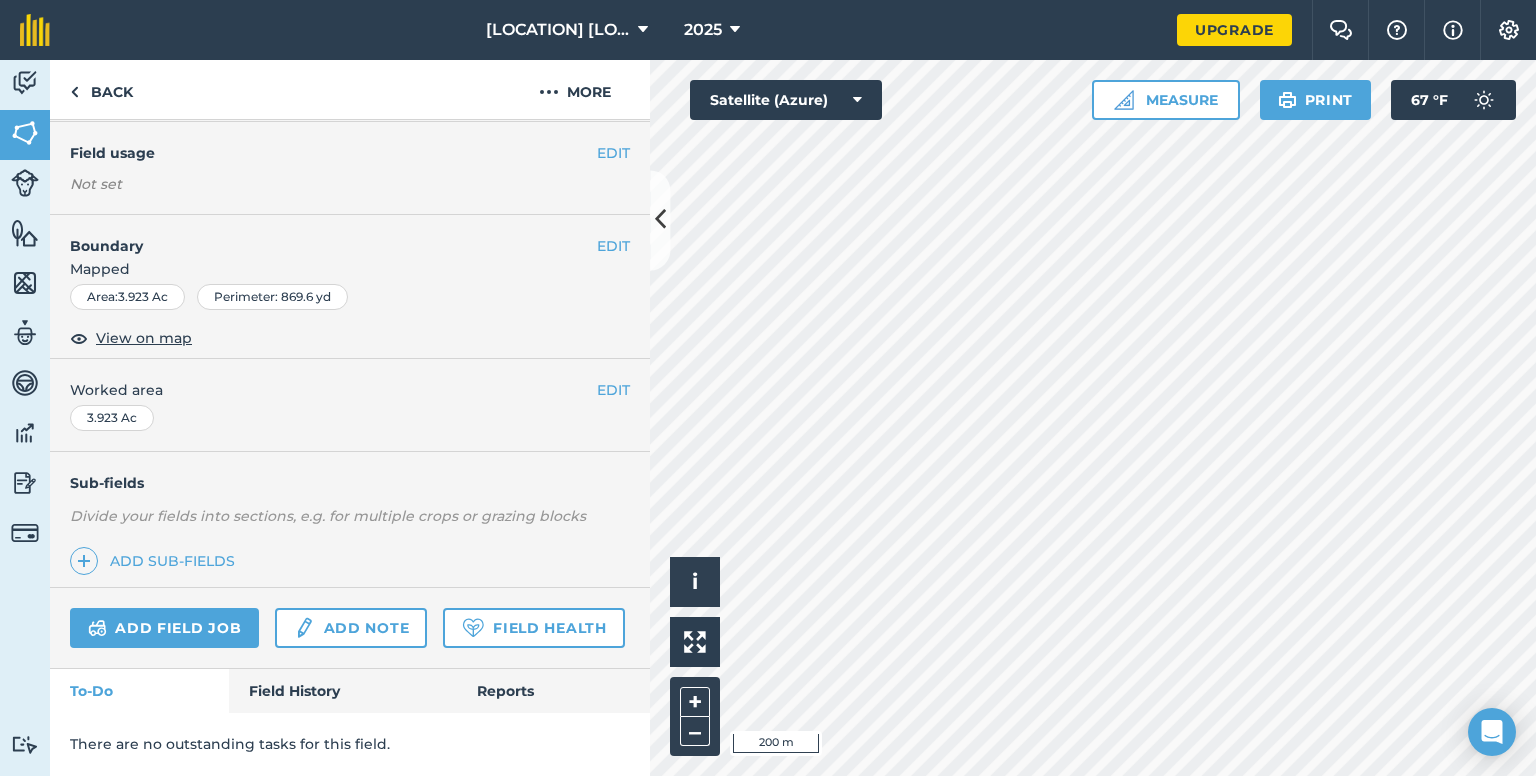scroll, scrollTop: 216, scrollLeft: 0, axis: vertical 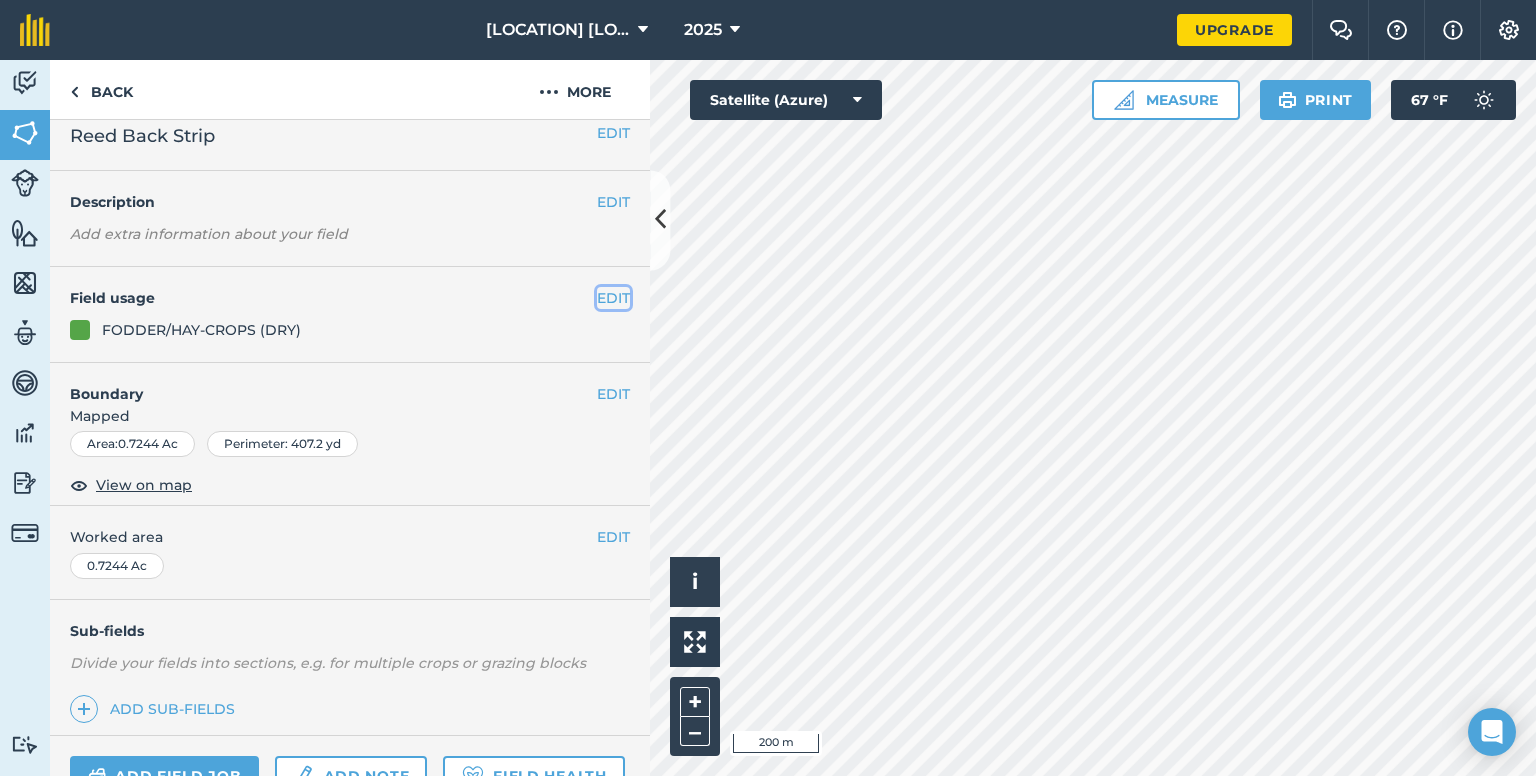 click on "EDIT" at bounding box center (613, 298) 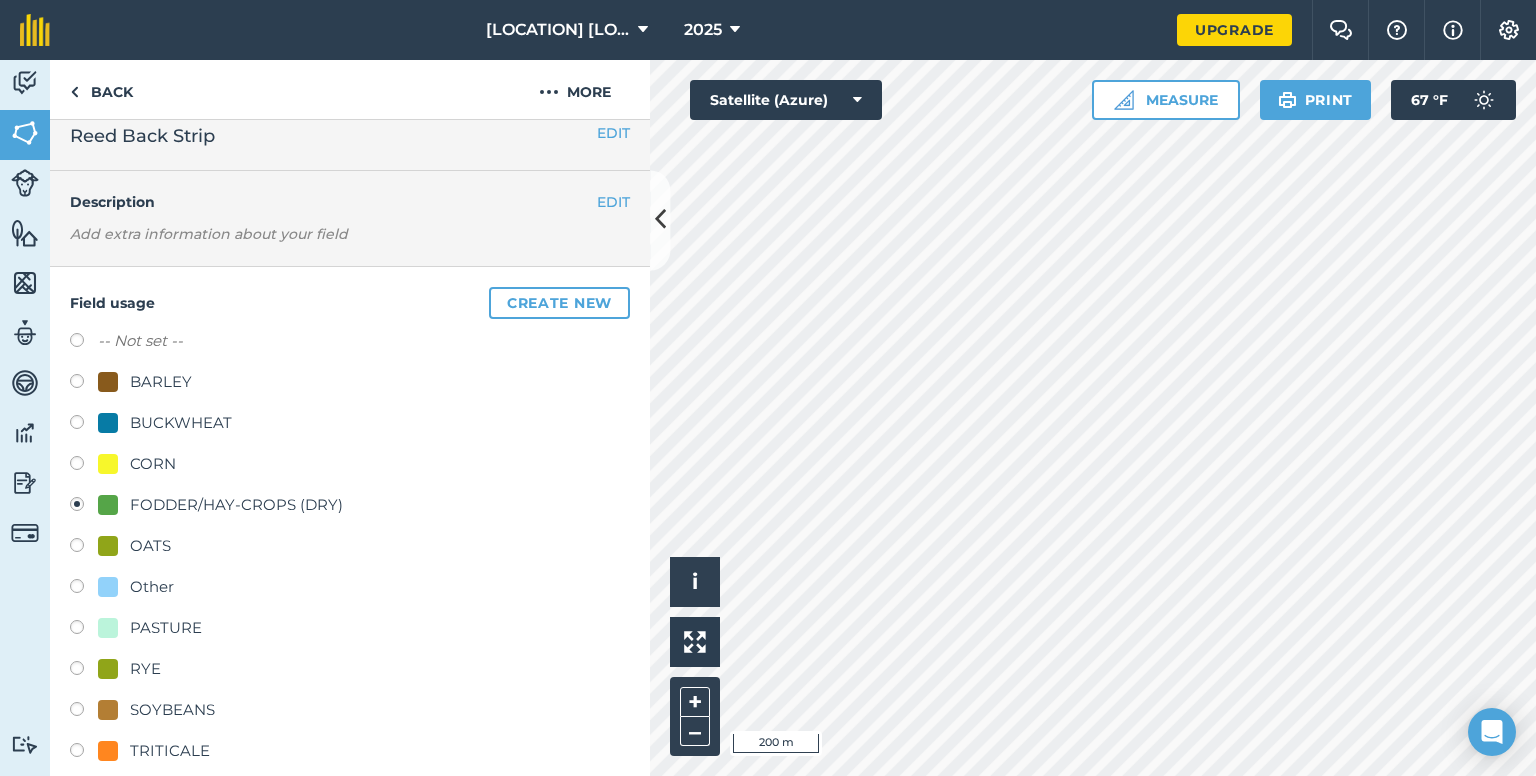 click at bounding box center (84, 343) 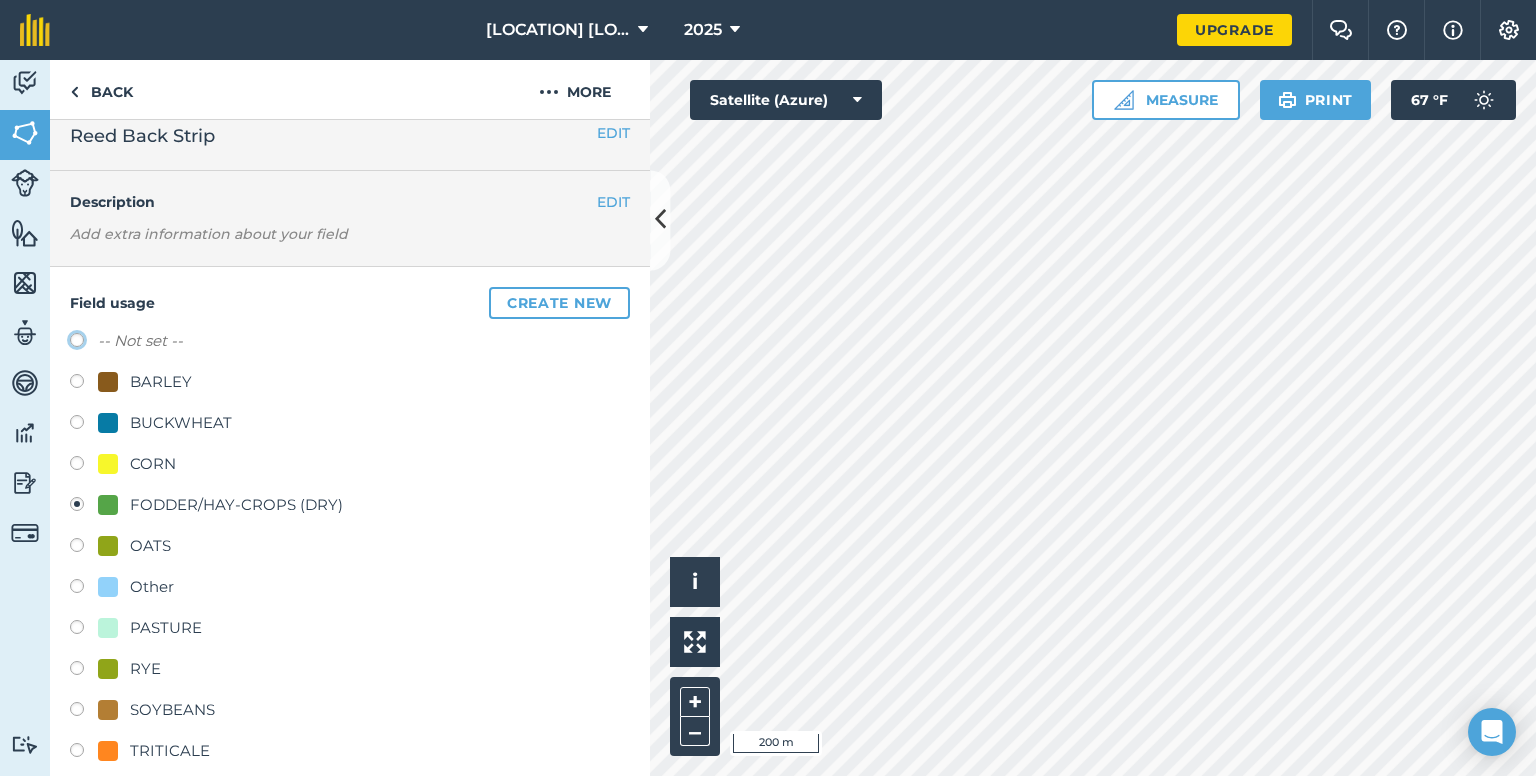 click on "-- Not set --" at bounding box center (-9923, 339) 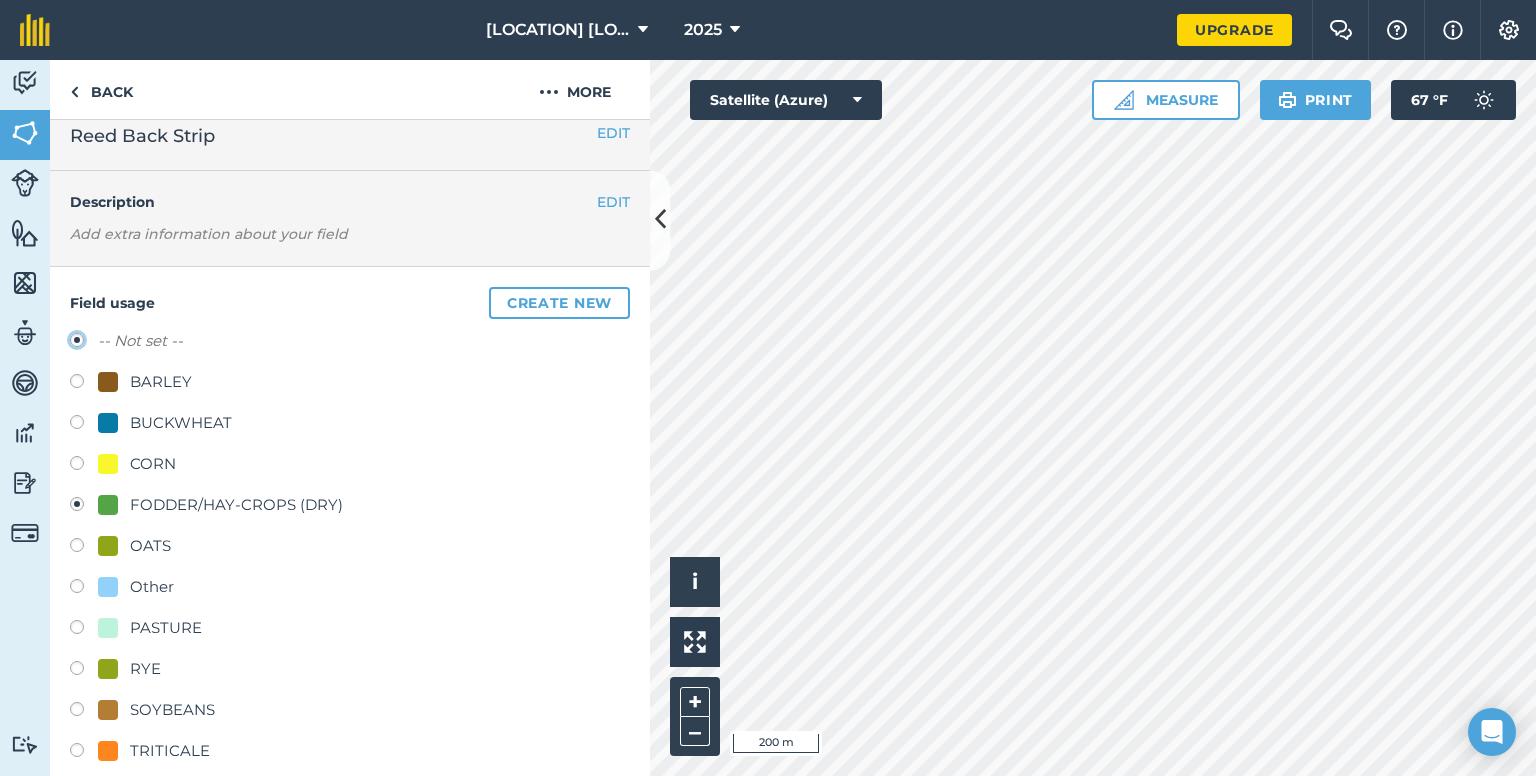 radio on "true" 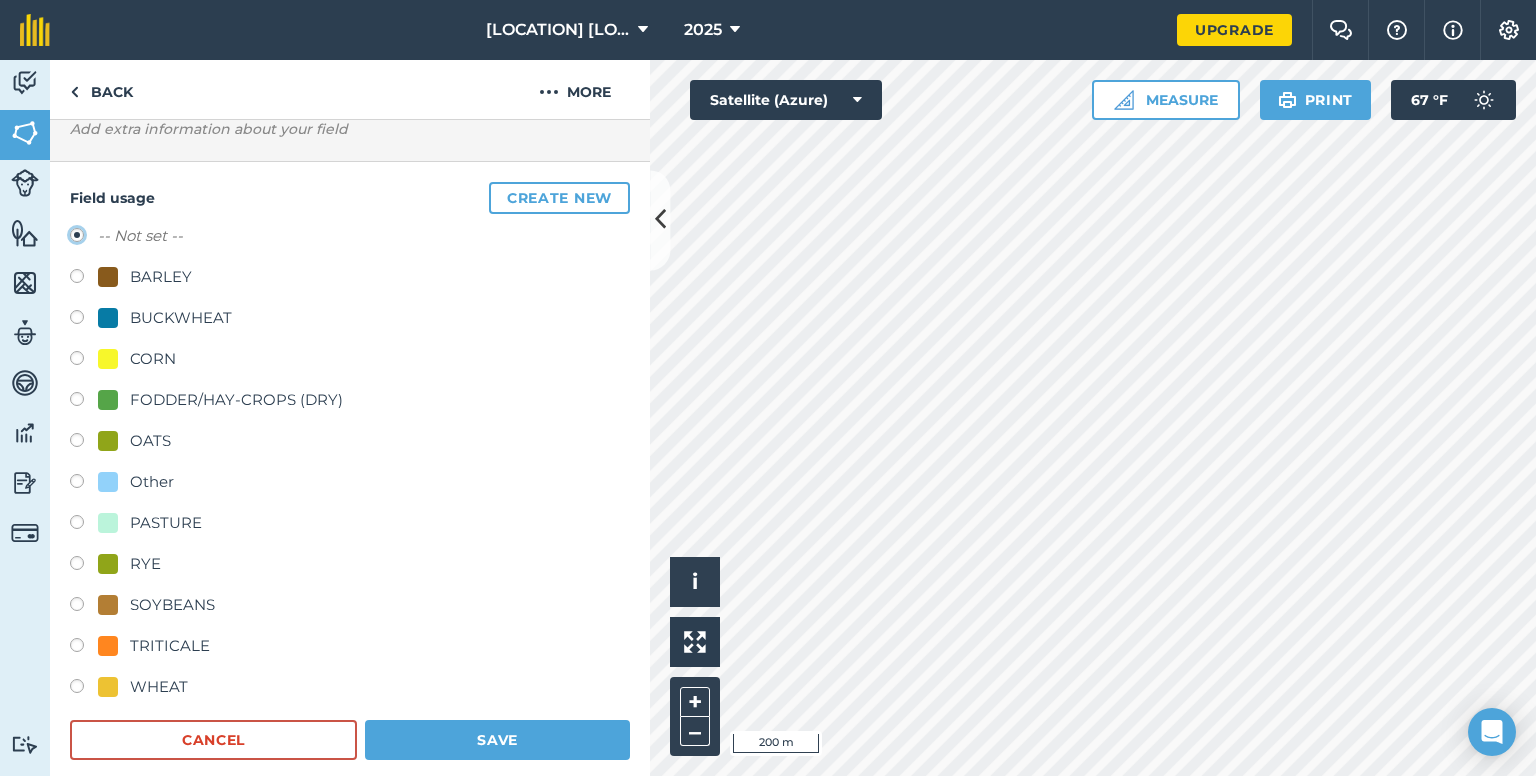 scroll, scrollTop: 418, scrollLeft: 0, axis: vertical 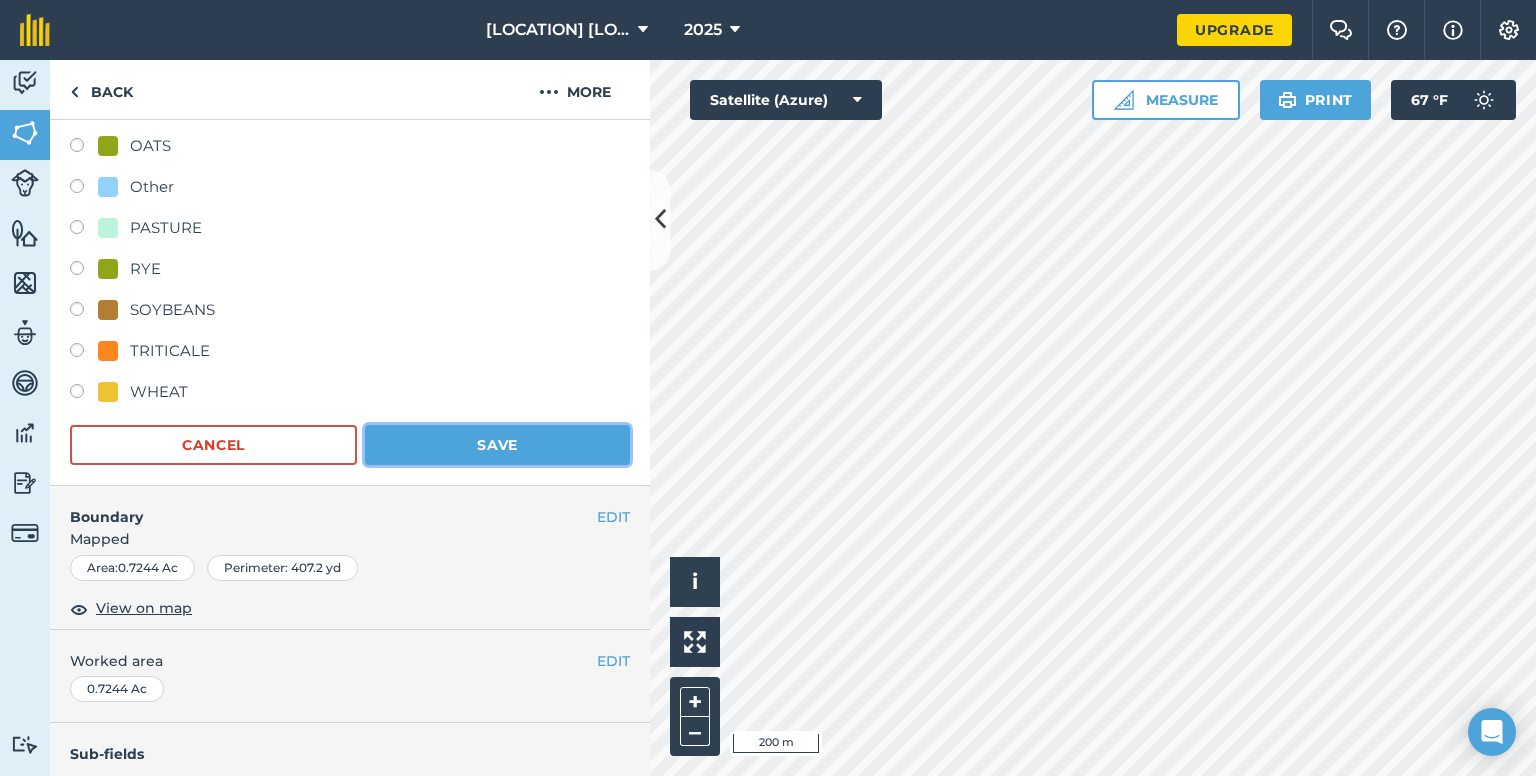 click on "Save" at bounding box center [497, 445] 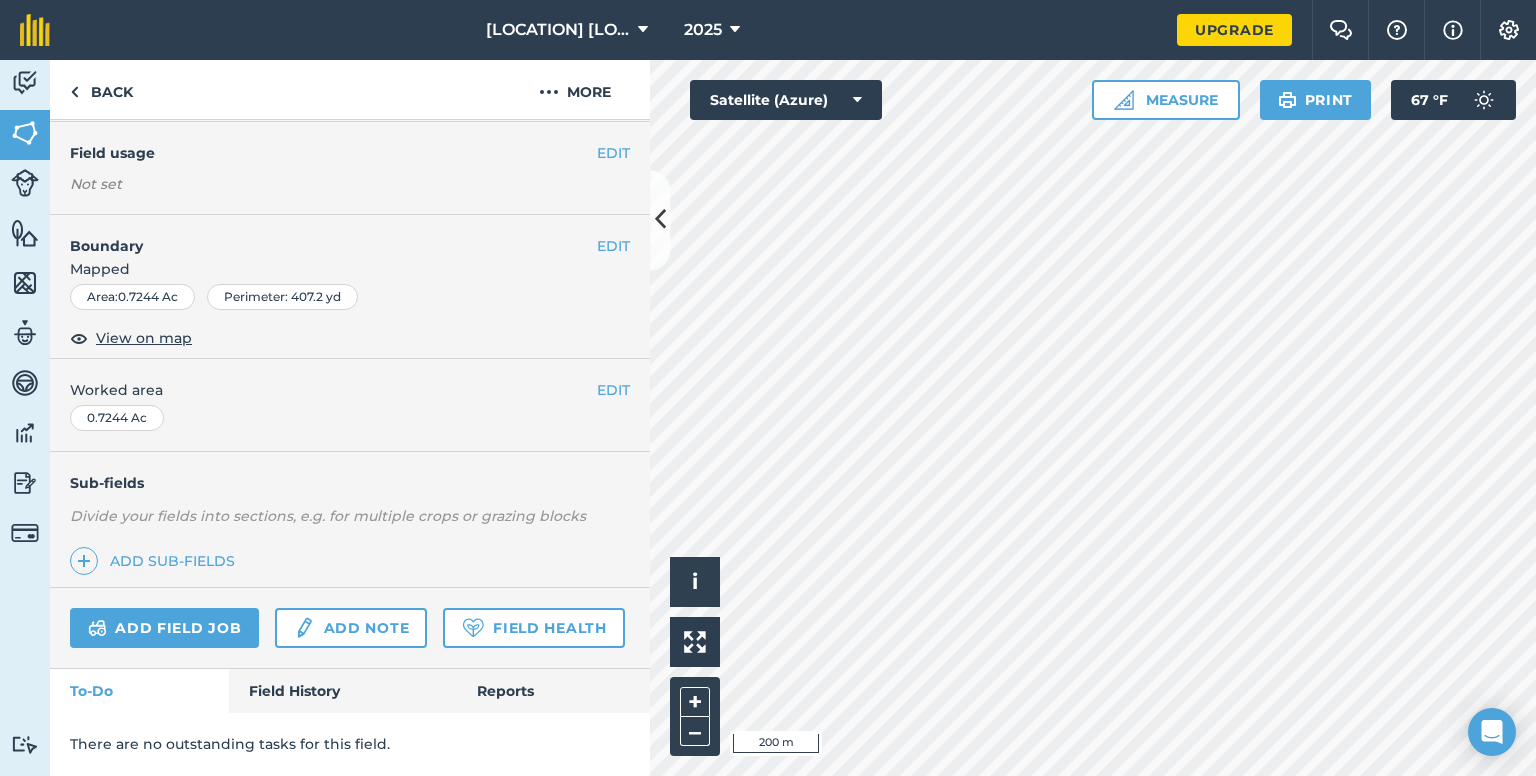 scroll, scrollTop: 216, scrollLeft: 0, axis: vertical 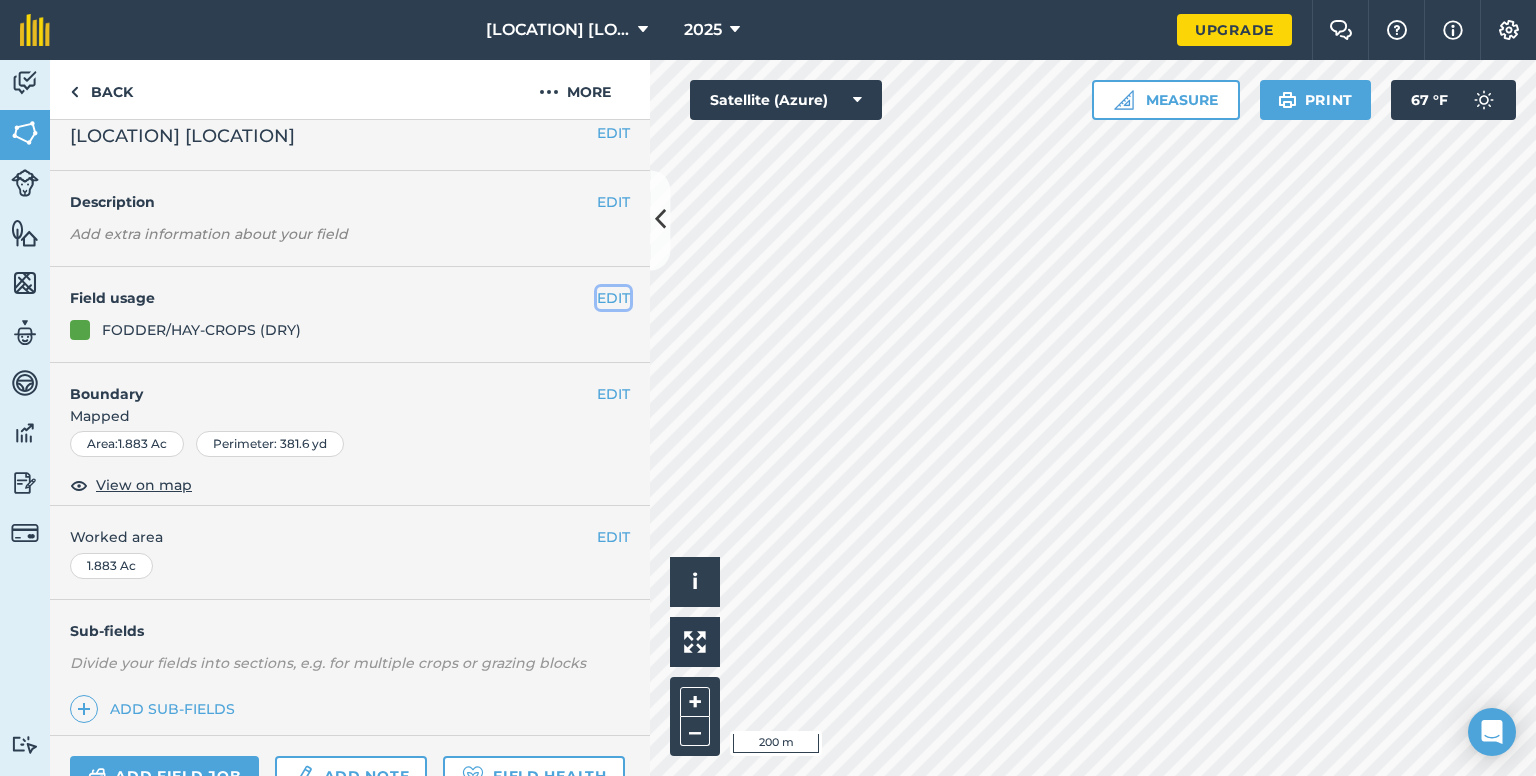 click on "EDIT" at bounding box center [613, 298] 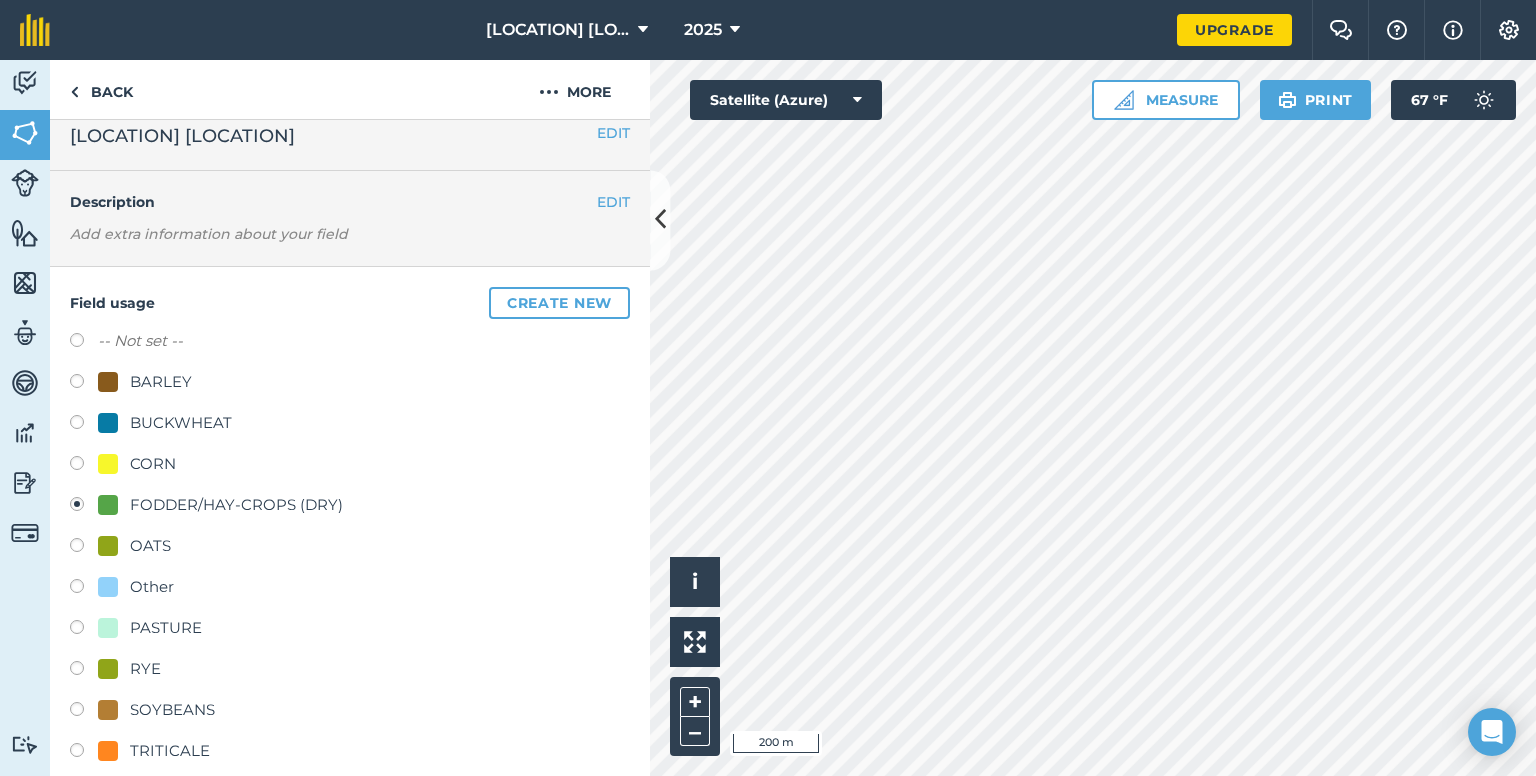 click at bounding box center (84, 343) 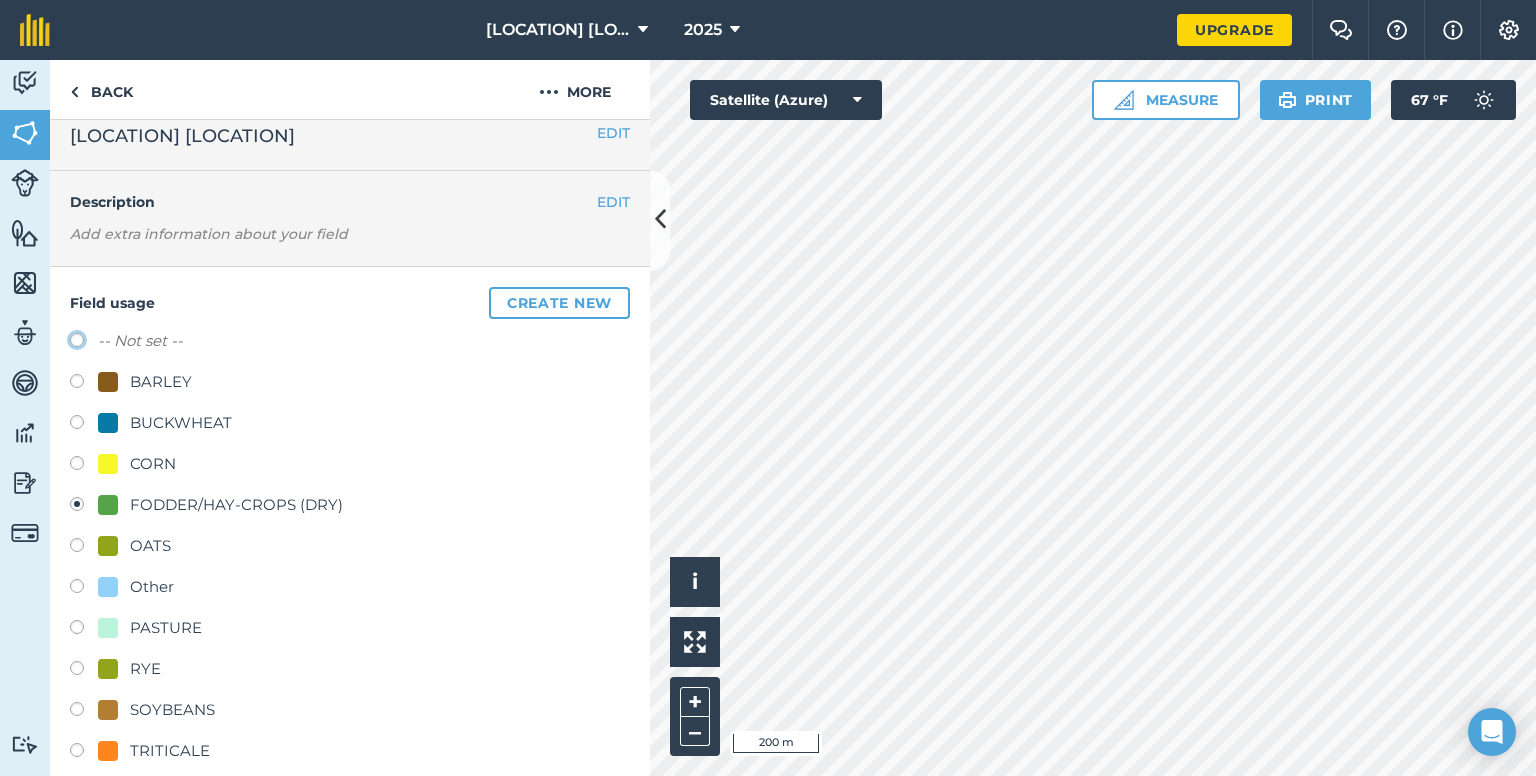 click on "-- Not set --" at bounding box center [-9923, 339] 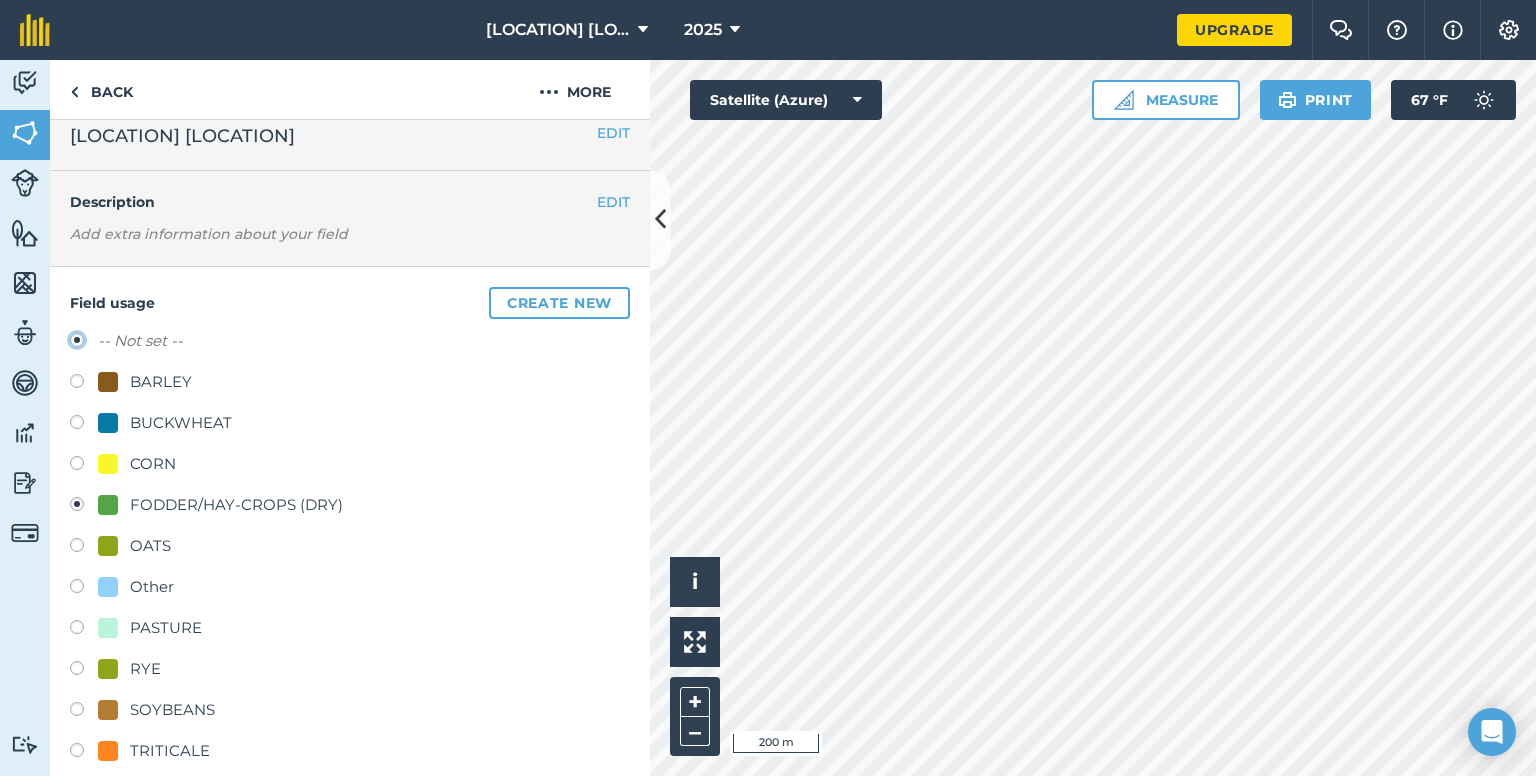radio on "true" 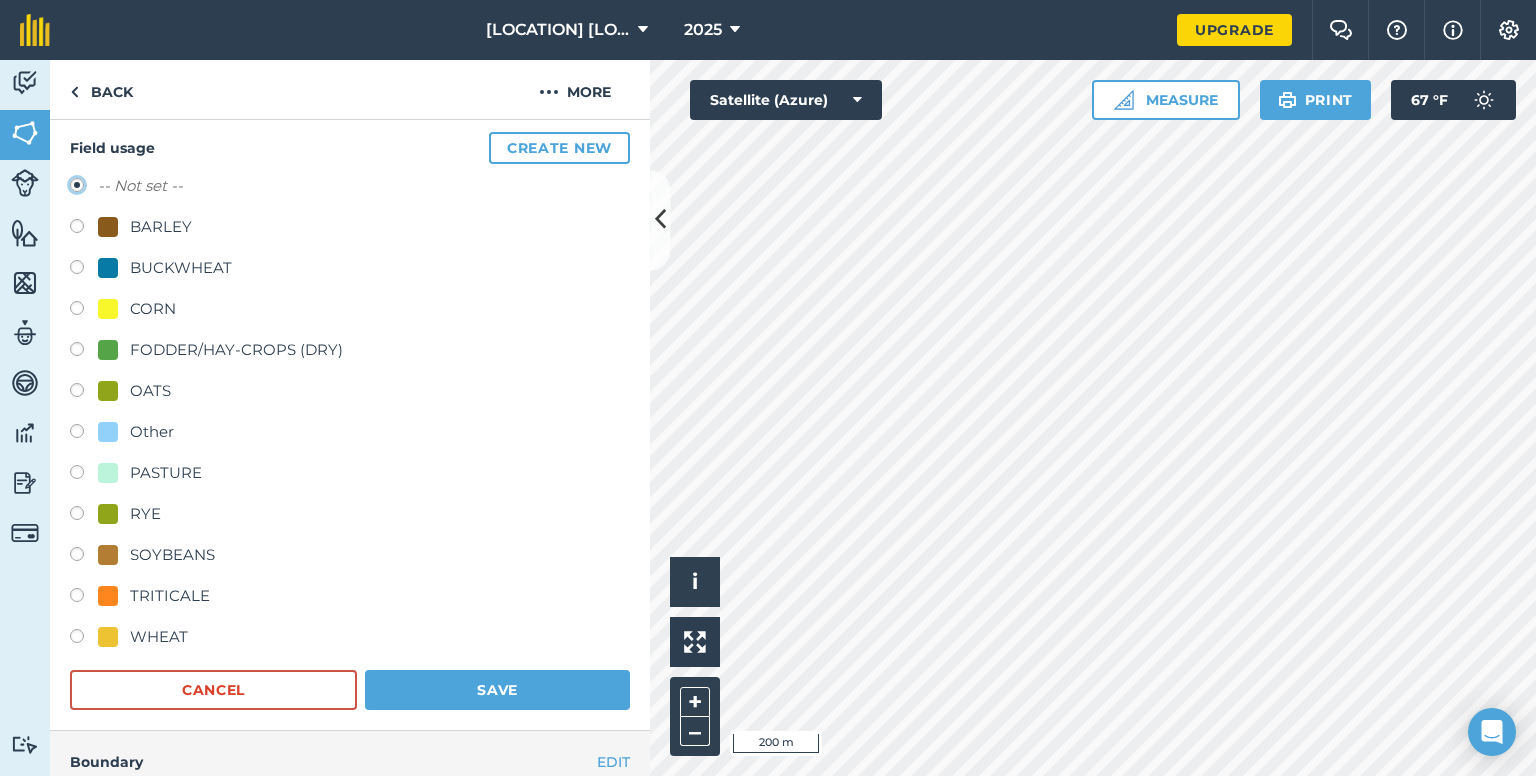 scroll, scrollTop: 418, scrollLeft: 0, axis: vertical 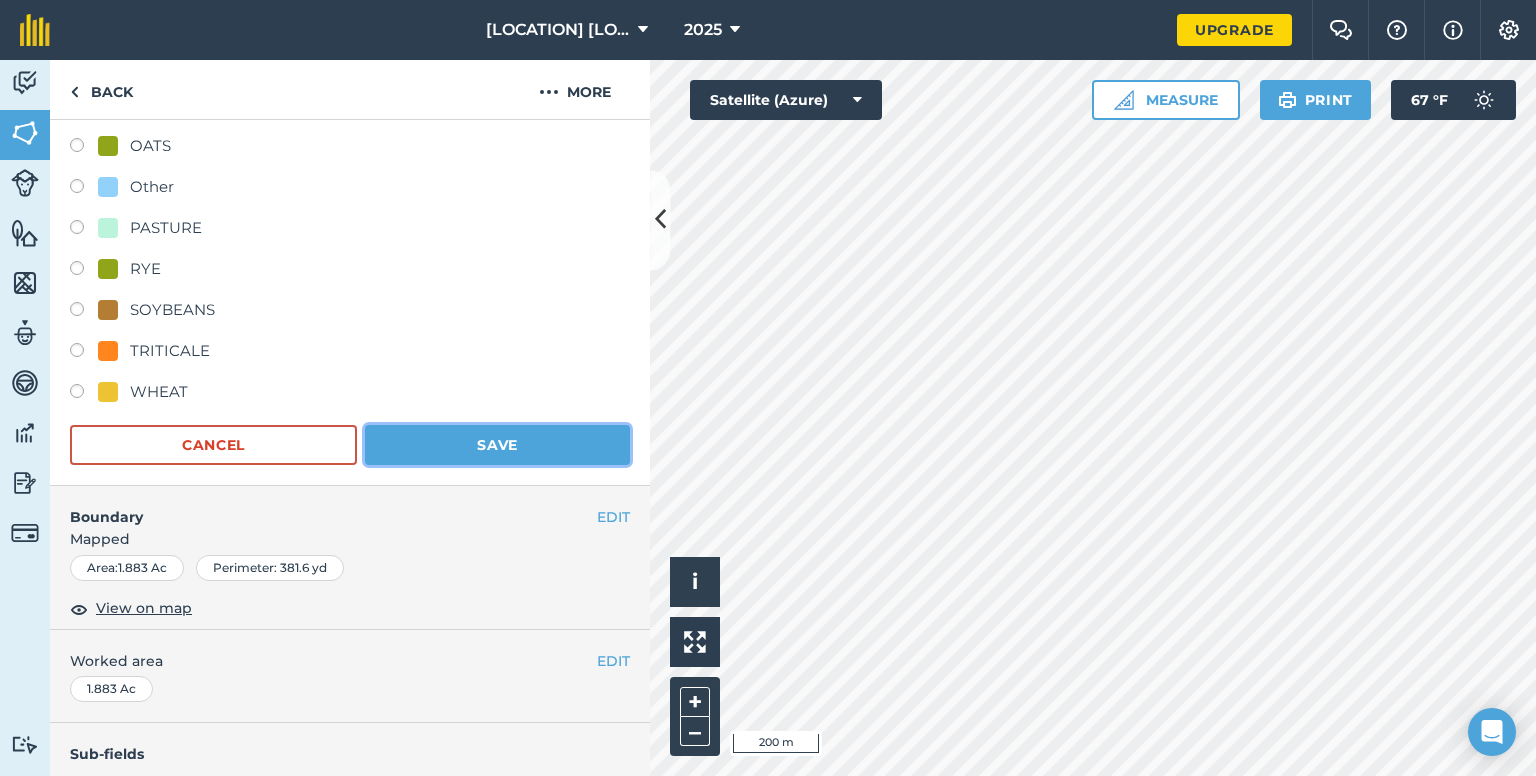 click on "Save" at bounding box center (497, 445) 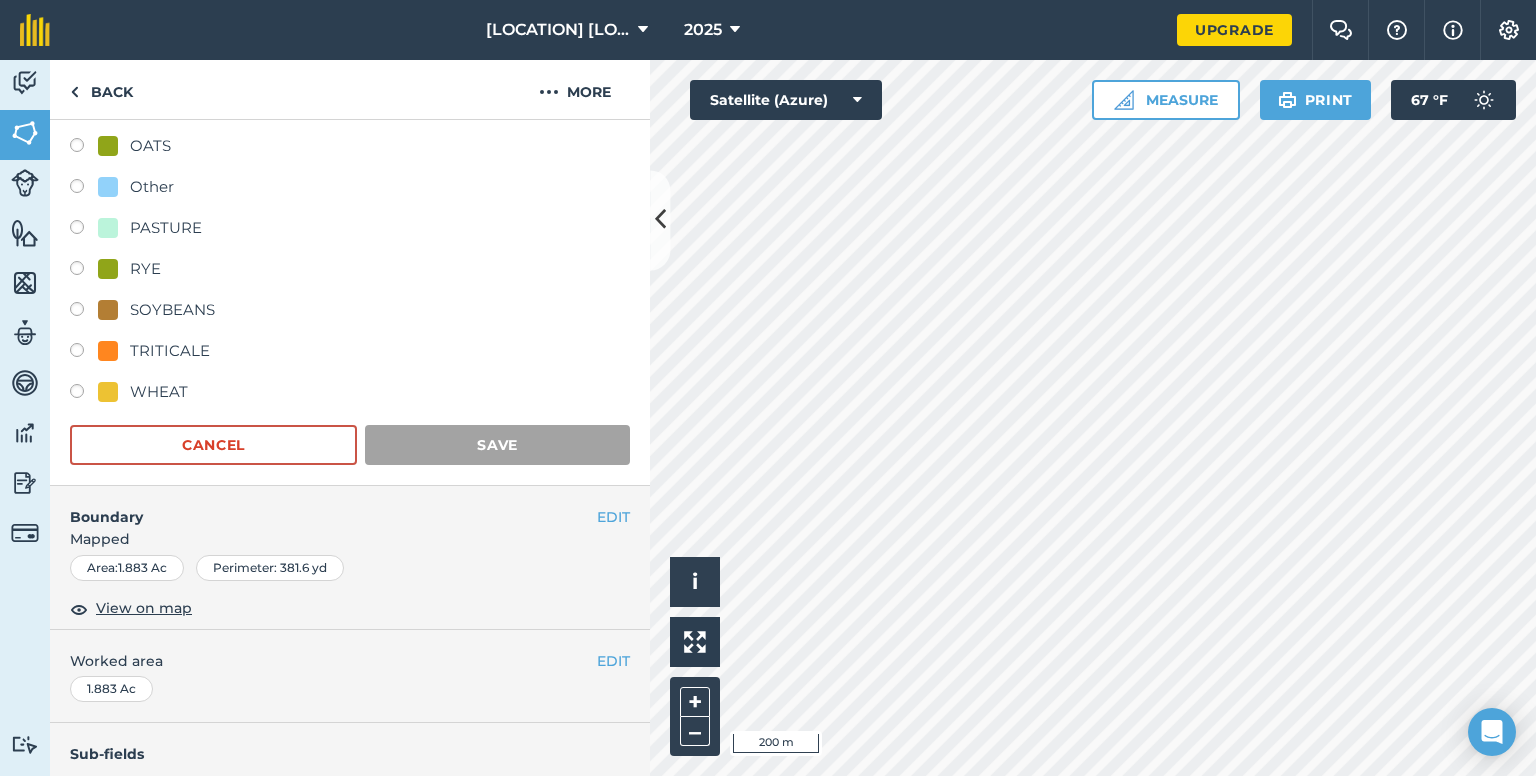 scroll, scrollTop: 216, scrollLeft: 0, axis: vertical 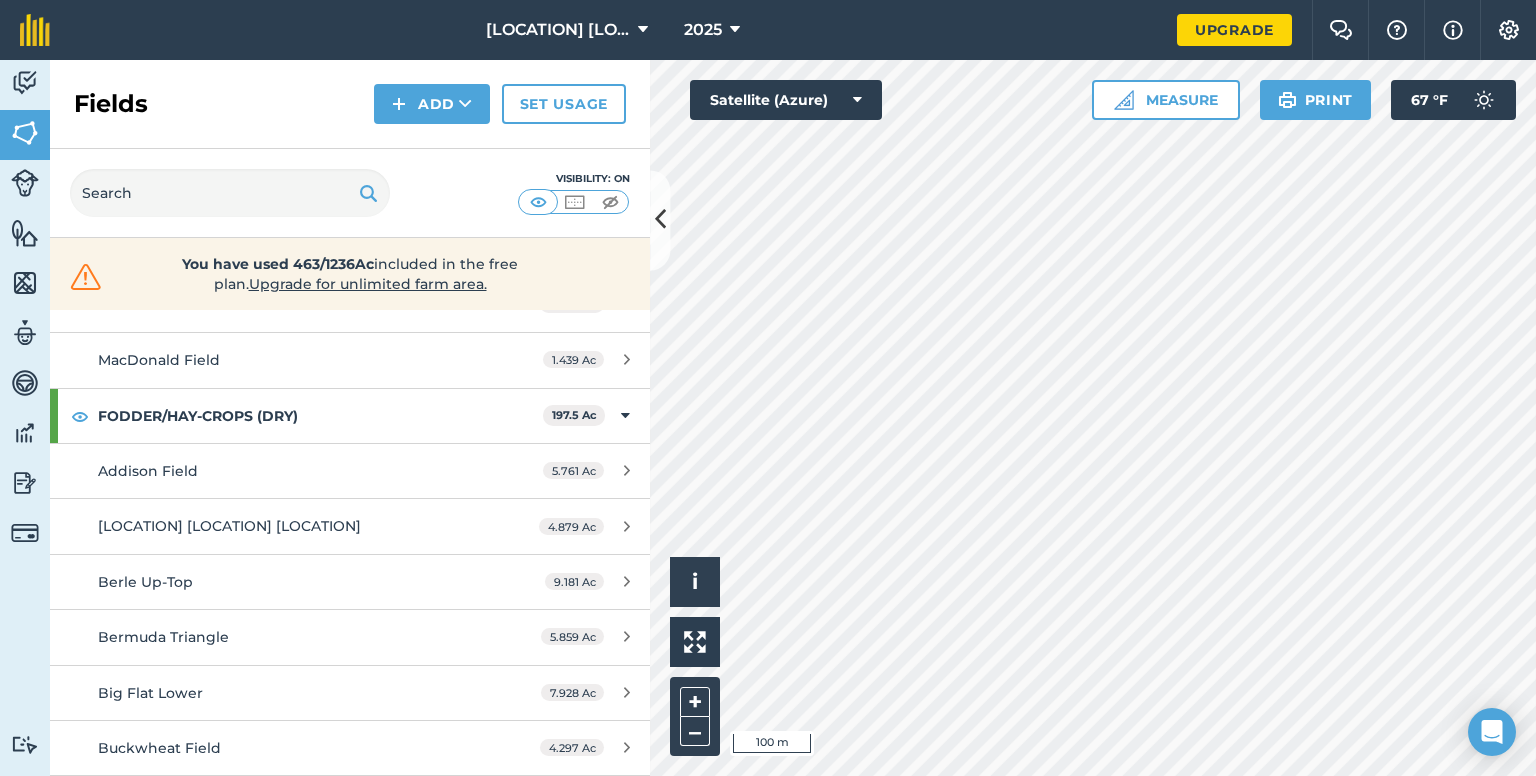 click on "Mapletown Farm 2025 Upgrade Farm Chat Help Info Settings Map printing is not available on our free plan Please upgrade to our Essentials, Plus or Pro plan to access this feature. Activity Fields Livestock Features Maps Team Vehicles Data Reporting Billing Tutorials Tutorials Fields   Add   Set usage Visibility: On You have used 463/1236Ac  included in the free plan .  Upgrade for unlimited farm area. Total area :  463.3   Ac Edit fields By usages, Filters (1) No usage set 79.8   Ac Back Field A 5.069   Ac Back Field B 2.566   Ac Back Field C 5.268   Ac Big Flat Upper 5.798   Ac Flat Near Phelps A 7.923   Ac Phelps Below Rail Bed 4.748   Ac Phelps Cabin Field 1.04   Ac Phelps Long Strip 3.549   Ac Phelps Pumpkin Patch Field 3.003   Ac Phelps Slade Lot 14.09   Ac Phelps Strip Below Slade Lot 1.72   Ac Reed Back Strip 0.7244   Ac Reed Dome Field 1.883   Ac Reed Thin Field 3.923   Ac Sidehill B 10.57   Ac Sidehill C 4.919   Ac Sidehill D 3.009   Ac BUCKWHEAT 8.88   Ac Long Field  8.88   Ac CORN 14.04   Ac 7.691" at bounding box center (768, 388) 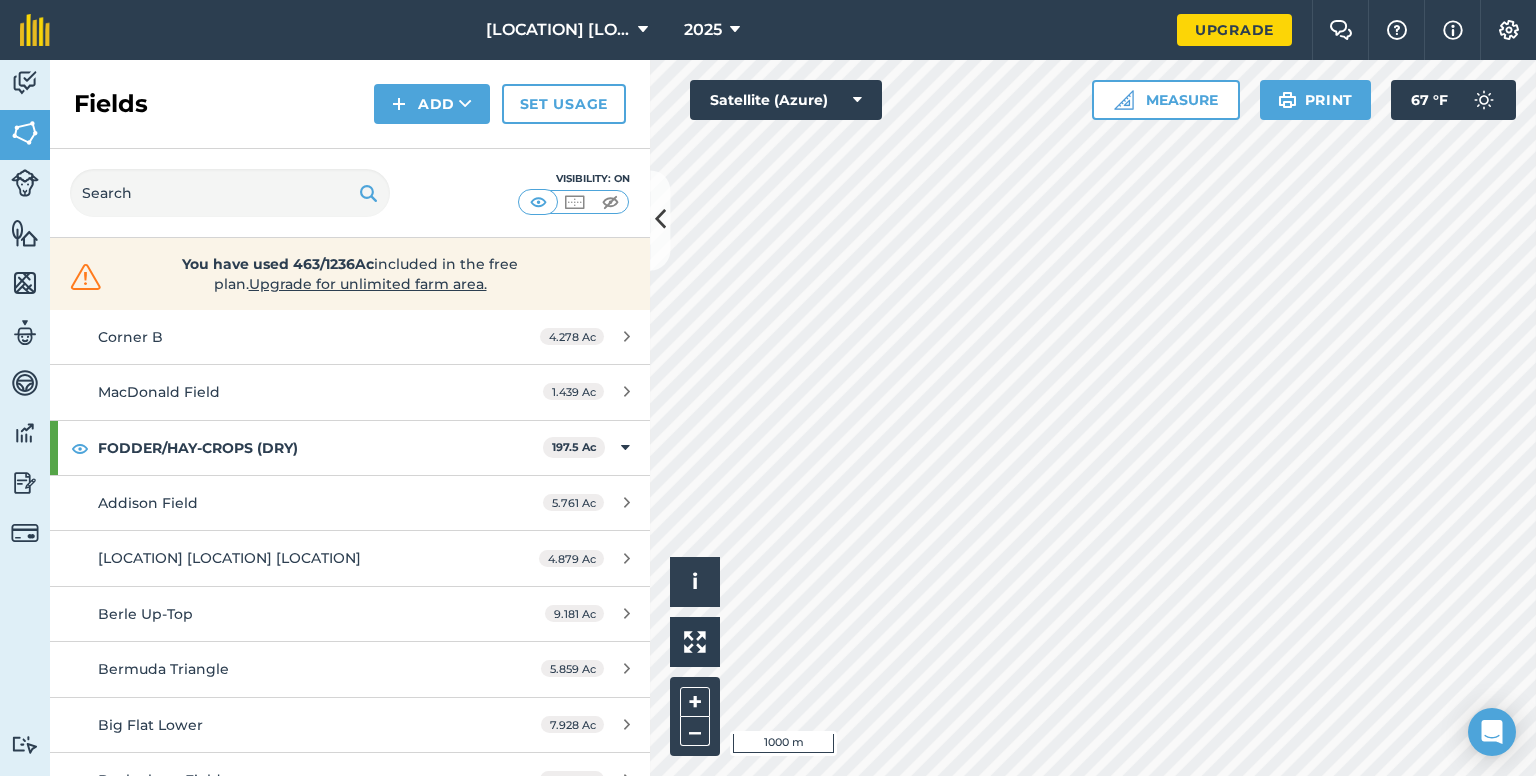 scroll, scrollTop: 1400, scrollLeft: 0, axis: vertical 